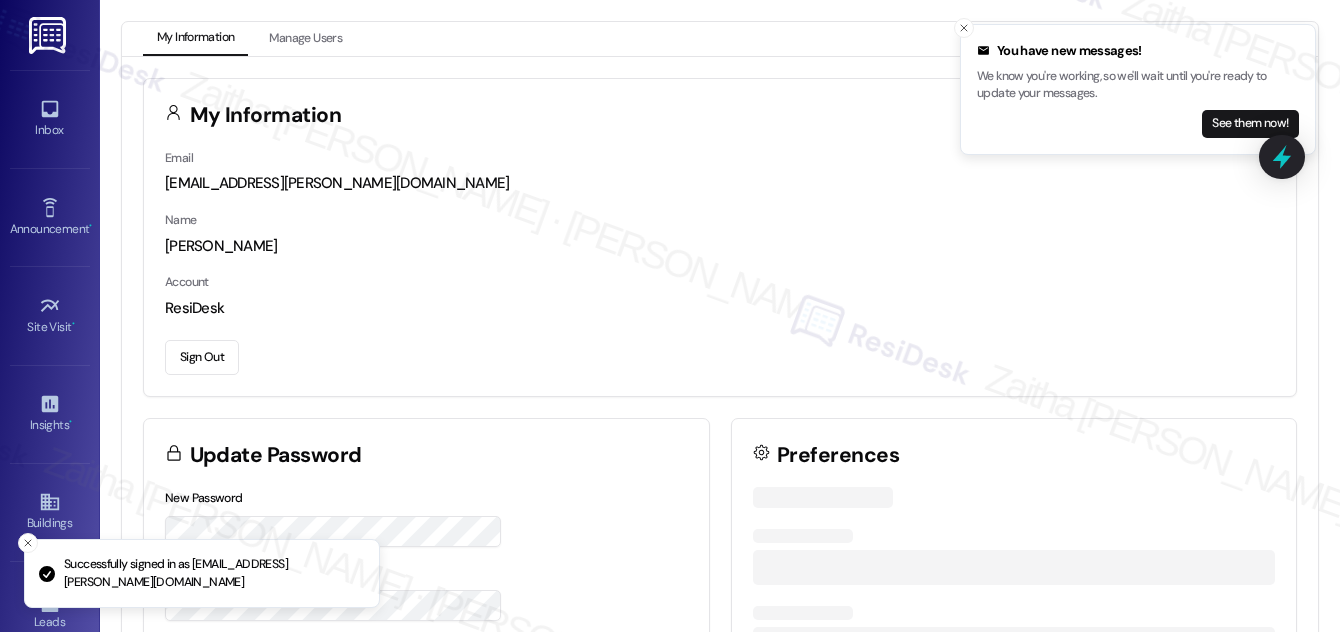 scroll, scrollTop: 0, scrollLeft: 0, axis: both 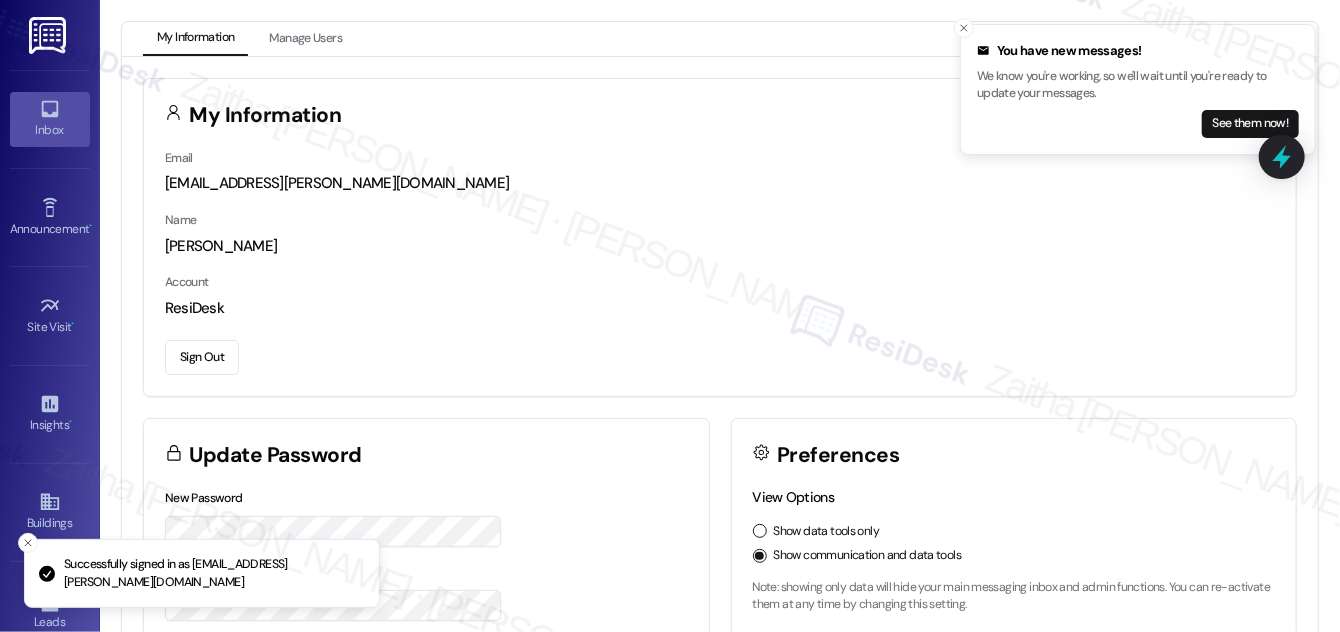 click on "Inbox" at bounding box center (50, 119) 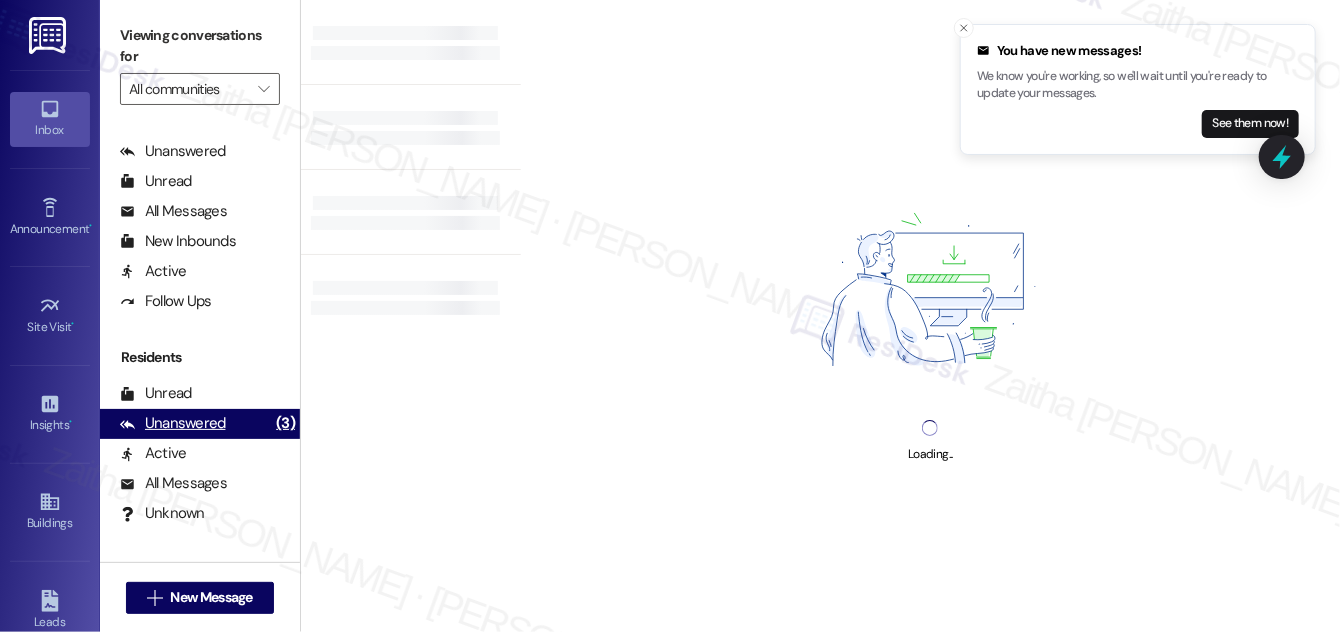 scroll, scrollTop: 363, scrollLeft: 0, axis: vertical 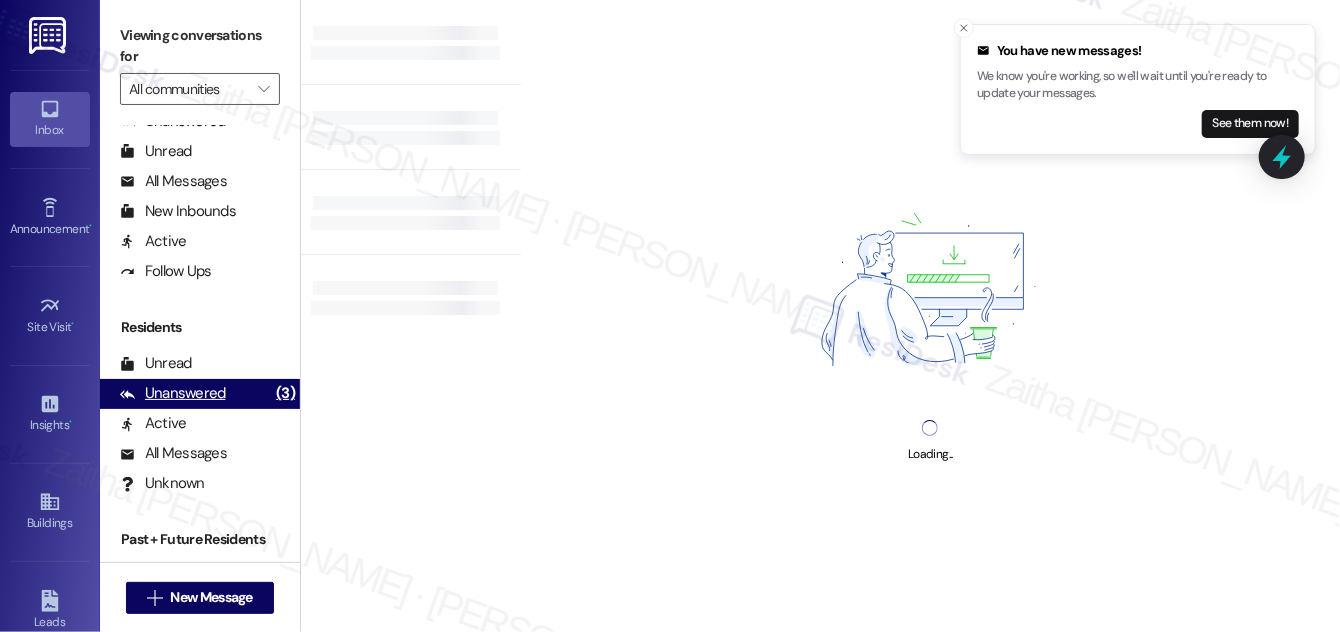 click on "Unanswered" at bounding box center [173, 393] 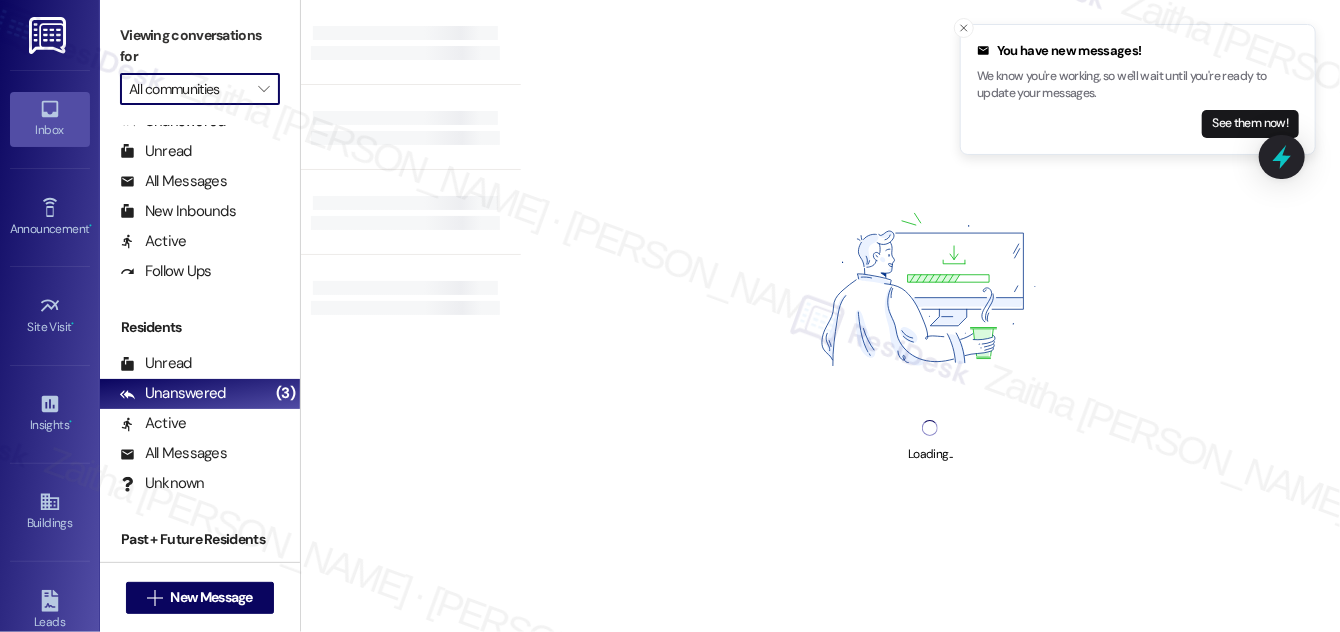 click on "All communities" at bounding box center (188, 89) 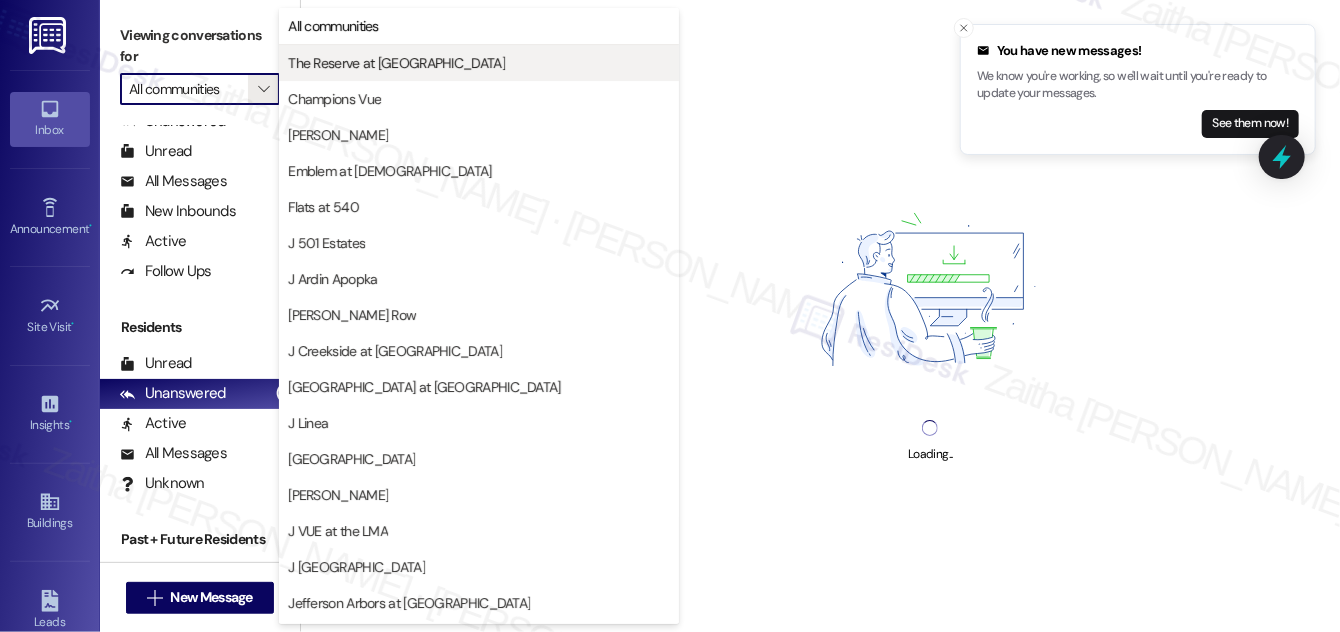 click on "The Reserve at [GEOGRAPHIC_DATA]" at bounding box center (396, 63) 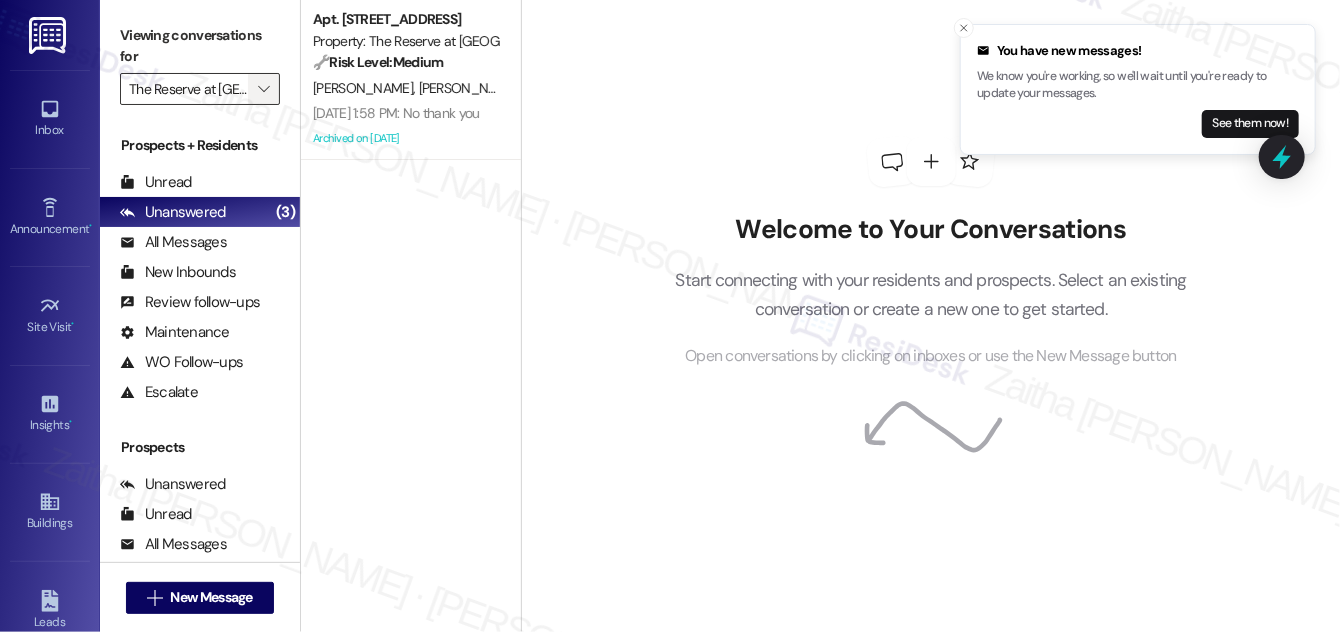 click on "" at bounding box center [263, 89] 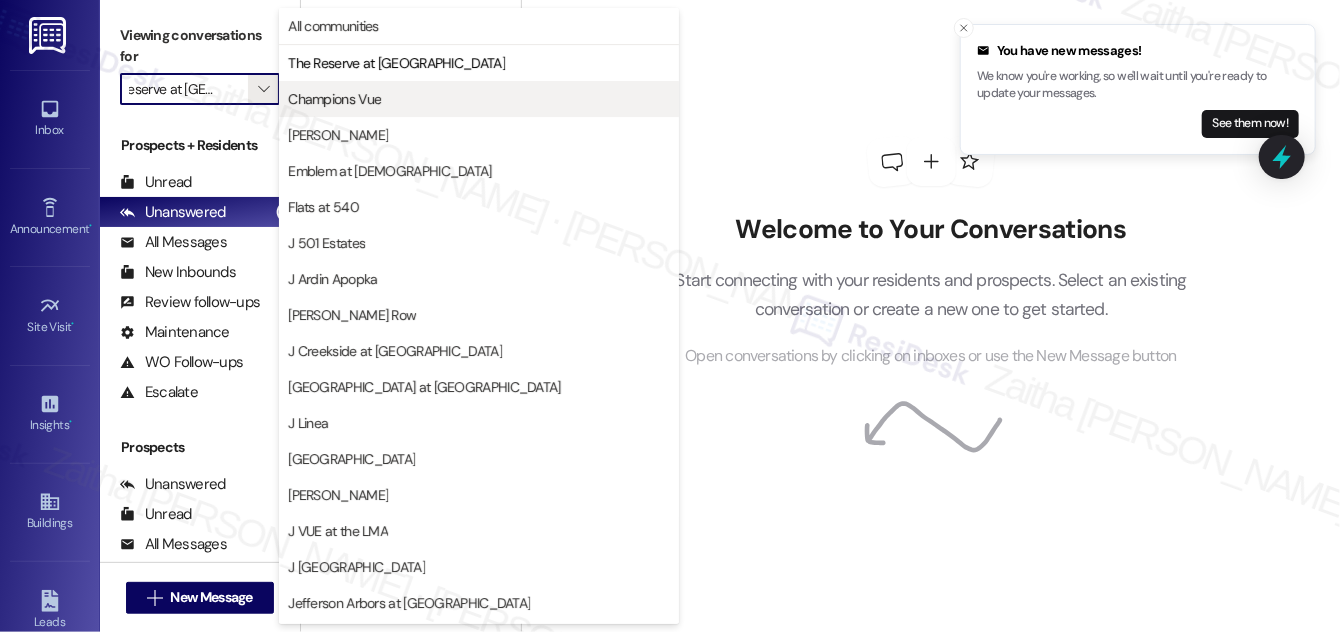 click on "Champions Vue" at bounding box center (334, 99) 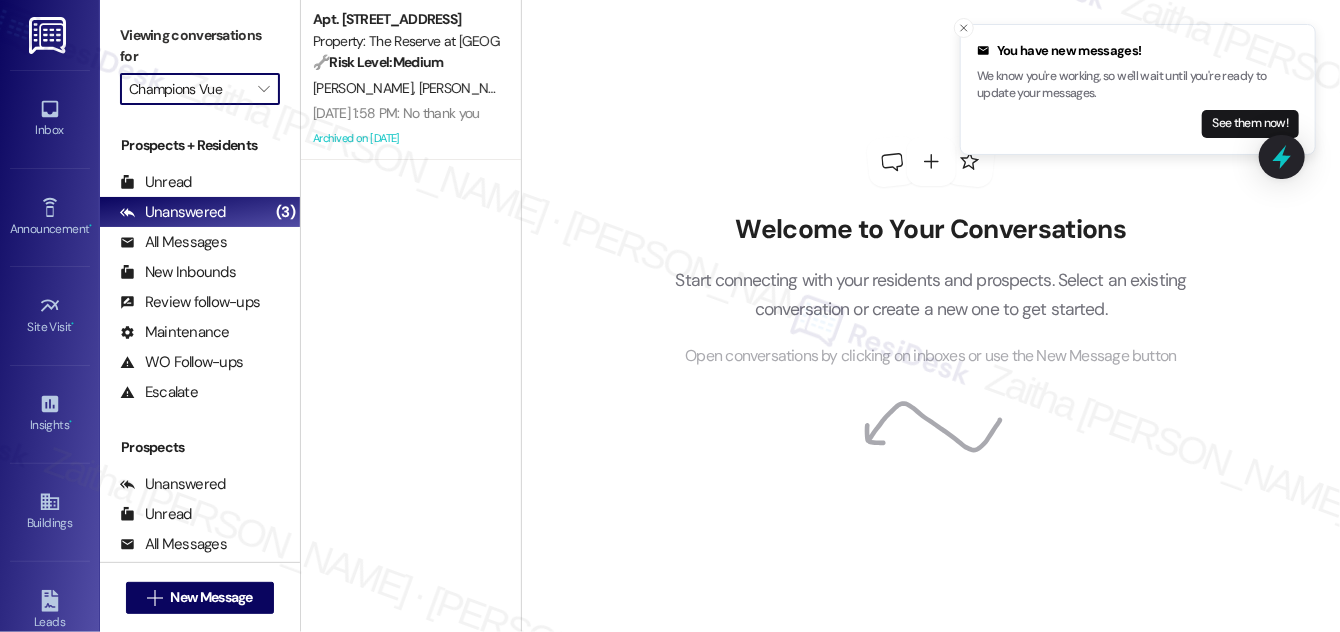 scroll, scrollTop: 0, scrollLeft: 0, axis: both 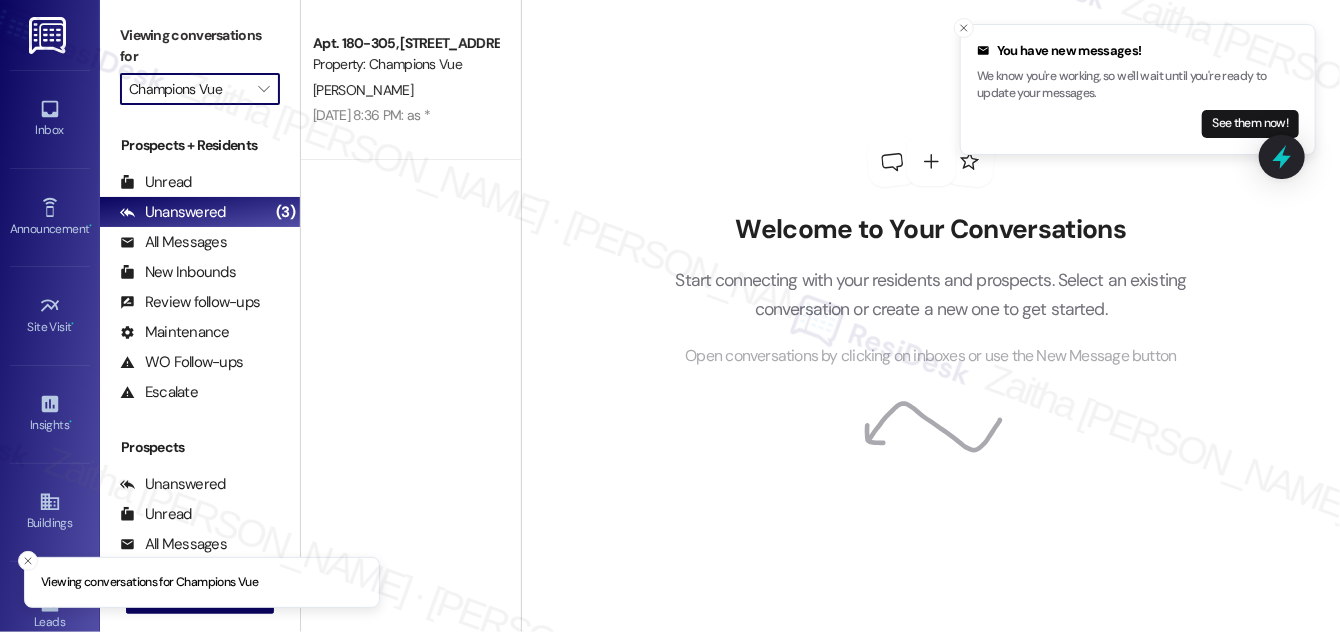 click on "Champions Vue" at bounding box center [188, 89] 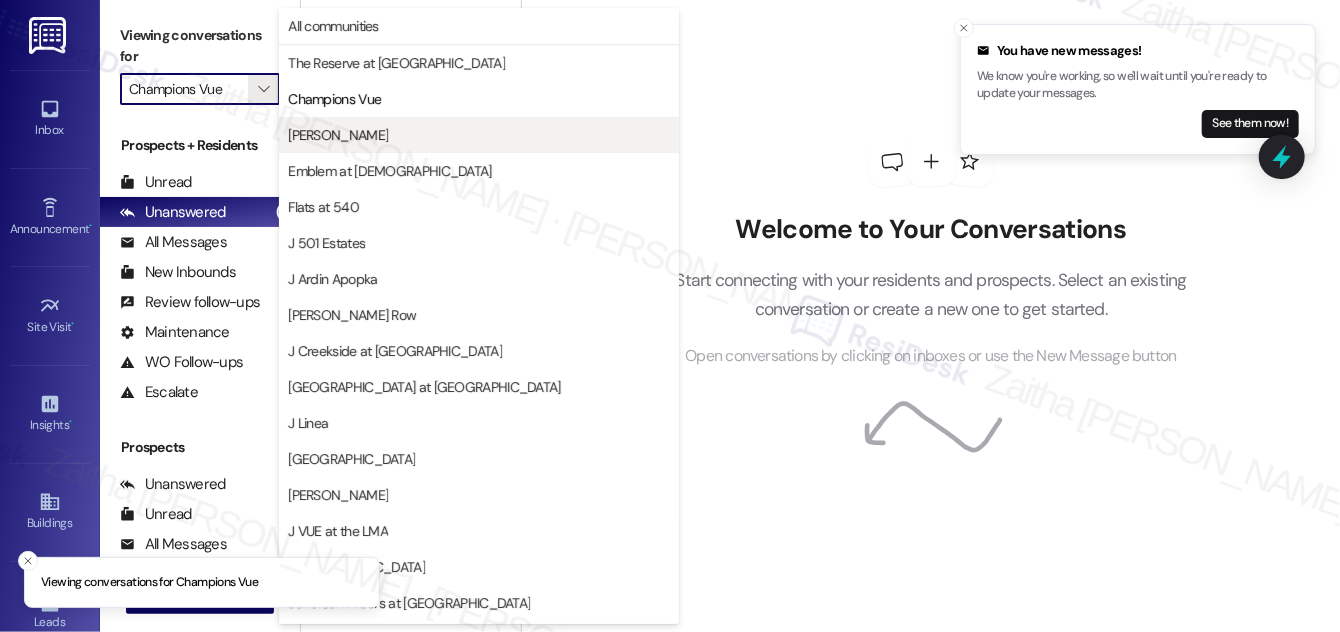 click on "[PERSON_NAME]" at bounding box center [479, 135] 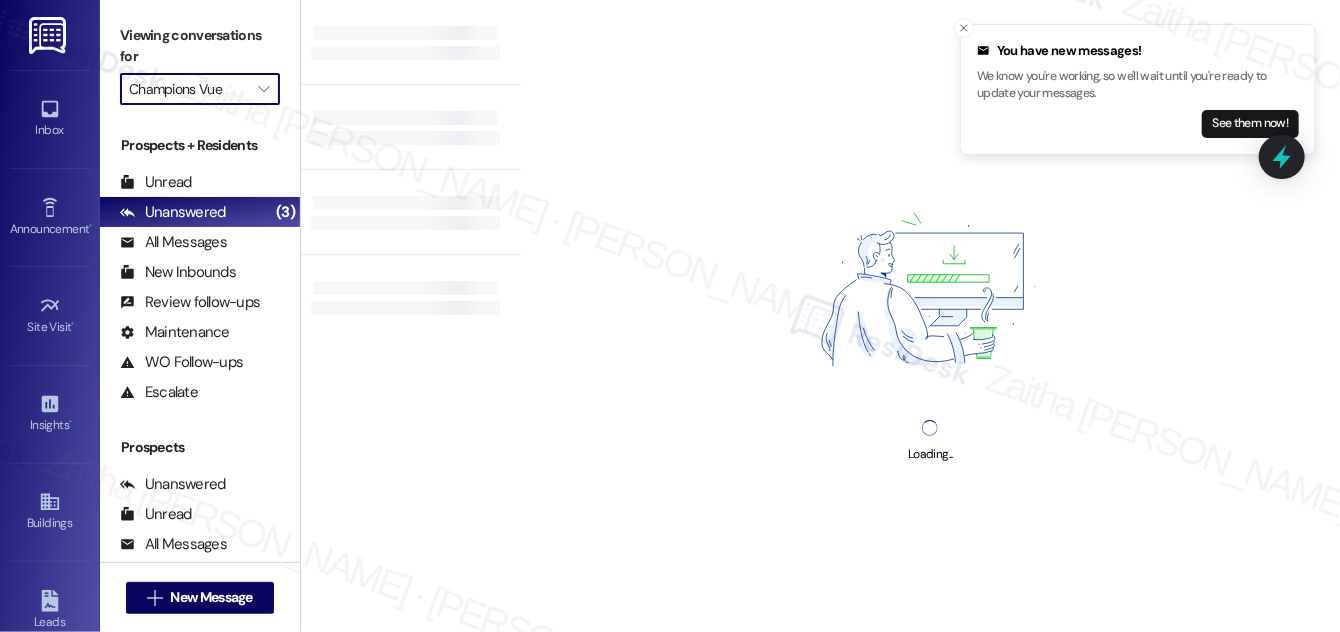 type on "[PERSON_NAME]" 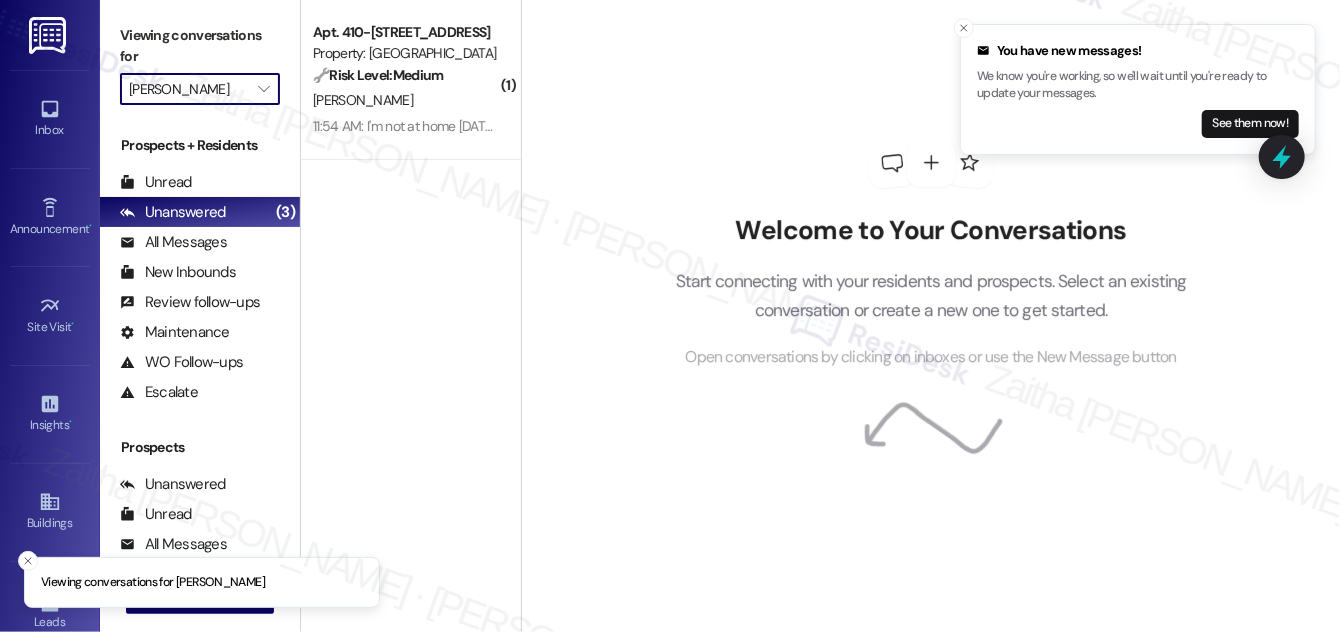 click on "[PERSON_NAME]" at bounding box center (188, 89) 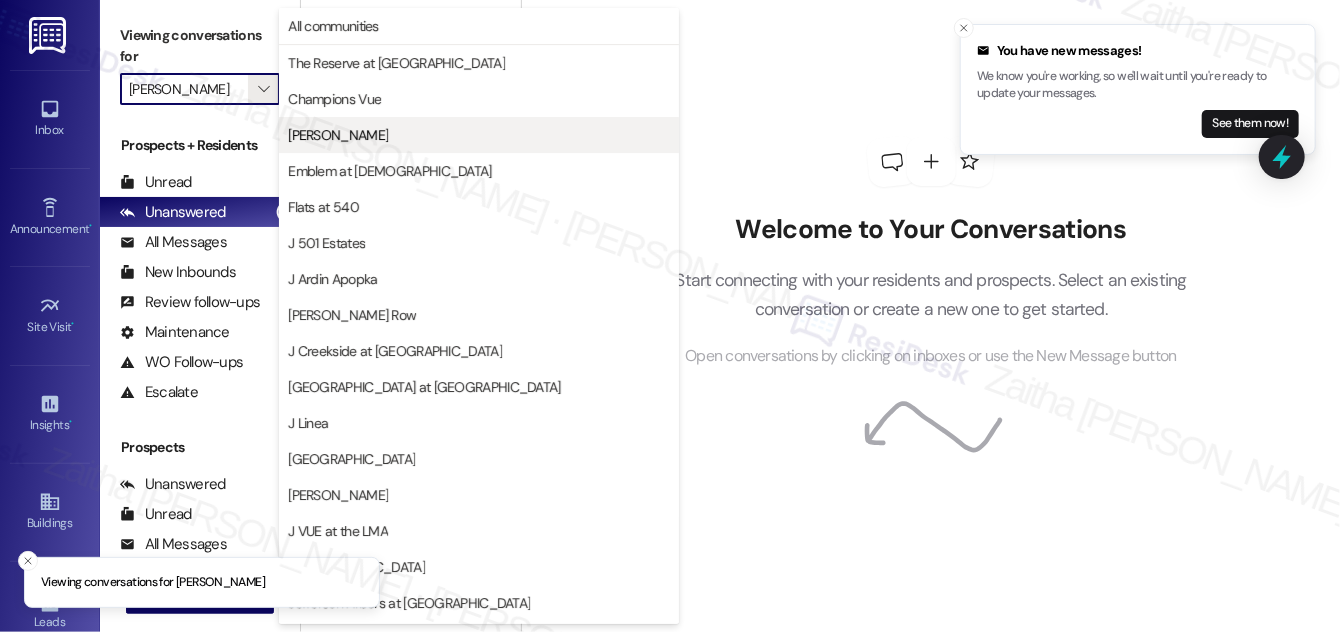 click on "[PERSON_NAME]" at bounding box center (479, 135) 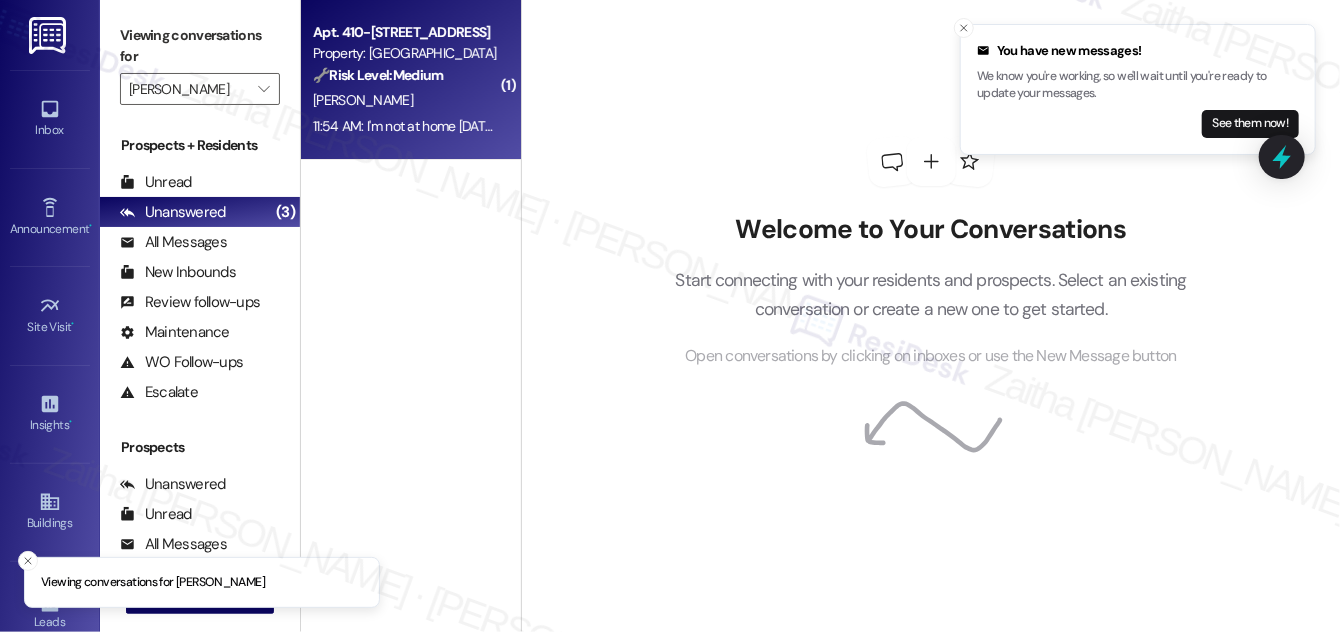 click on "[PERSON_NAME]" at bounding box center [405, 100] 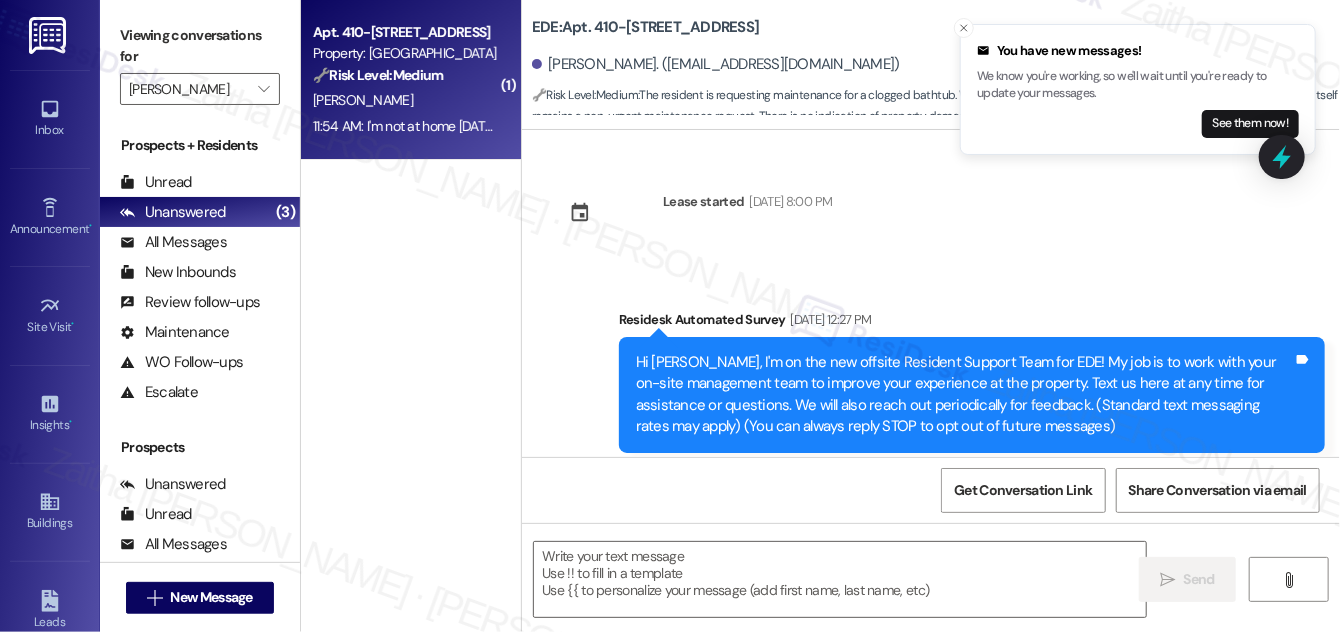 scroll, scrollTop: 8765, scrollLeft: 0, axis: vertical 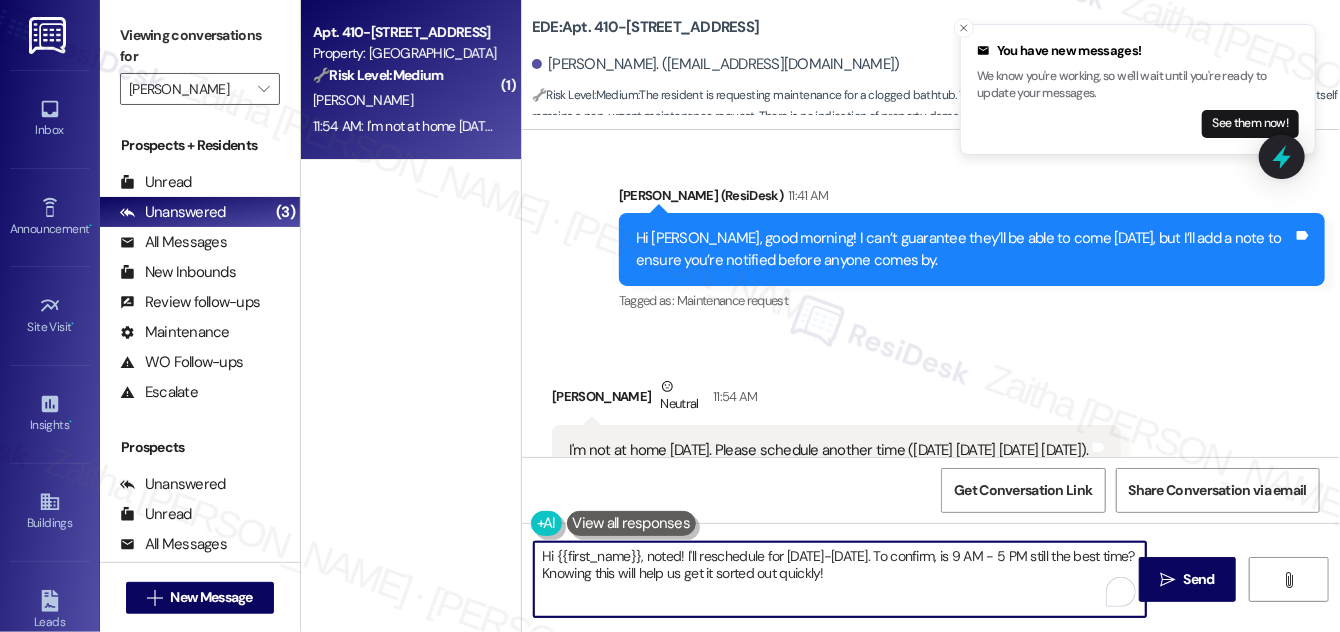drag, startPoint x: 694, startPoint y: 552, endPoint x: 869, endPoint y: 570, distance: 175.92328 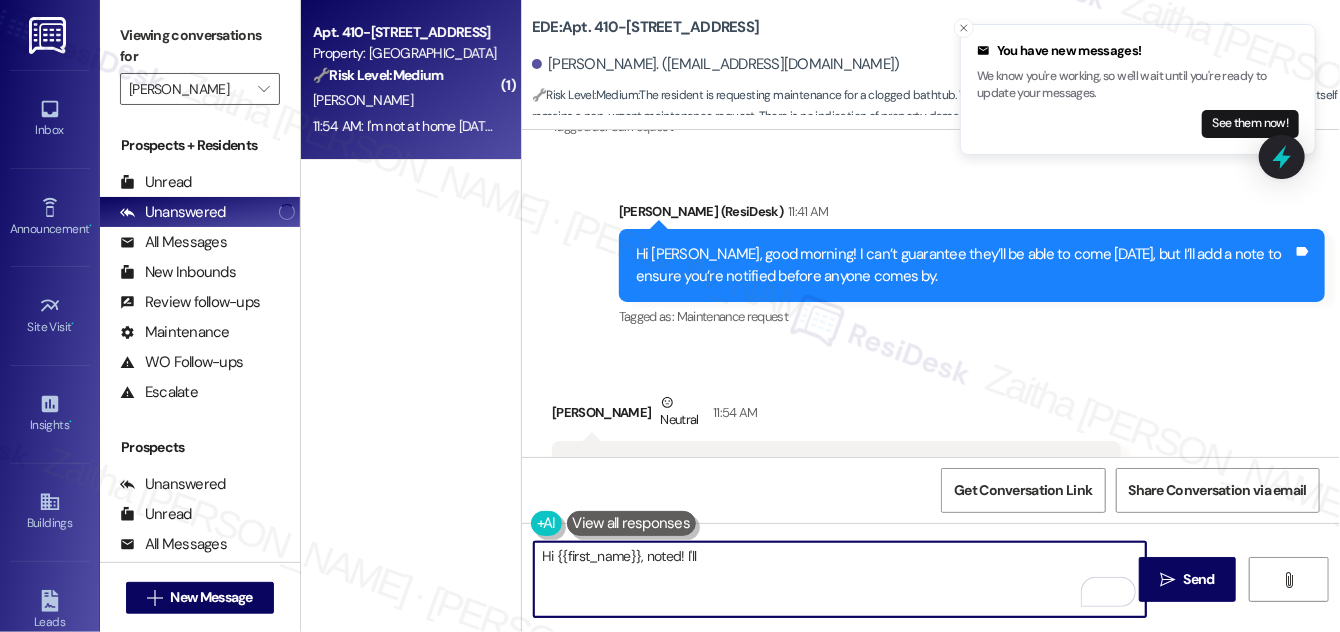 scroll, scrollTop: 8765, scrollLeft: 0, axis: vertical 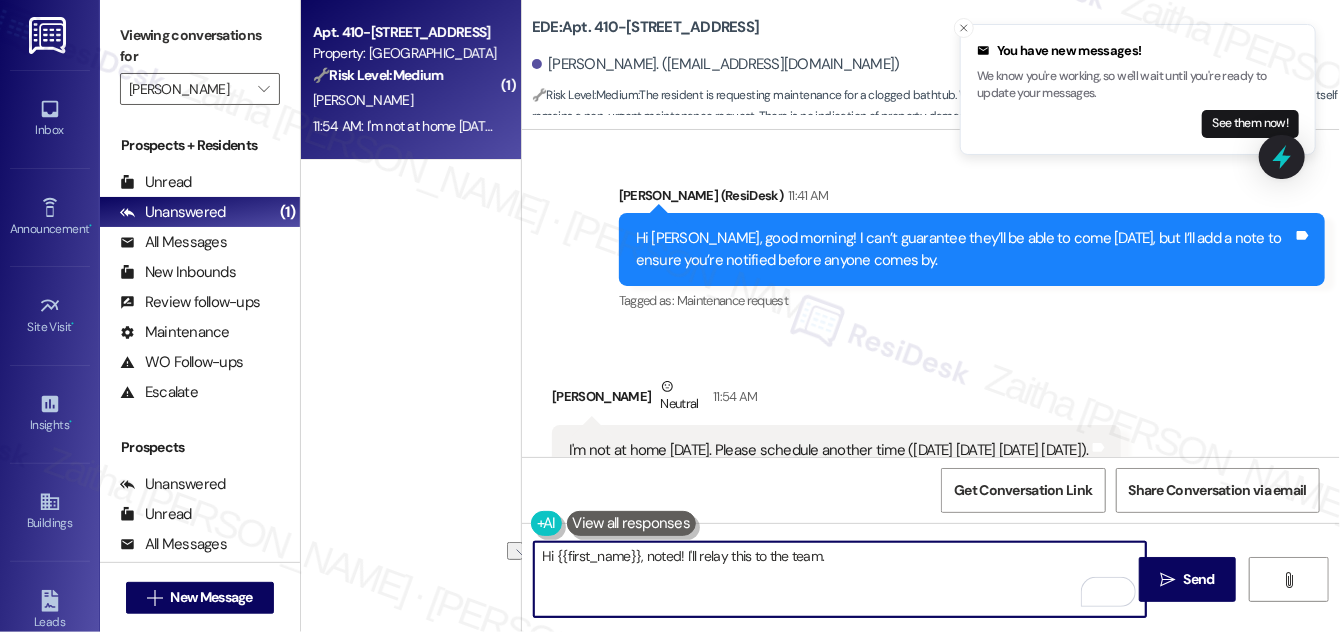 drag, startPoint x: 650, startPoint y: 554, endPoint x: 539, endPoint y: 555, distance: 111.0045 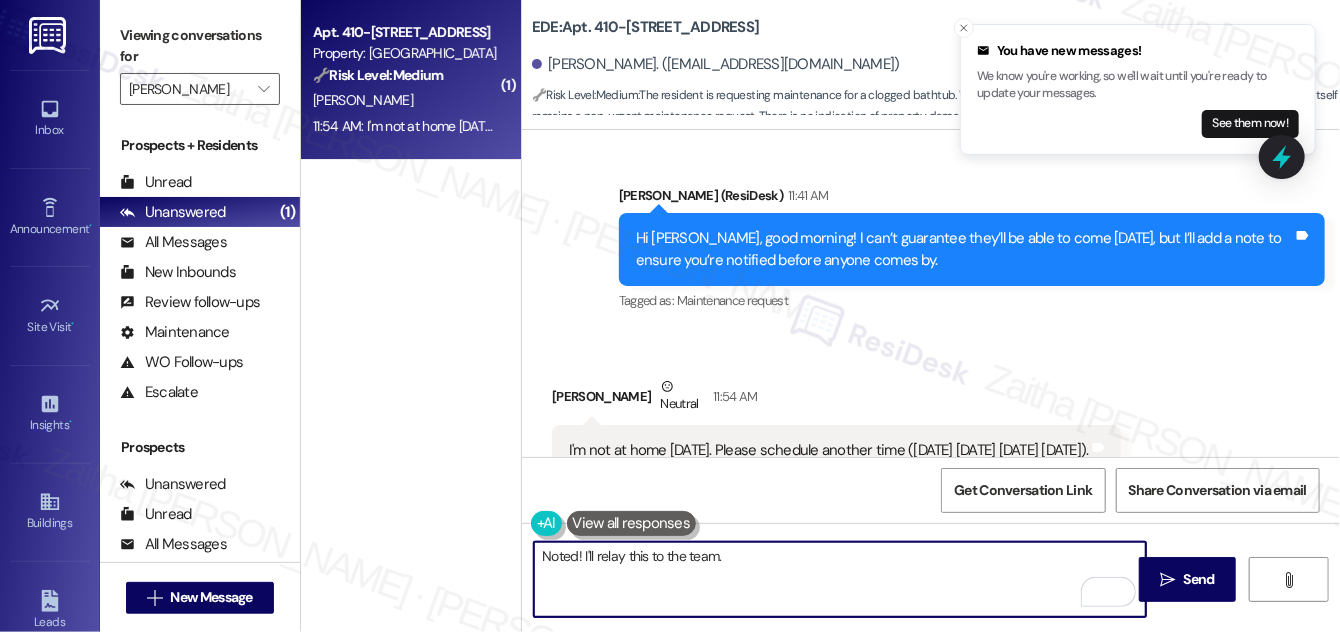 type on "Noted! I'll relay this to the team." 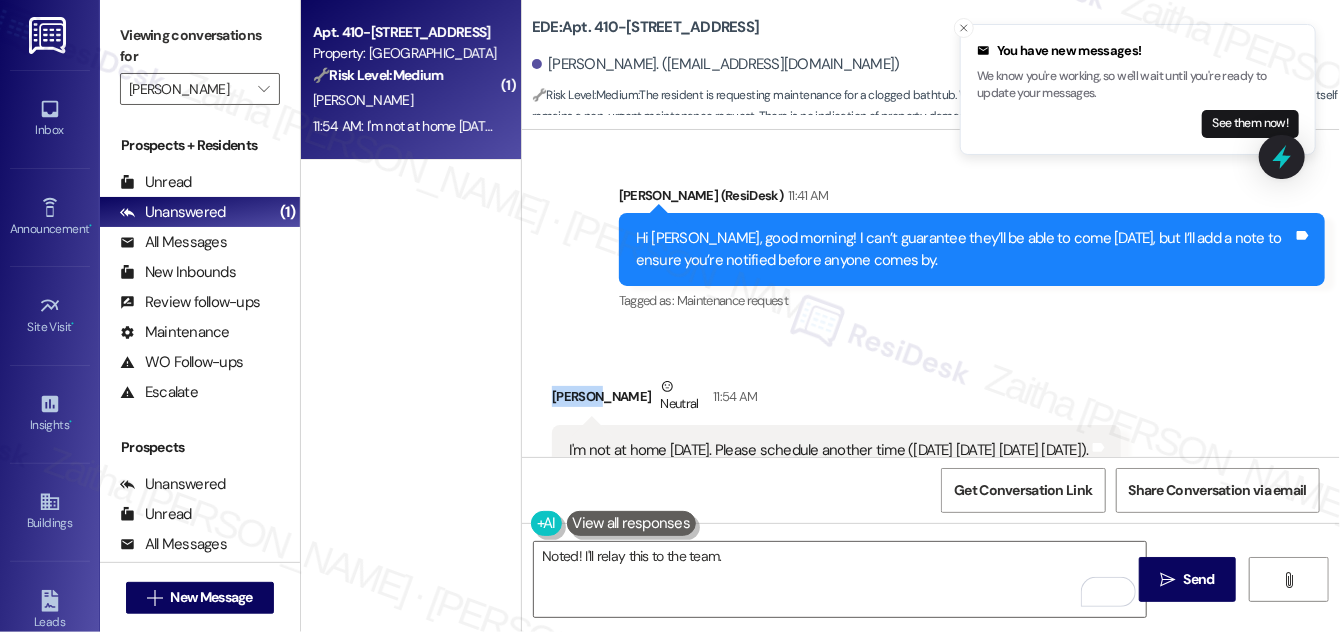 click on "[PERSON_NAME]   Neutral 11:54 AM" at bounding box center (836, 400) 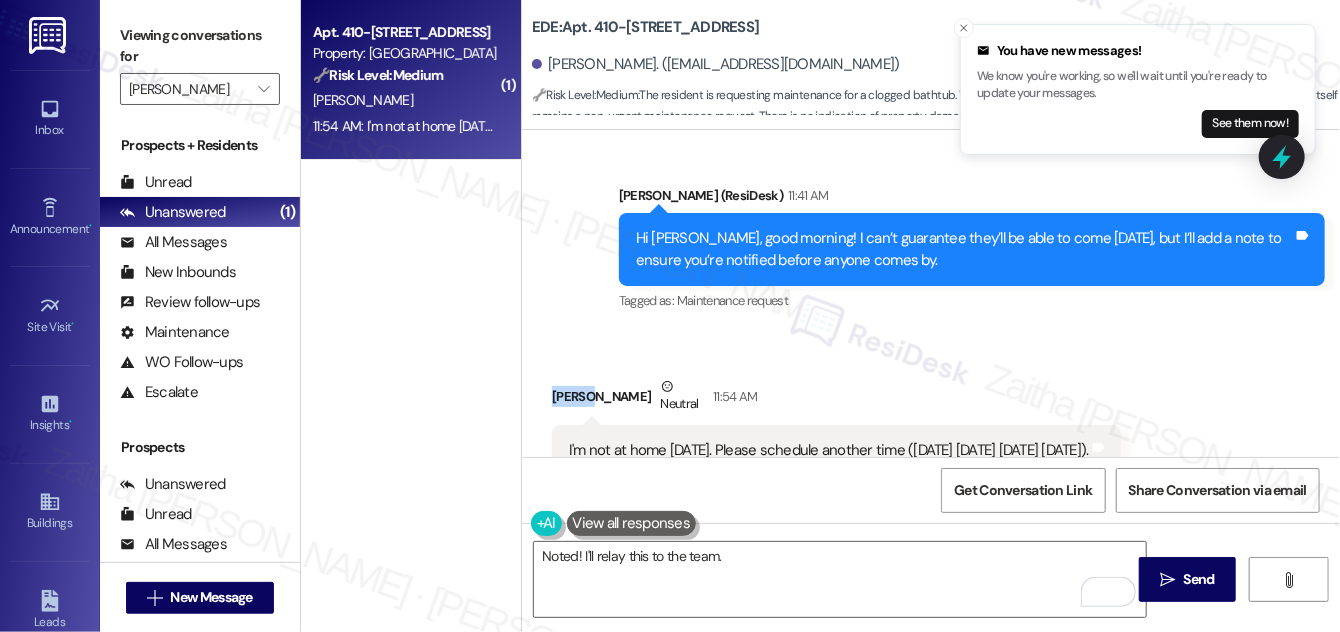 copy on "Kaiwei" 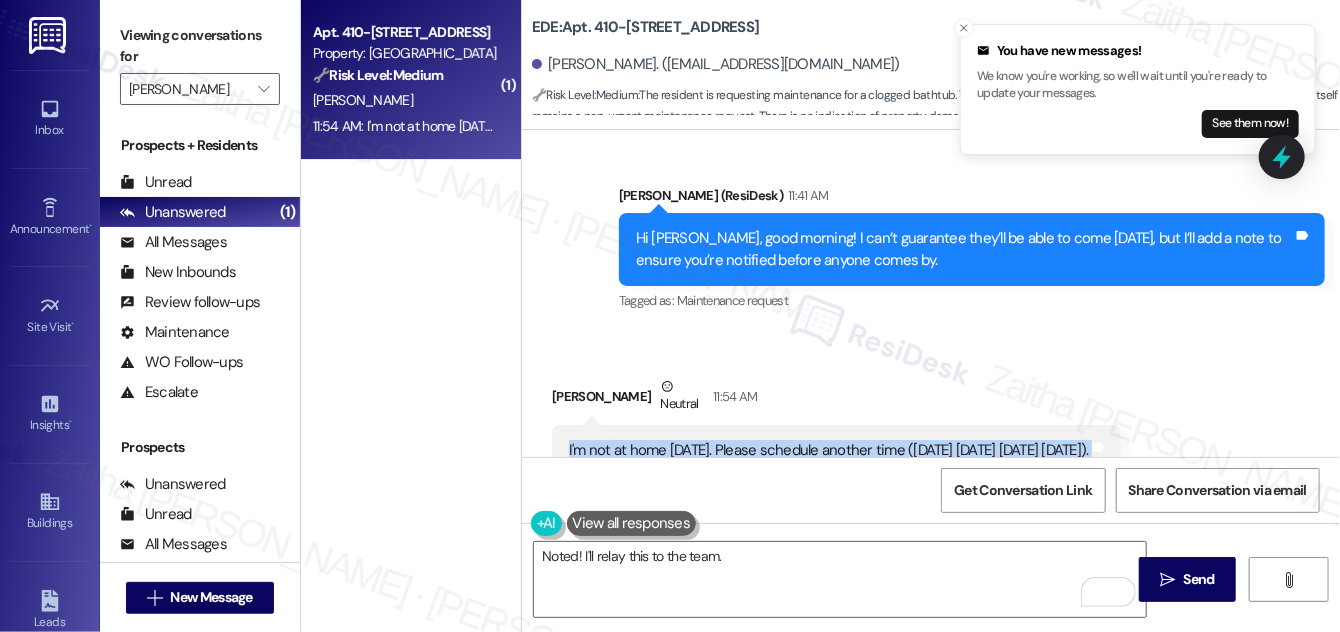 drag, startPoint x: 564, startPoint y: 381, endPoint x: 1164, endPoint y: 394, distance: 600.1408 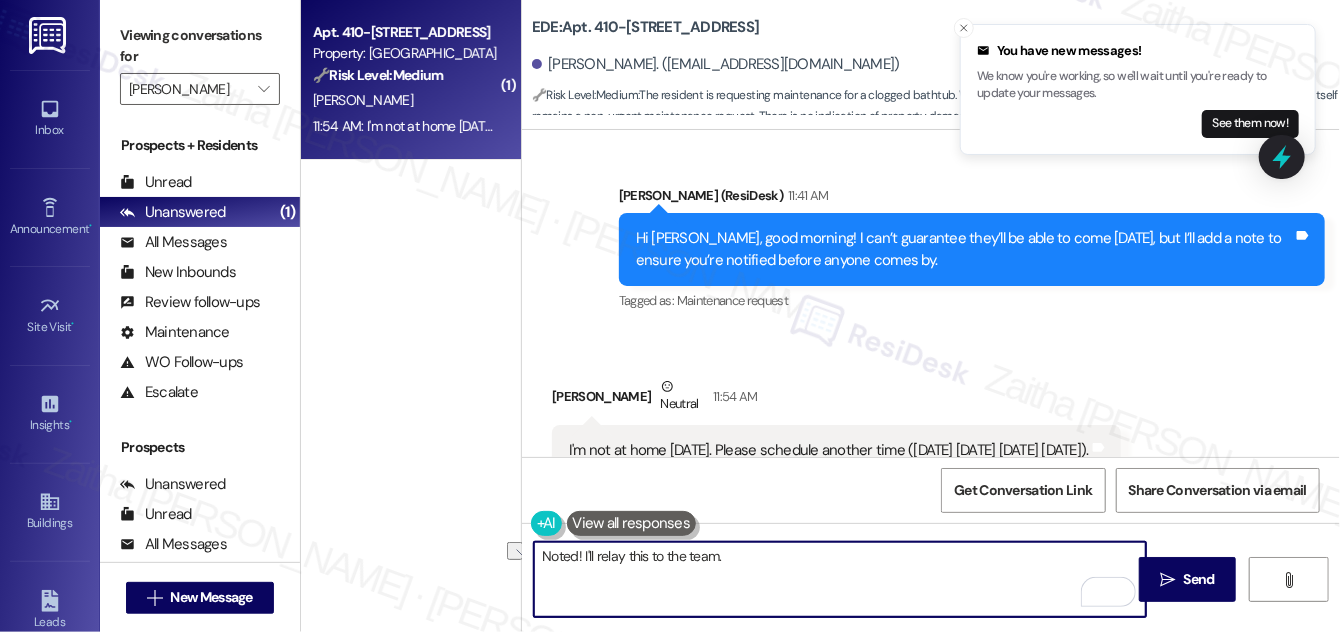 drag, startPoint x: 744, startPoint y: 556, endPoint x: 544, endPoint y: 559, distance: 200.02249 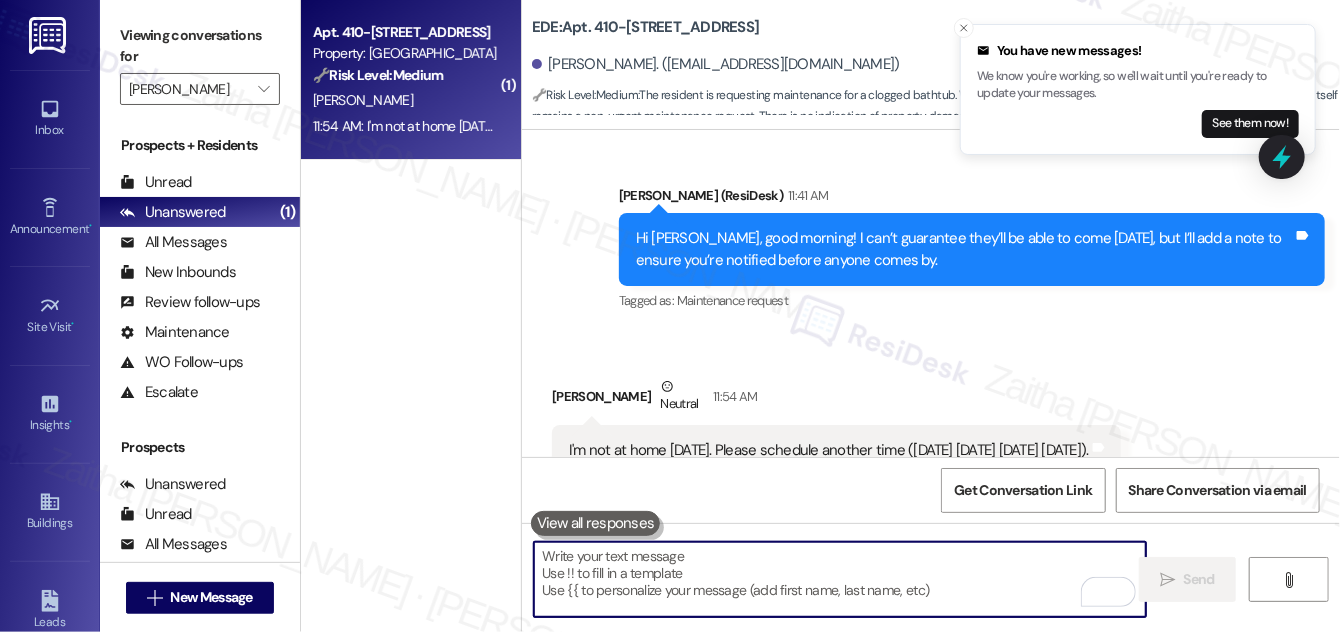 click at bounding box center (840, 579) 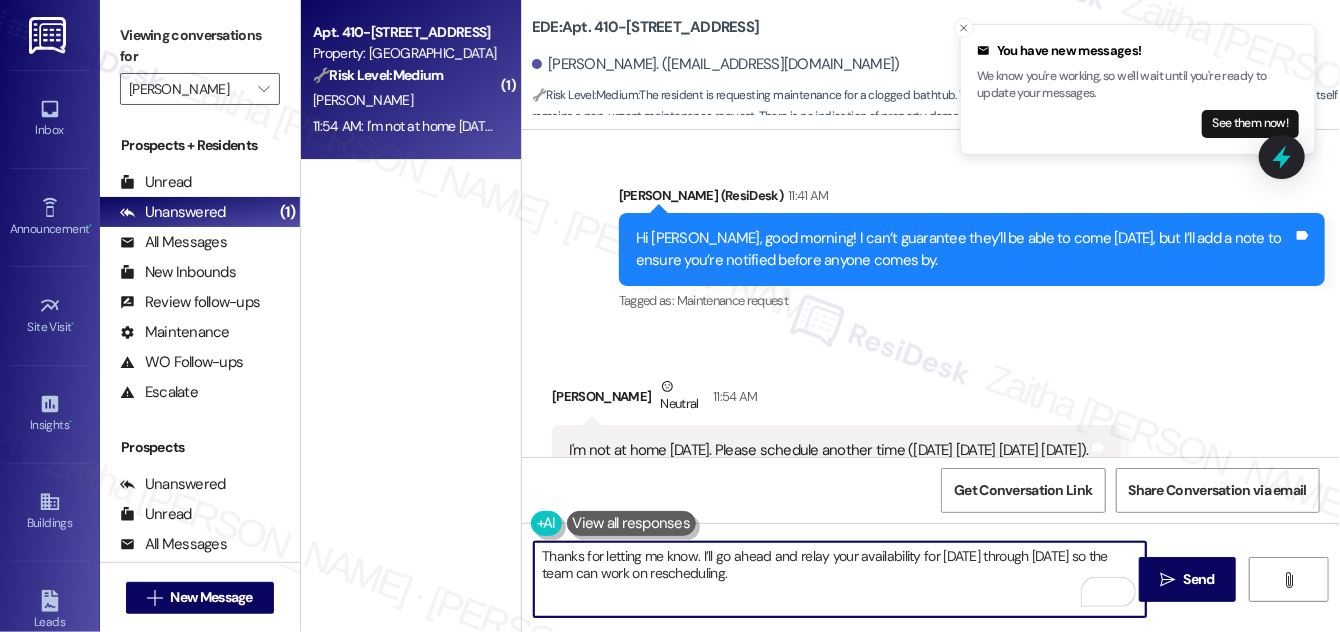 type on "Thanks for letting me know. I’ll go ahead and relay your availability for [DATE] through [DATE] so the team can work on rescheduling." 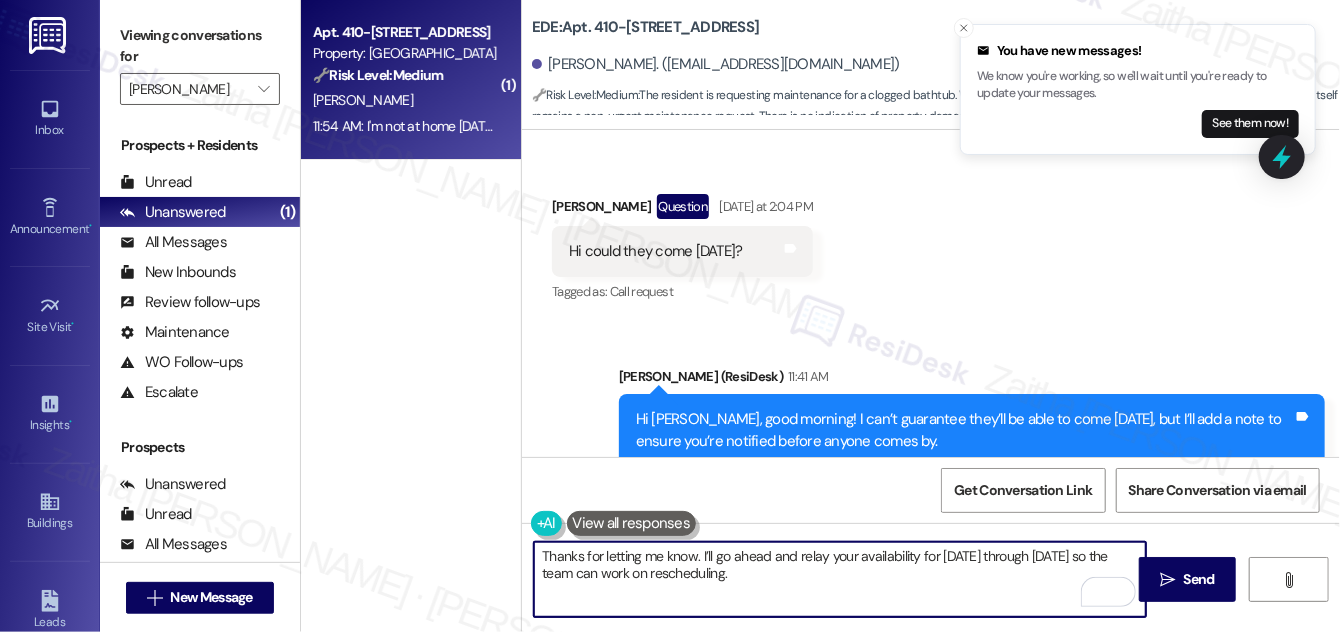 scroll, scrollTop: 8674, scrollLeft: 0, axis: vertical 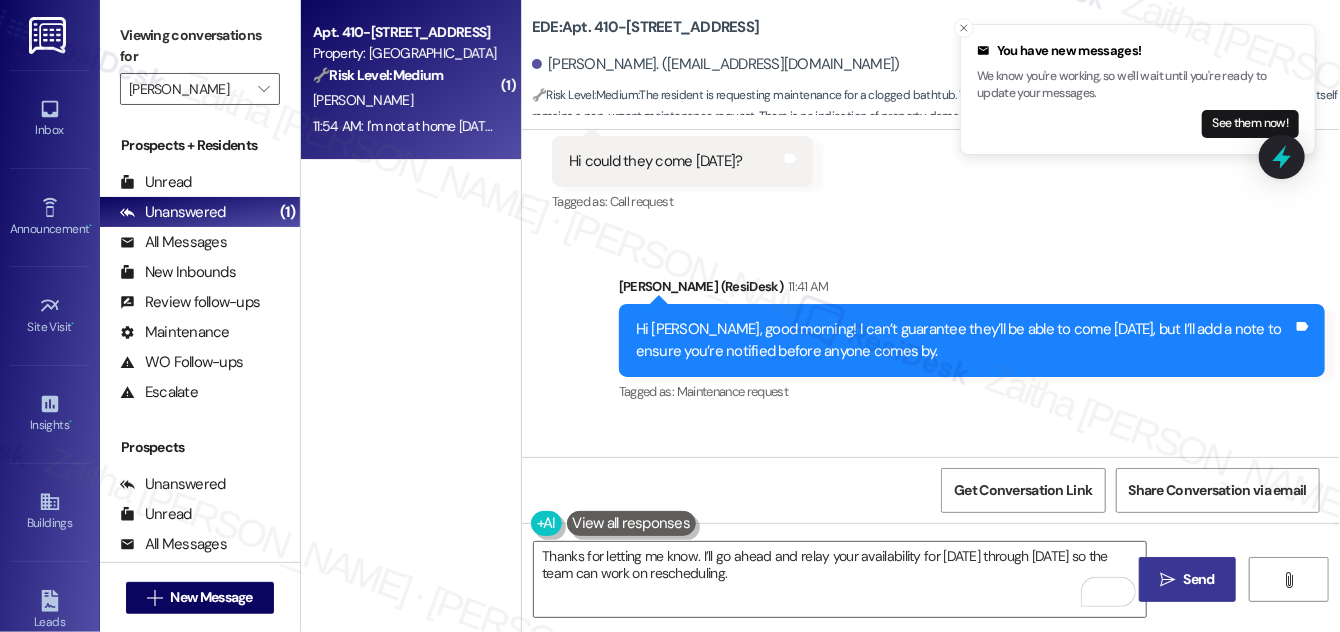 click on "Send" at bounding box center [1199, 579] 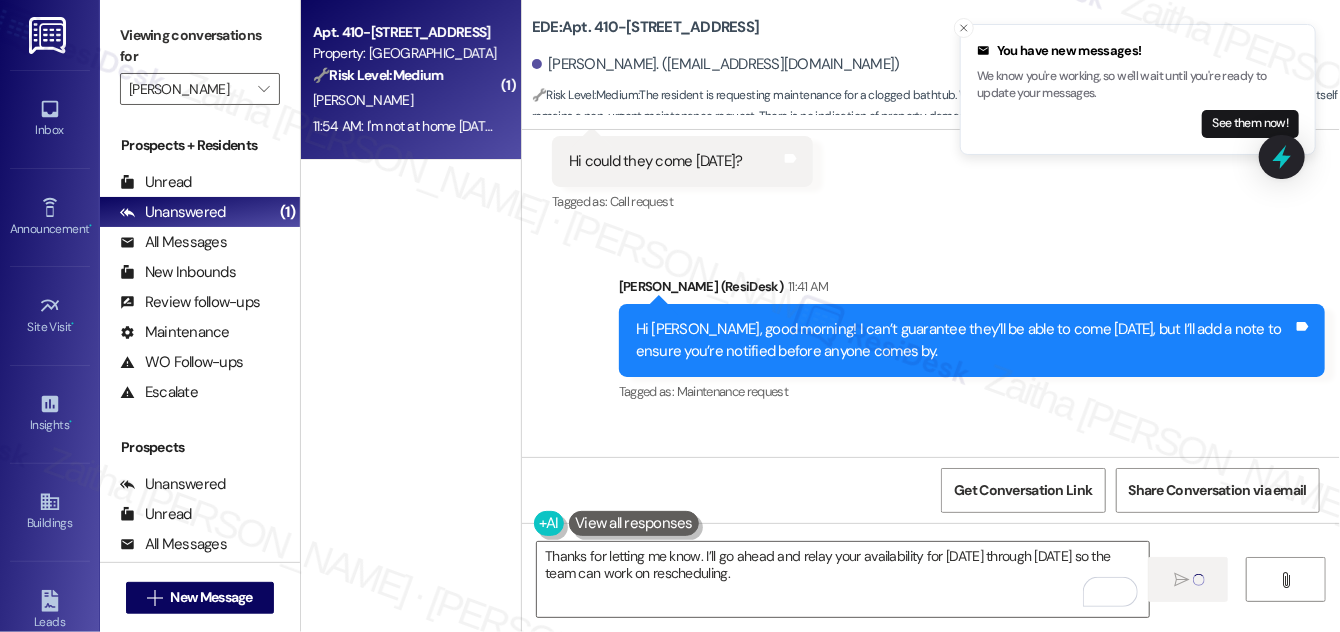 type 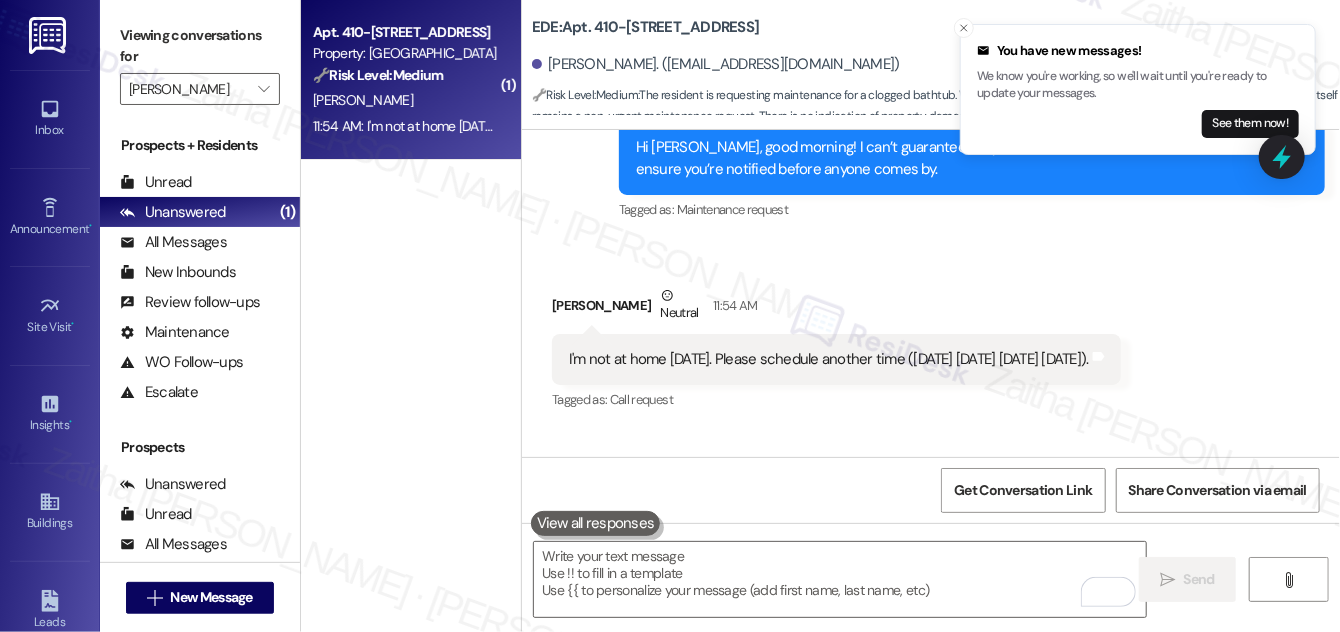 scroll, scrollTop: 8926, scrollLeft: 0, axis: vertical 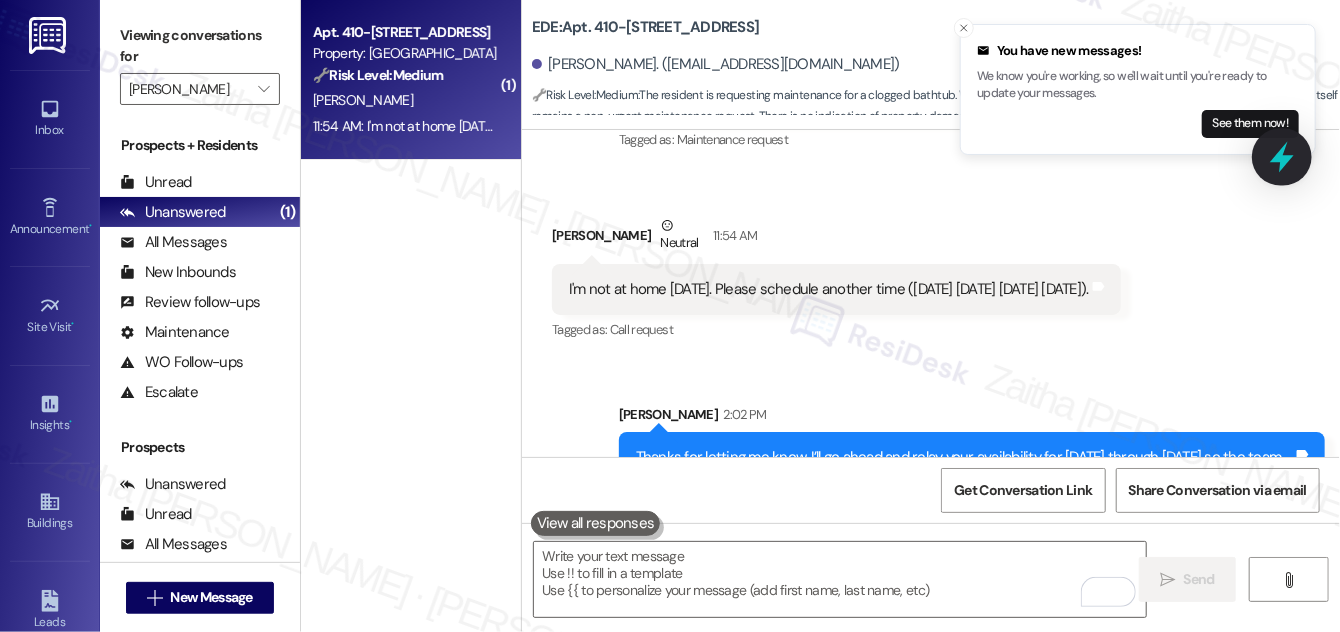 click 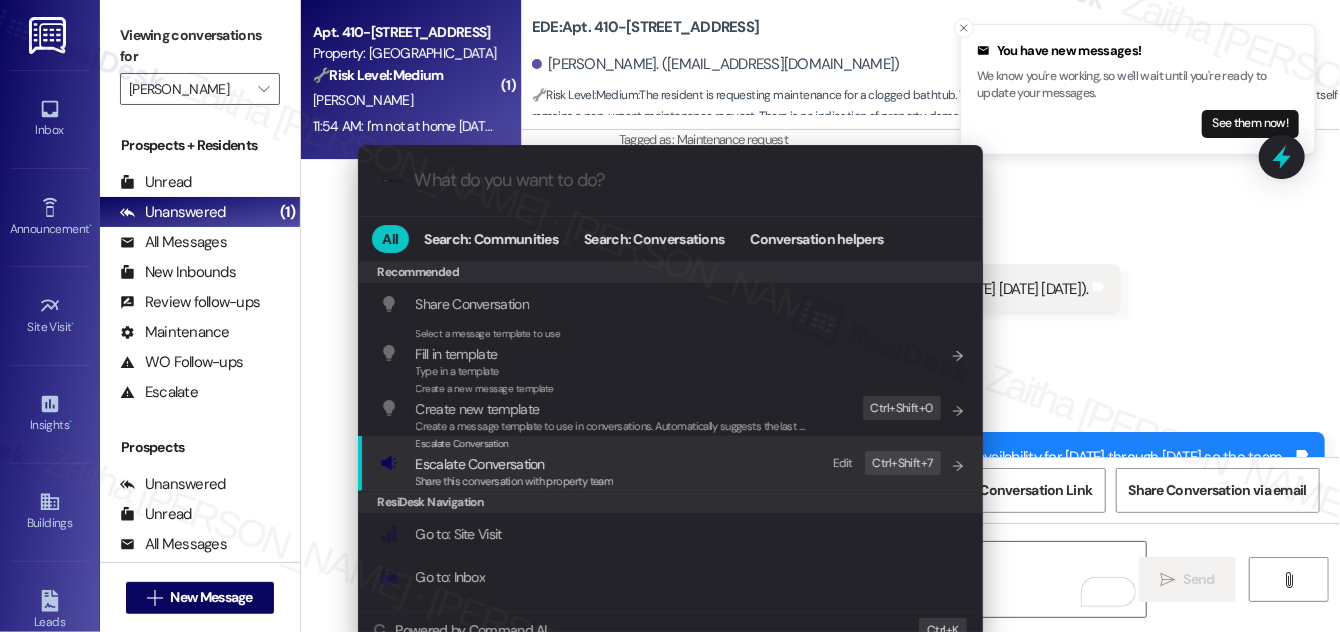click on "Escalate Conversation" at bounding box center (480, 464) 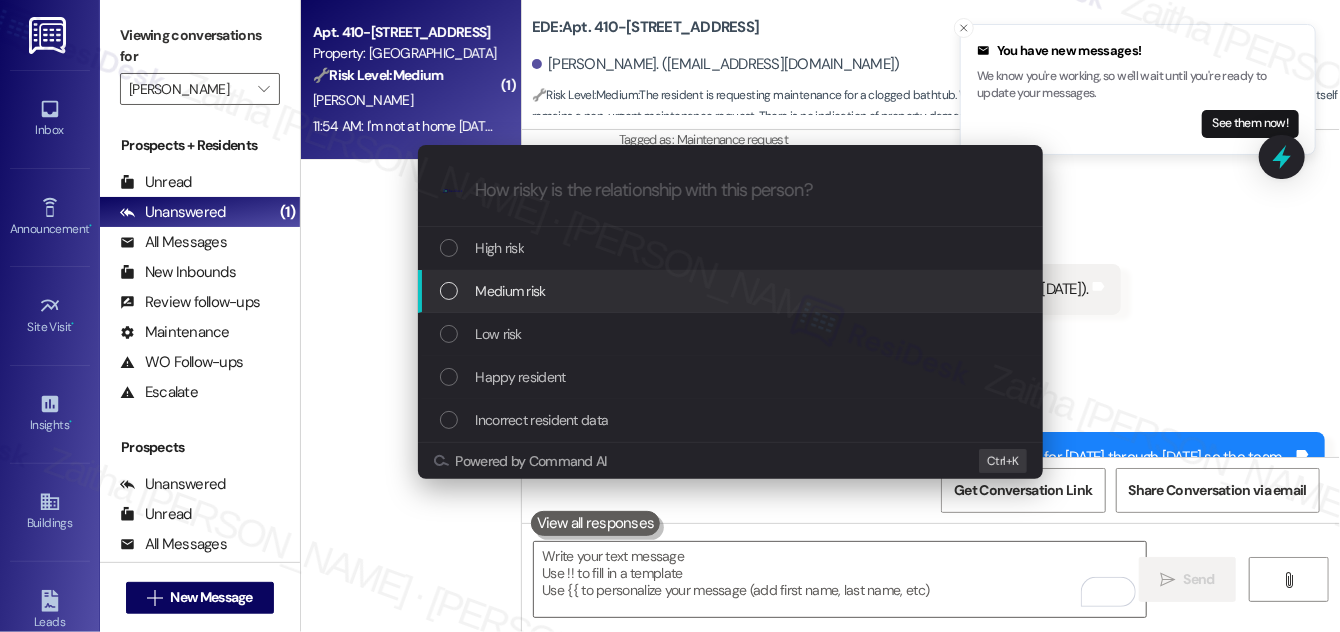 click on "Medium risk" at bounding box center (732, 291) 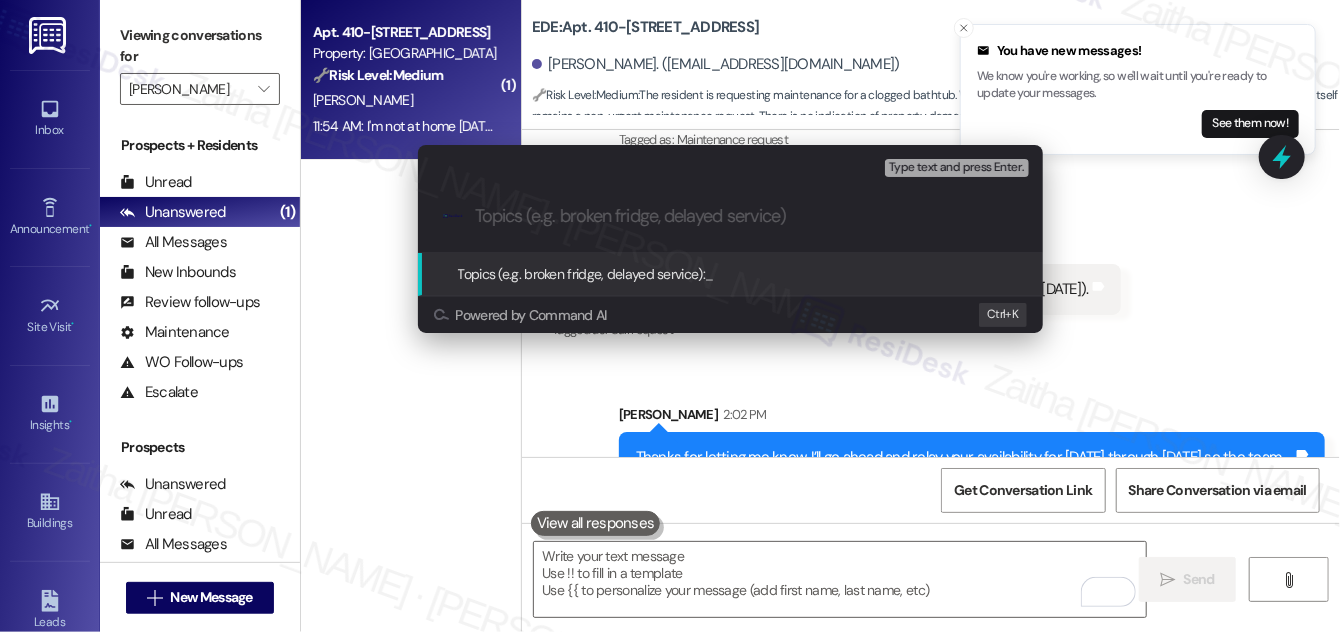 paste on "Reschedule Request: Not Home [DATE]" 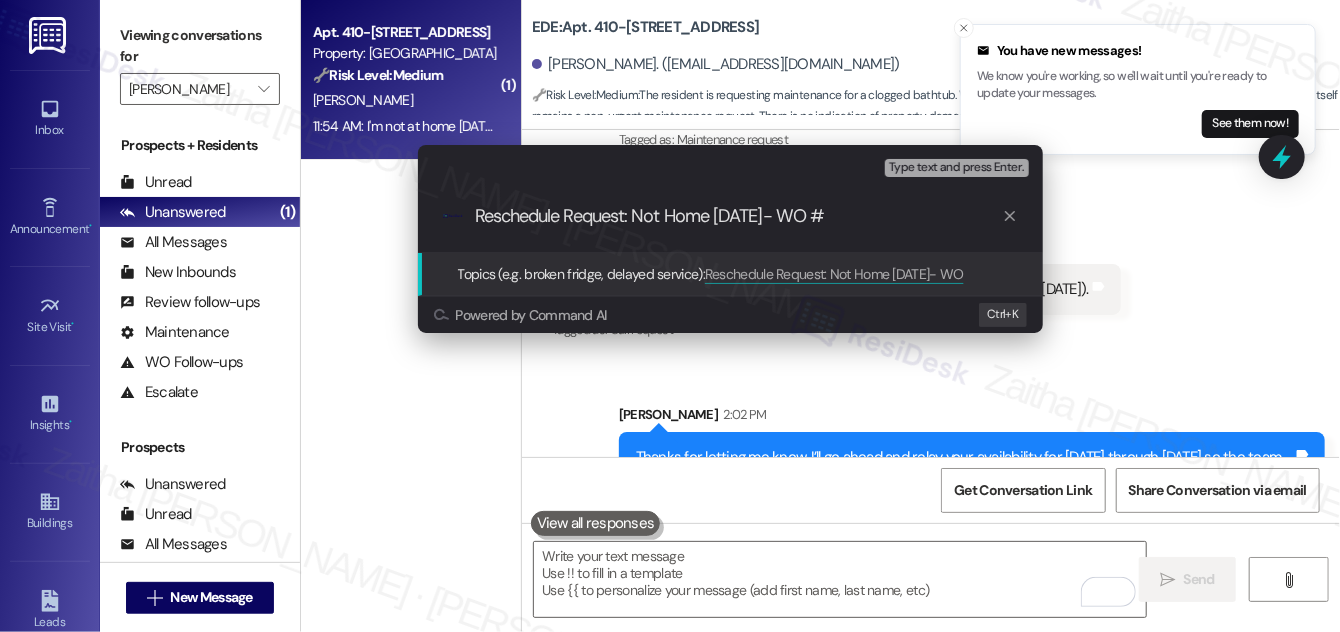 paste on "146-1 (" 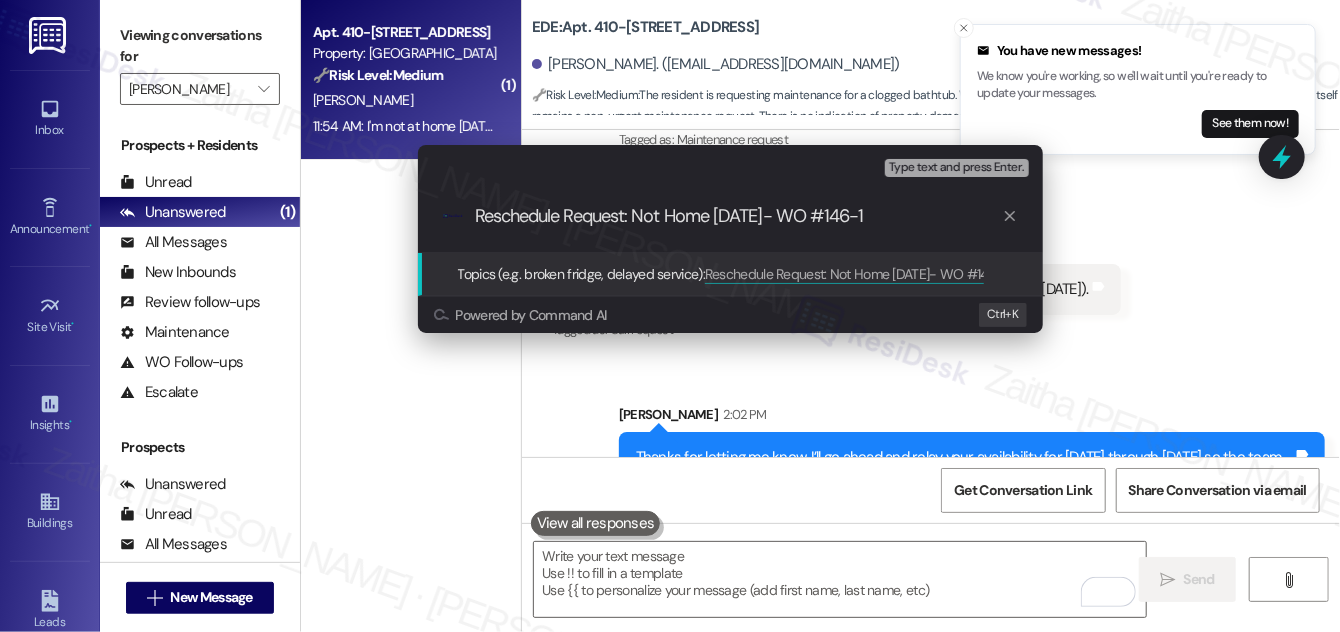 type on "Reschedule Request: Not Home [DATE]- WO #146-1" 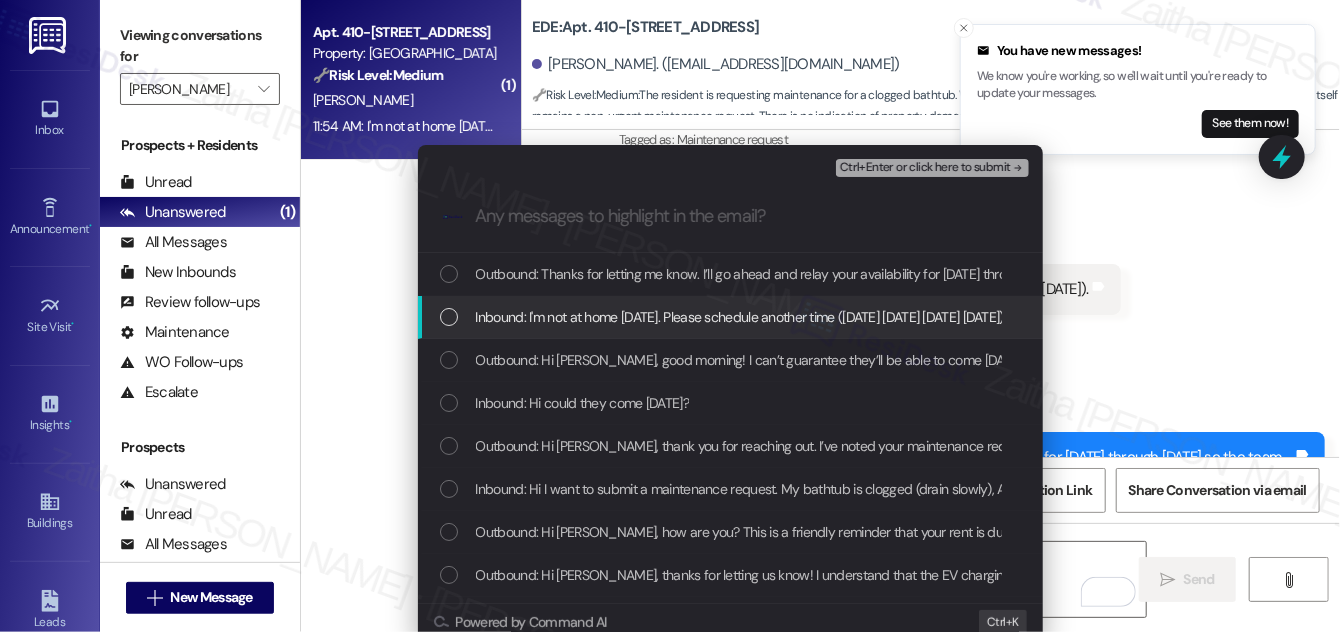 click at bounding box center (449, 317) 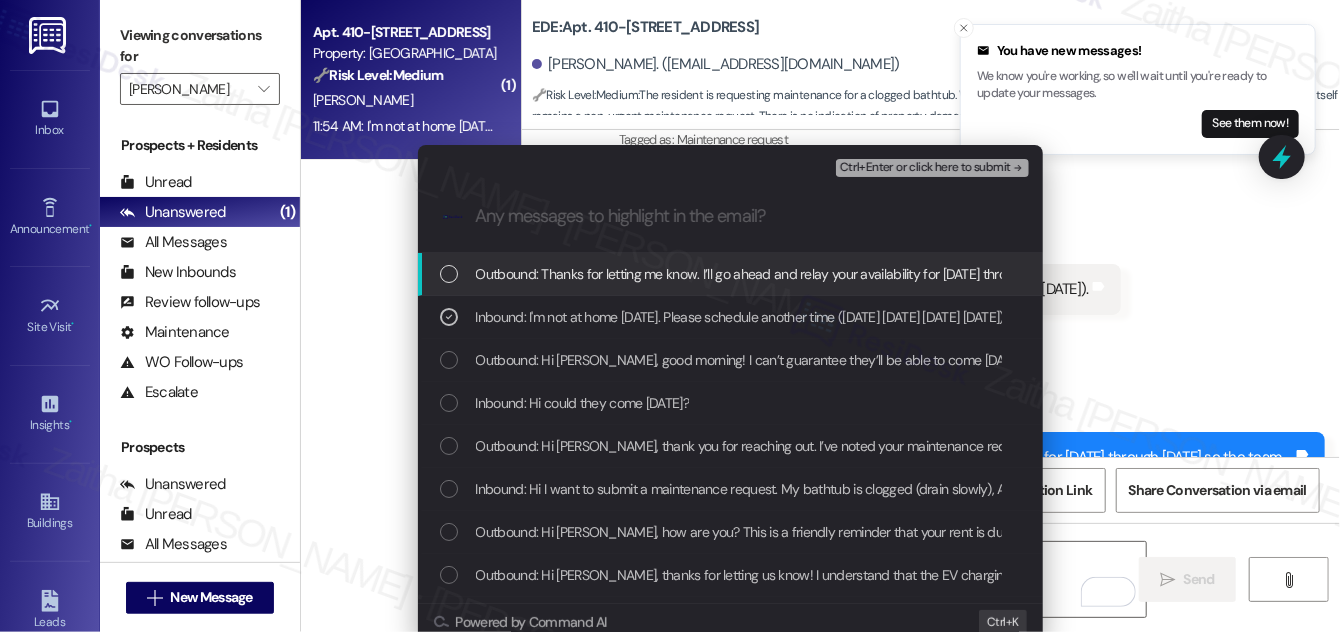 click on "Ctrl+Enter or click here to submit" at bounding box center (925, 168) 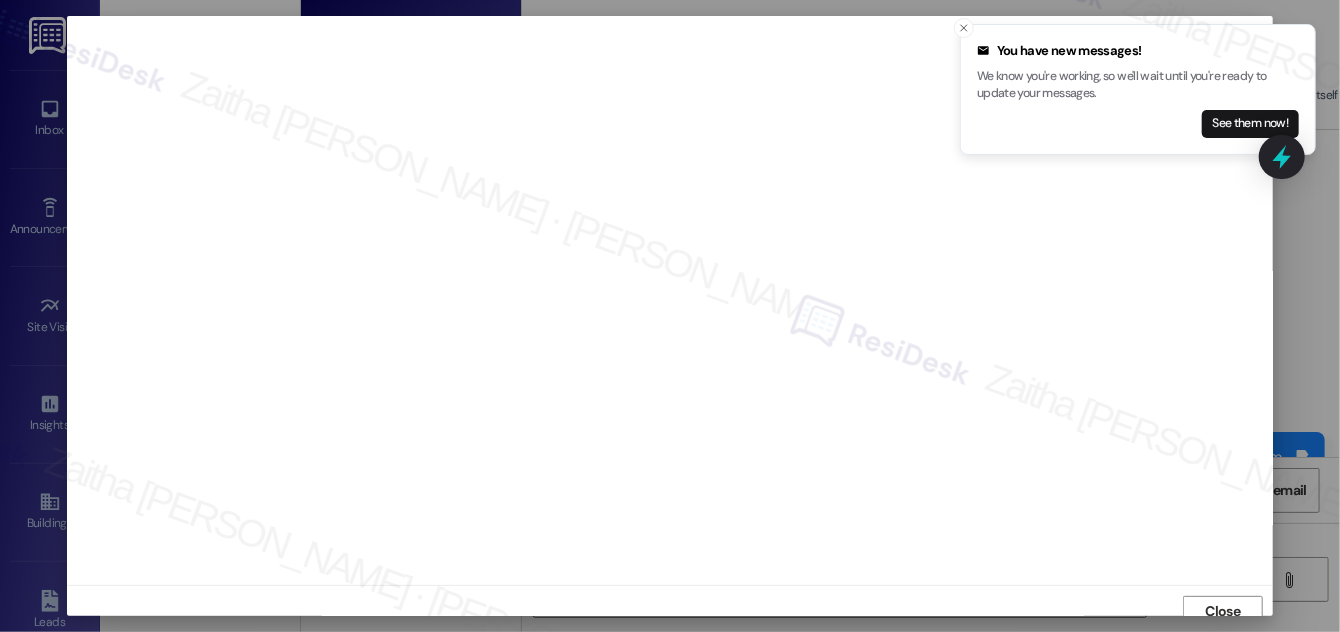 scroll, scrollTop: 11, scrollLeft: 0, axis: vertical 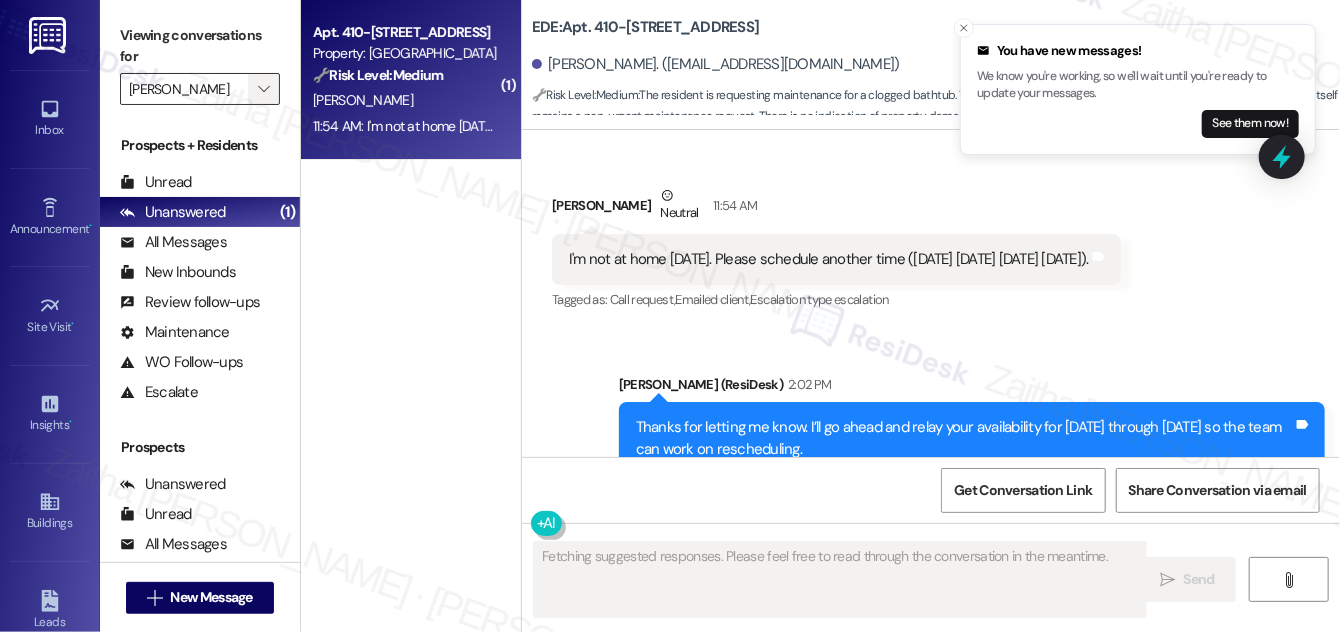 click on "" at bounding box center [263, 89] 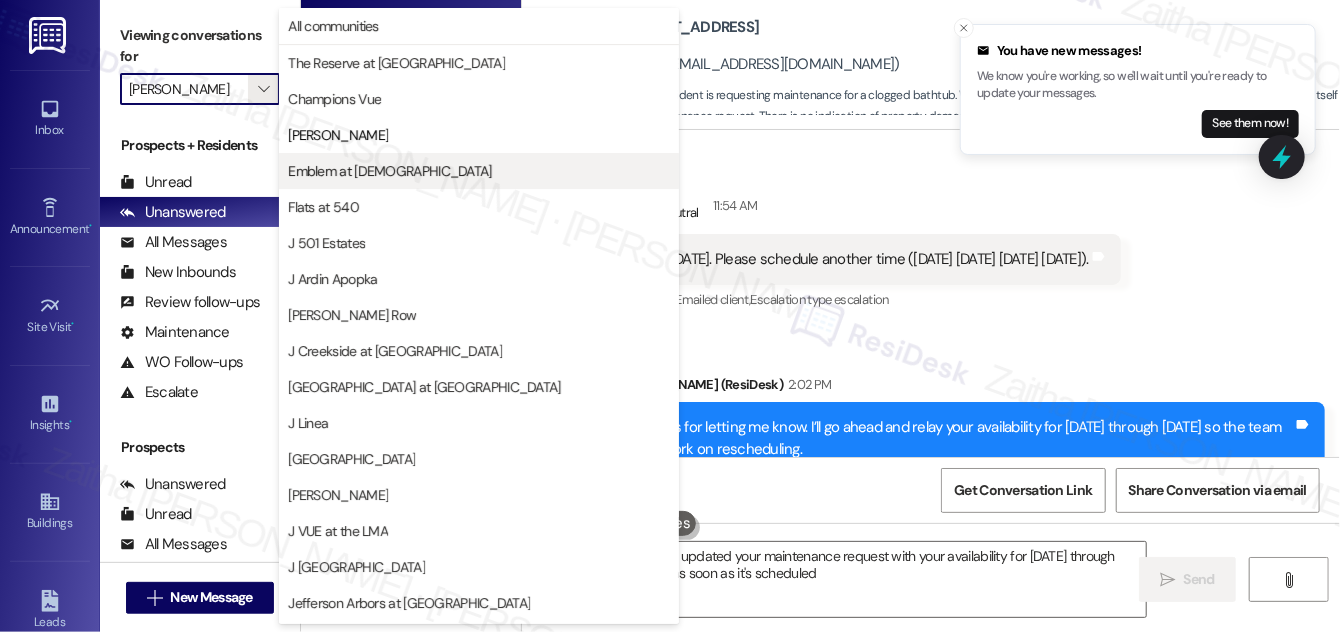 type on "Hey {{first_name}}! I've updated your maintenance request with your availability for [DATE] through [DATE]. I'll let you know as soon as it's scheduled!" 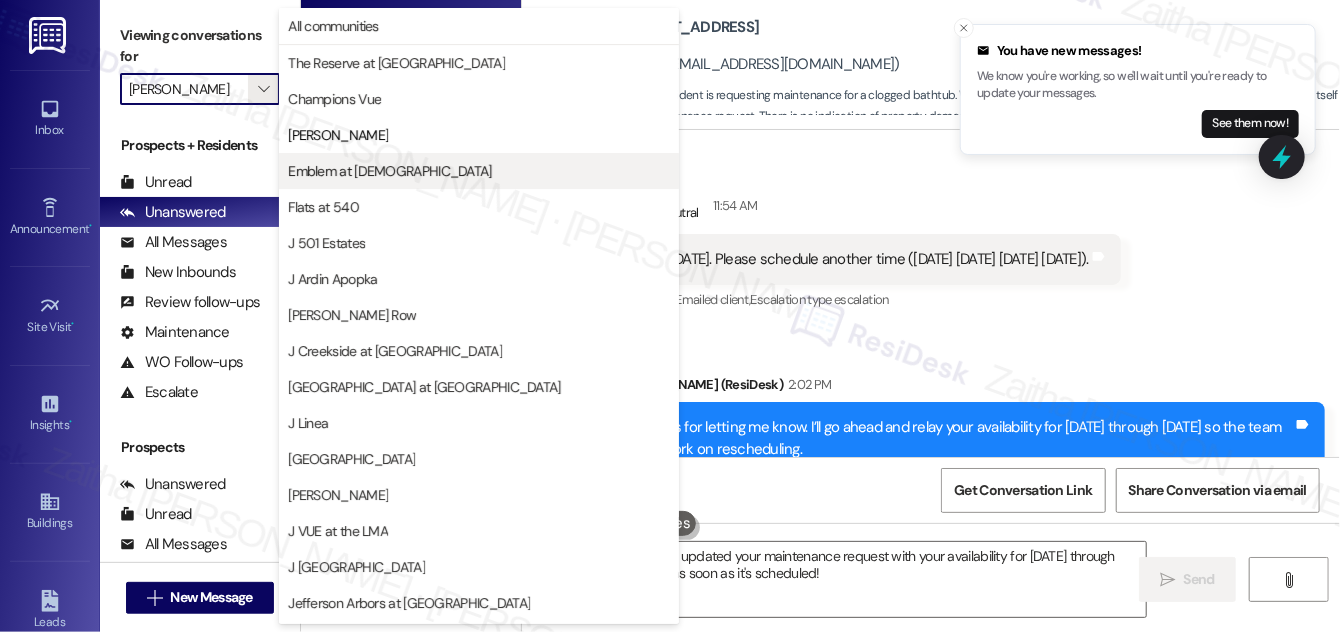 click on "Emblem at [DEMOGRAPHIC_DATA]" at bounding box center [389, 171] 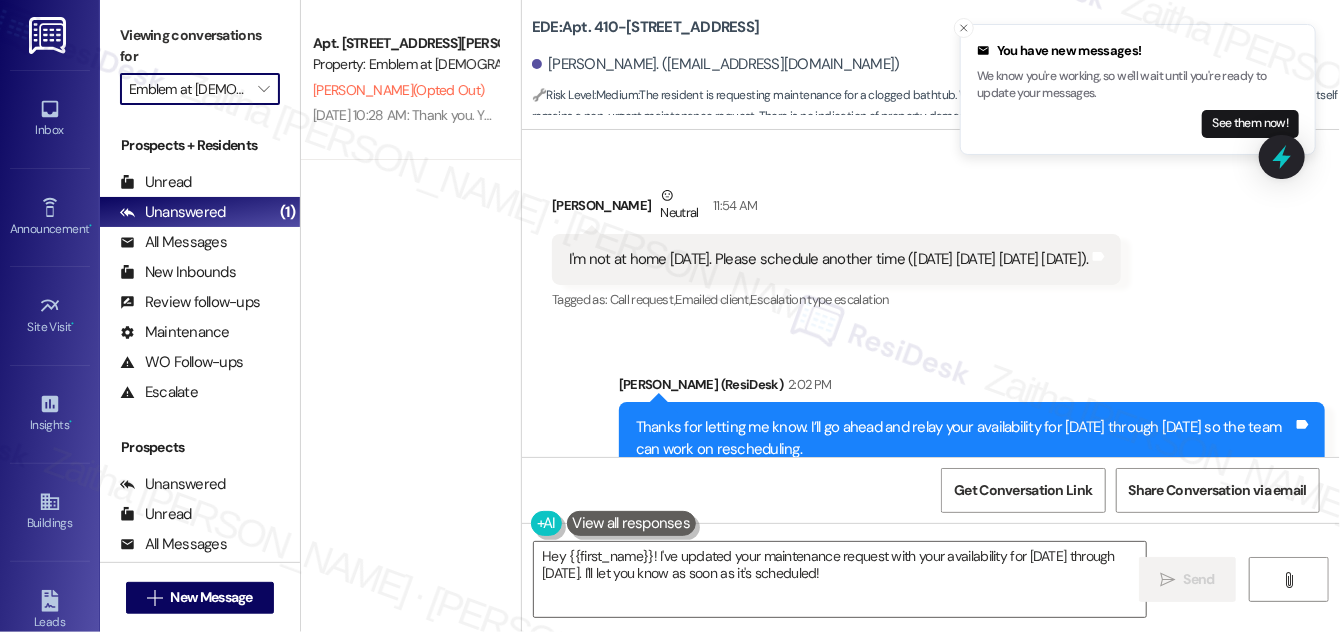 click on "Emblem at [DEMOGRAPHIC_DATA]" at bounding box center (188, 89) 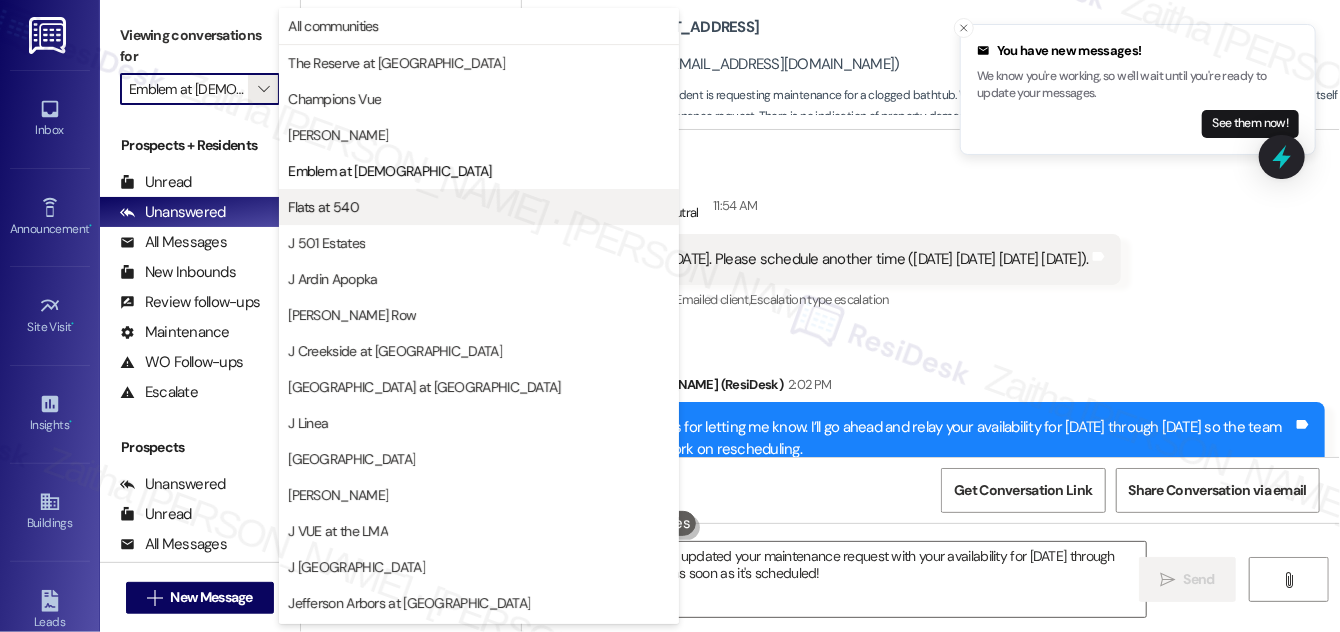 click on "Flats at 540" at bounding box center [479, 207] 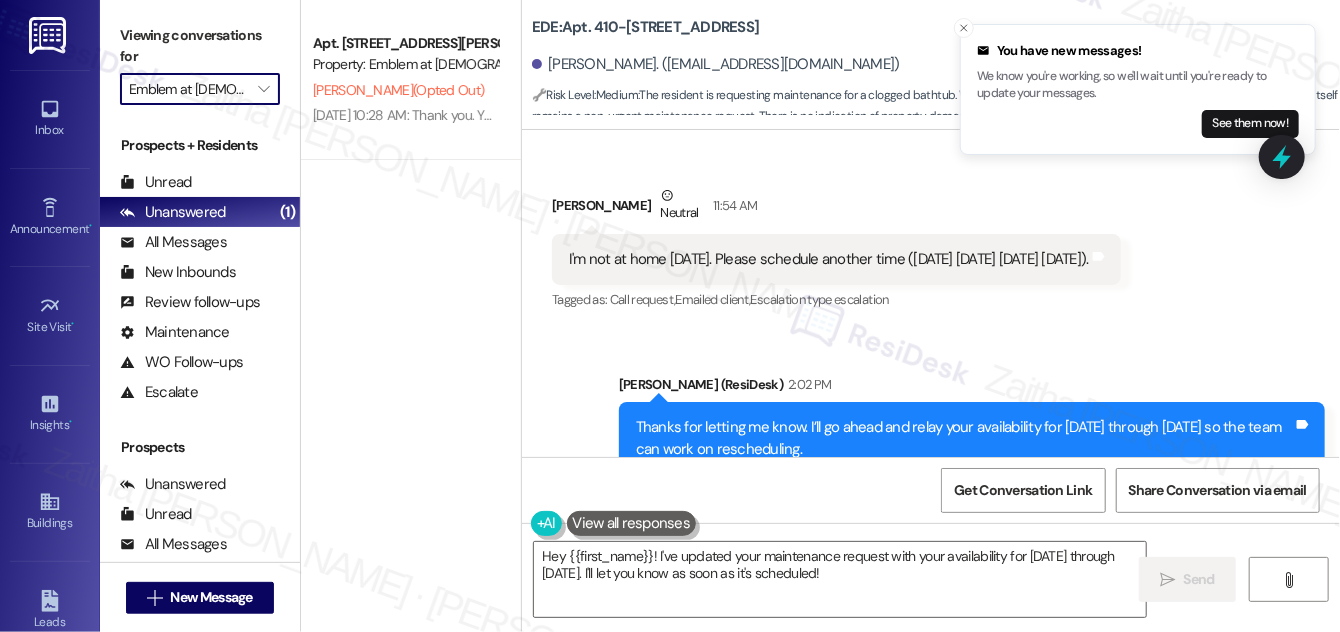type on "Flats at 540" 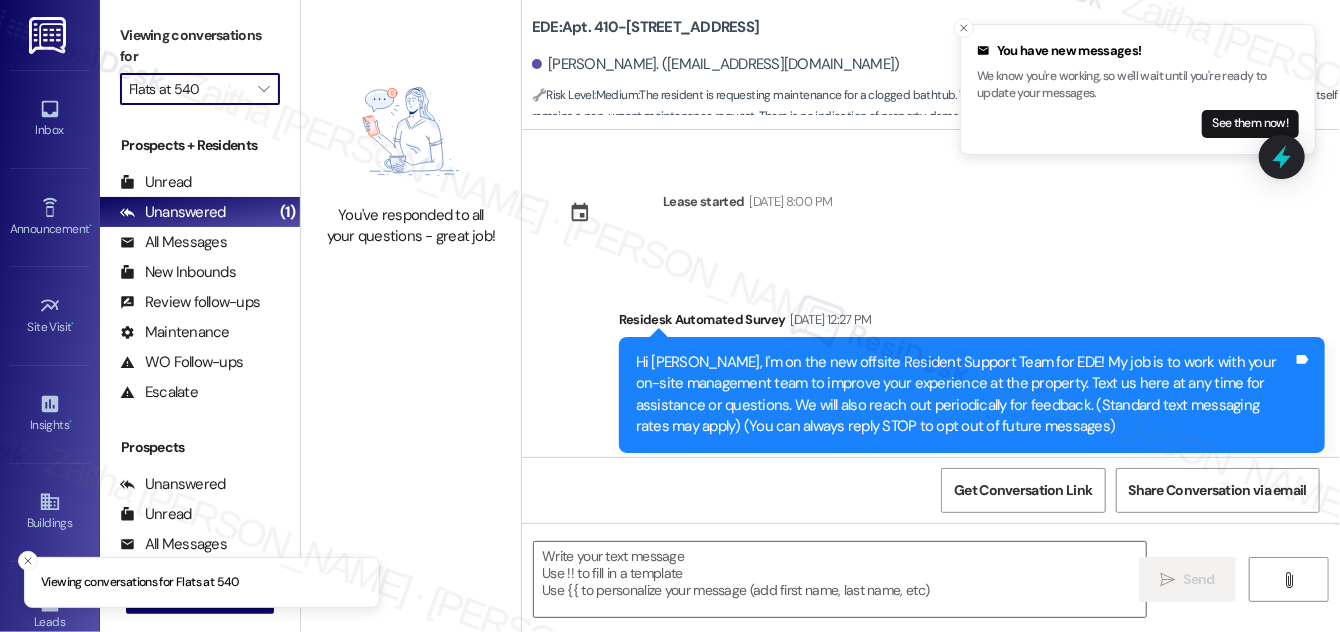click on "Flats at 540" at bounding box center (188, 89) 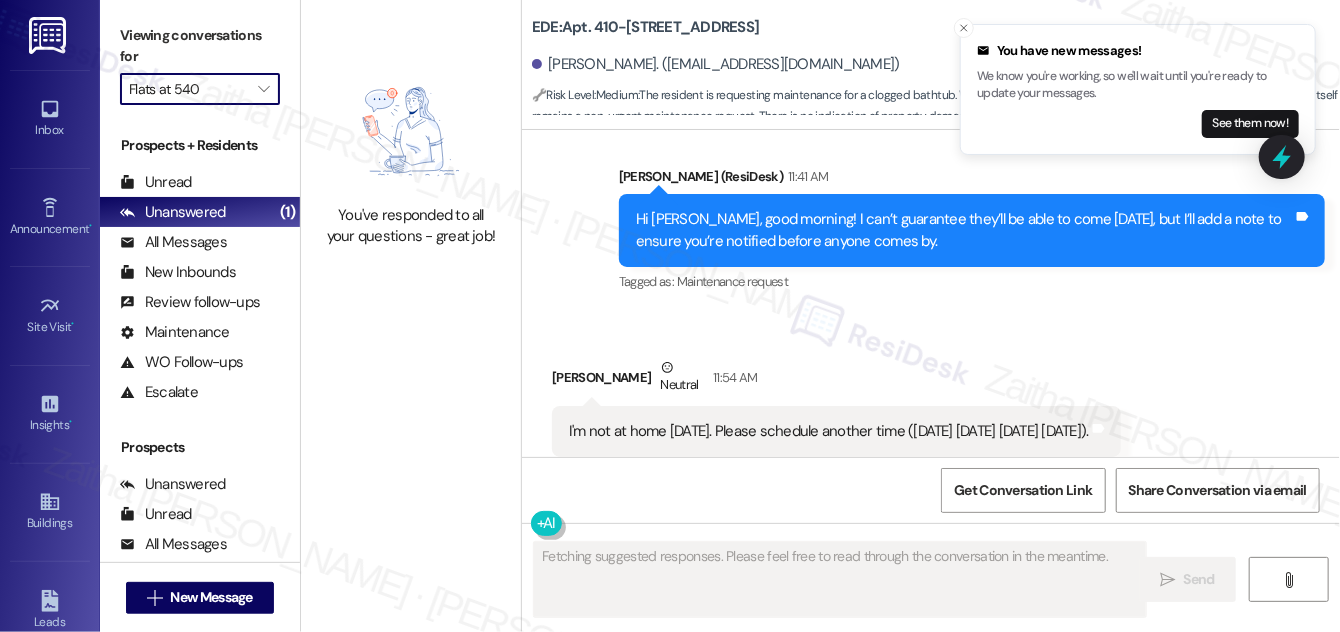 scroll, scrollTop: 8765, scrollLeft: 0, axis: vertical 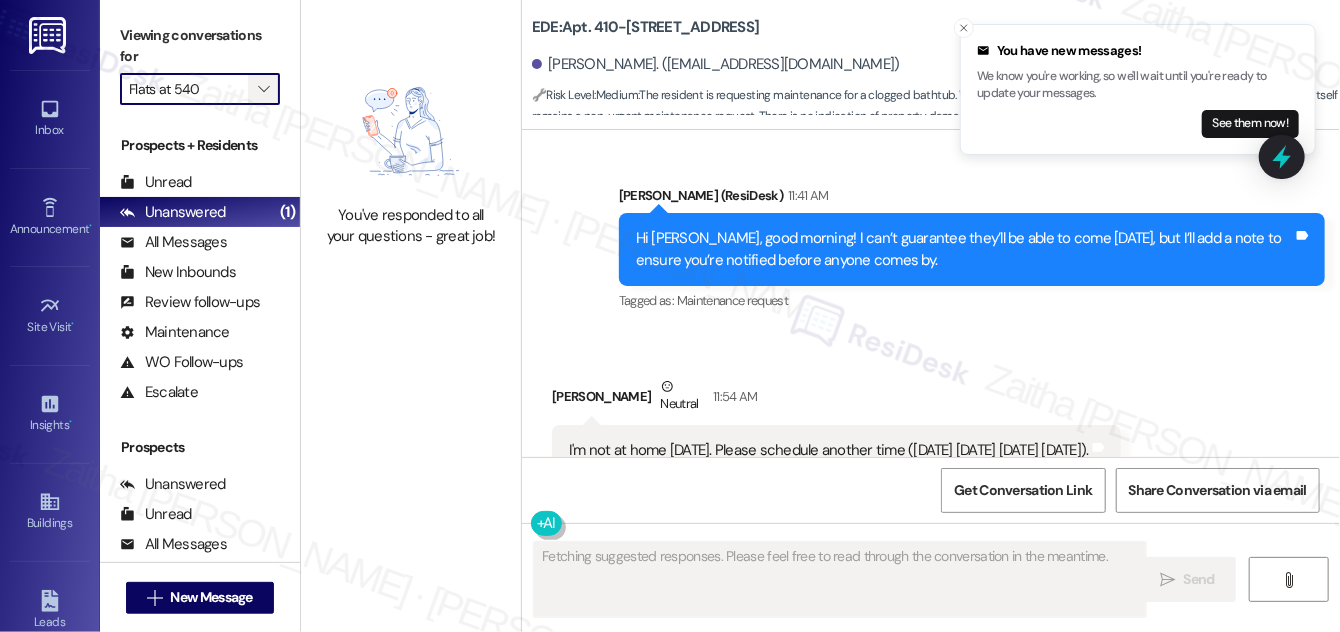 click on "" at bounding box center [263, 89] 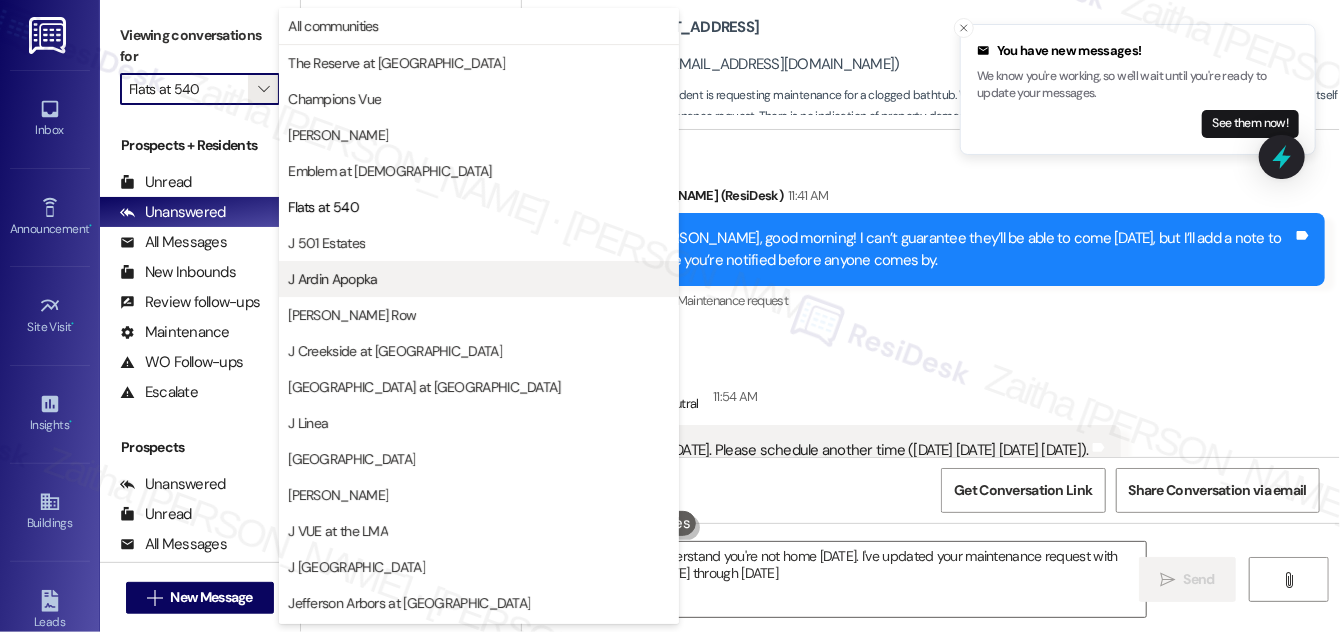 click on "J Ardin Apopka" at bounding box center (332, 279) 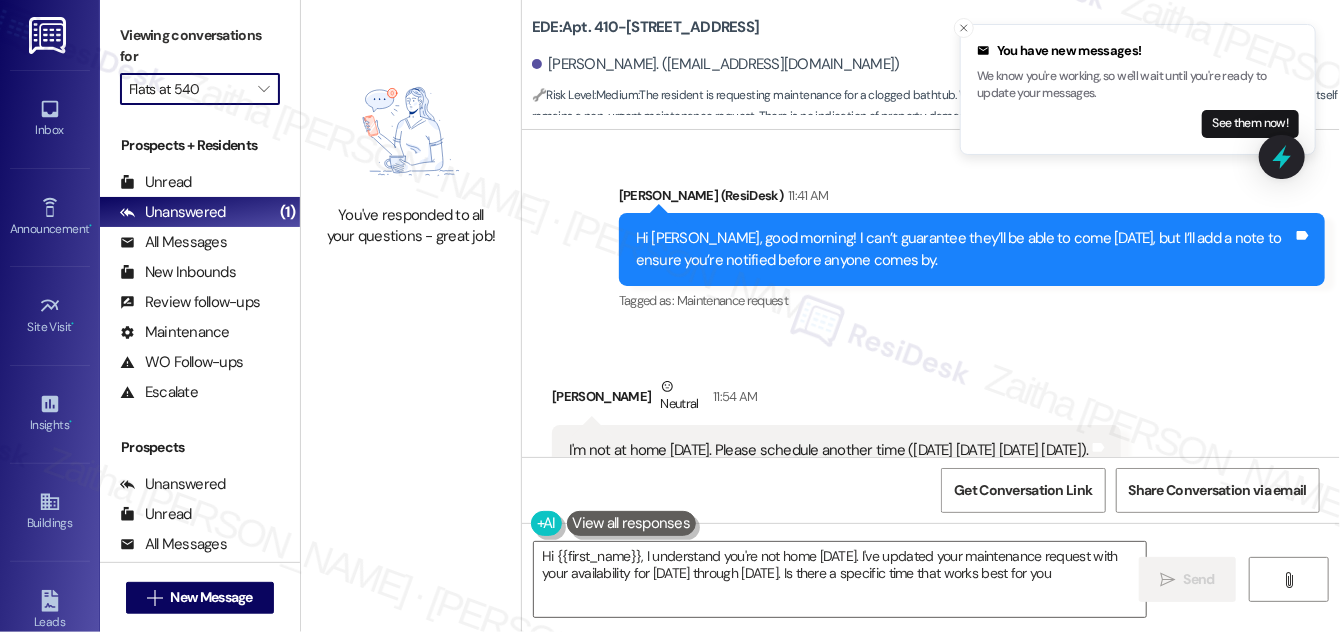 type on "Hi {{first_name}}, I understand you're not home [DATE]. I've updated your maintenance request with your availability for [DATE] through [DATE]. Is there a specific time that works best for you?" 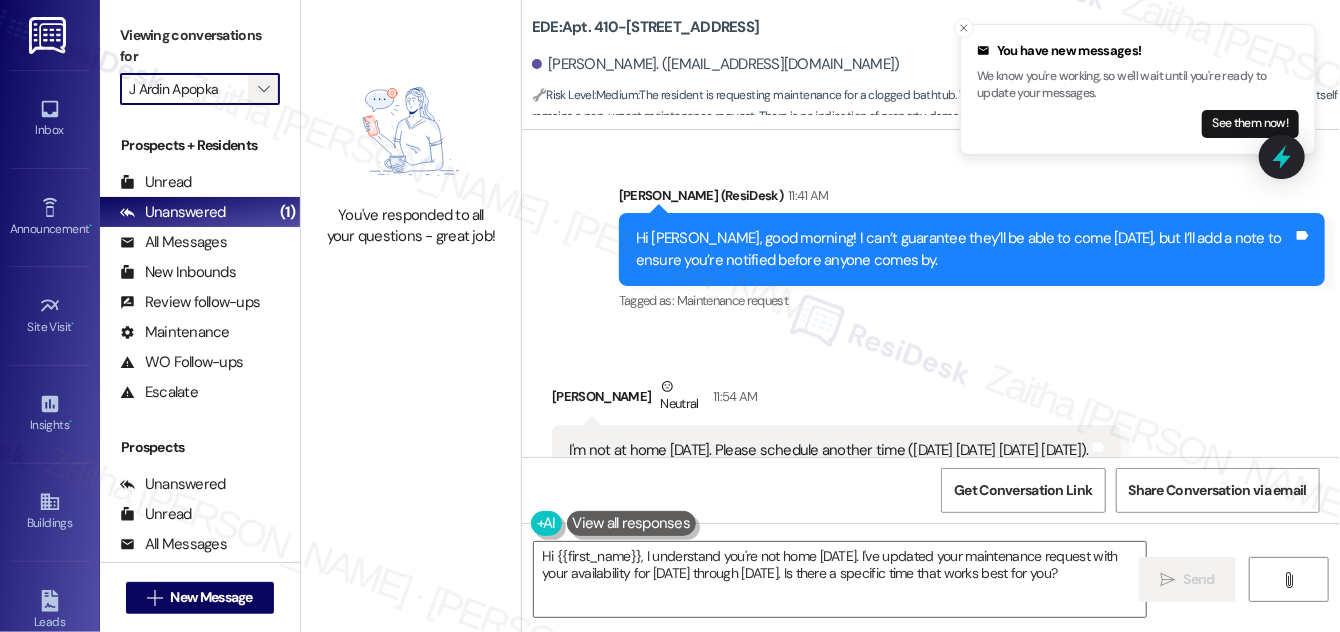 click on "" at bounding box center (263, 89) 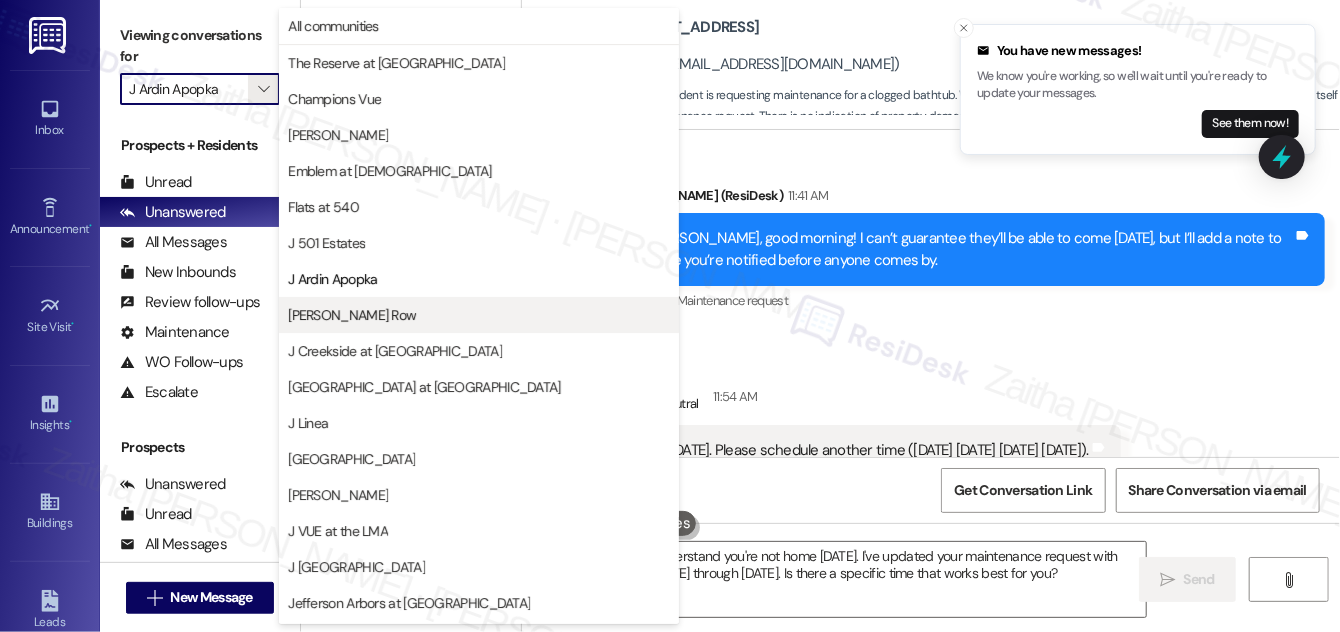 click on "[PERSON_NAME] Row" at bounding box center [352, 315] 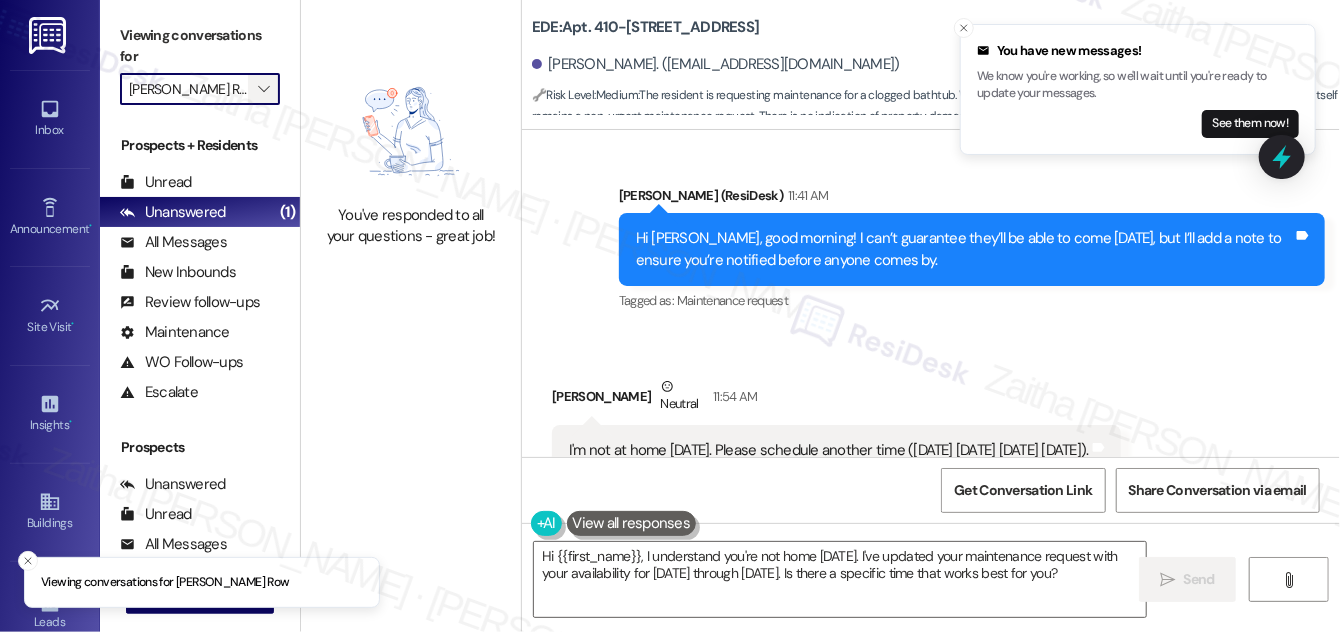 click on "" at bounding box center [263, 89] 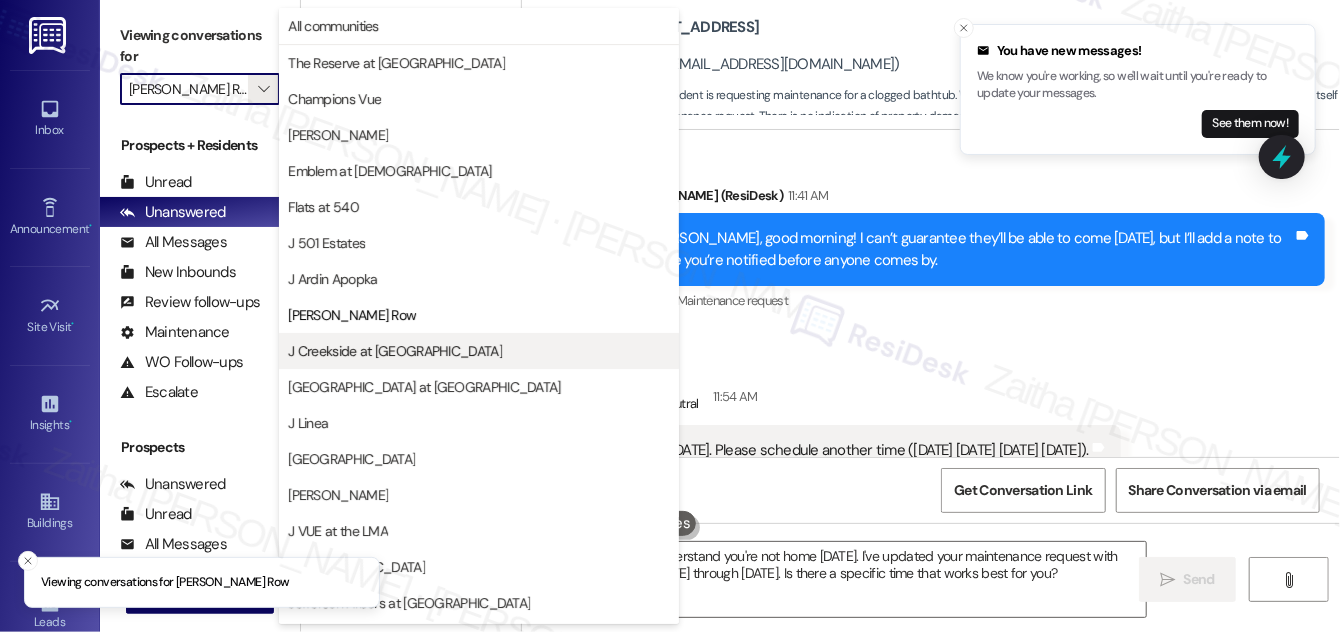 click on "J Creekside at [GEOGRAPHIC_DATA]" at bounding box center [479, 351] 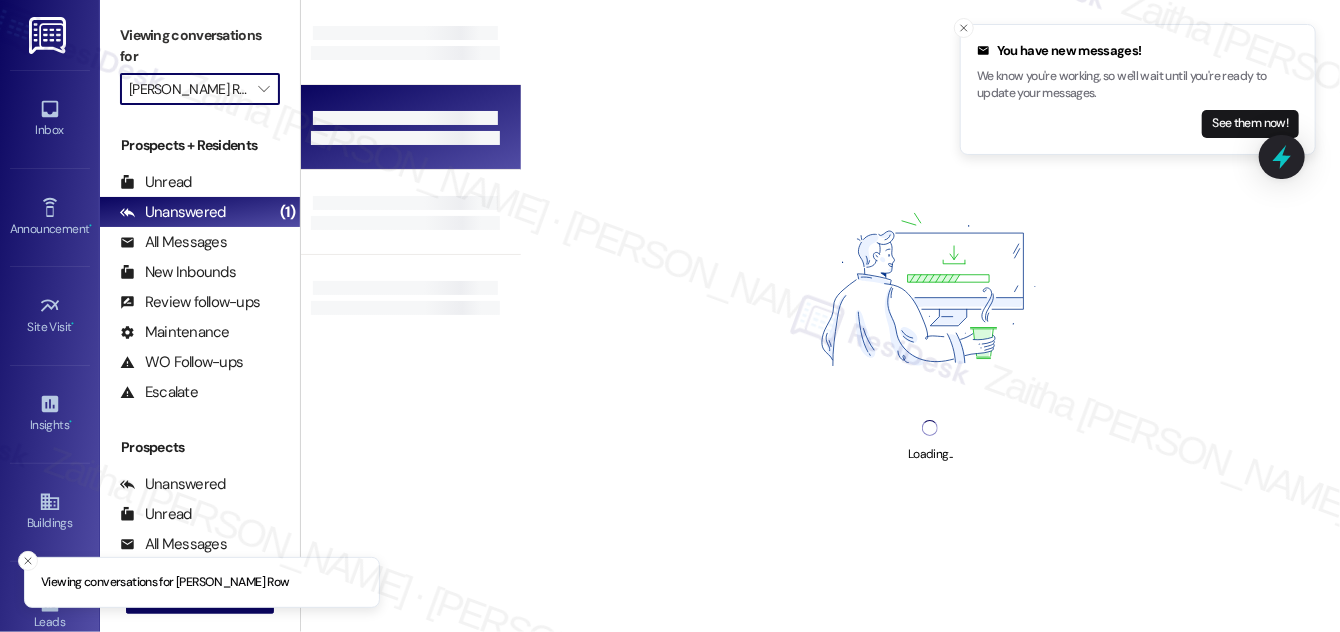 type on "J Creekside at [GEOGRAPHIC_DATA]" 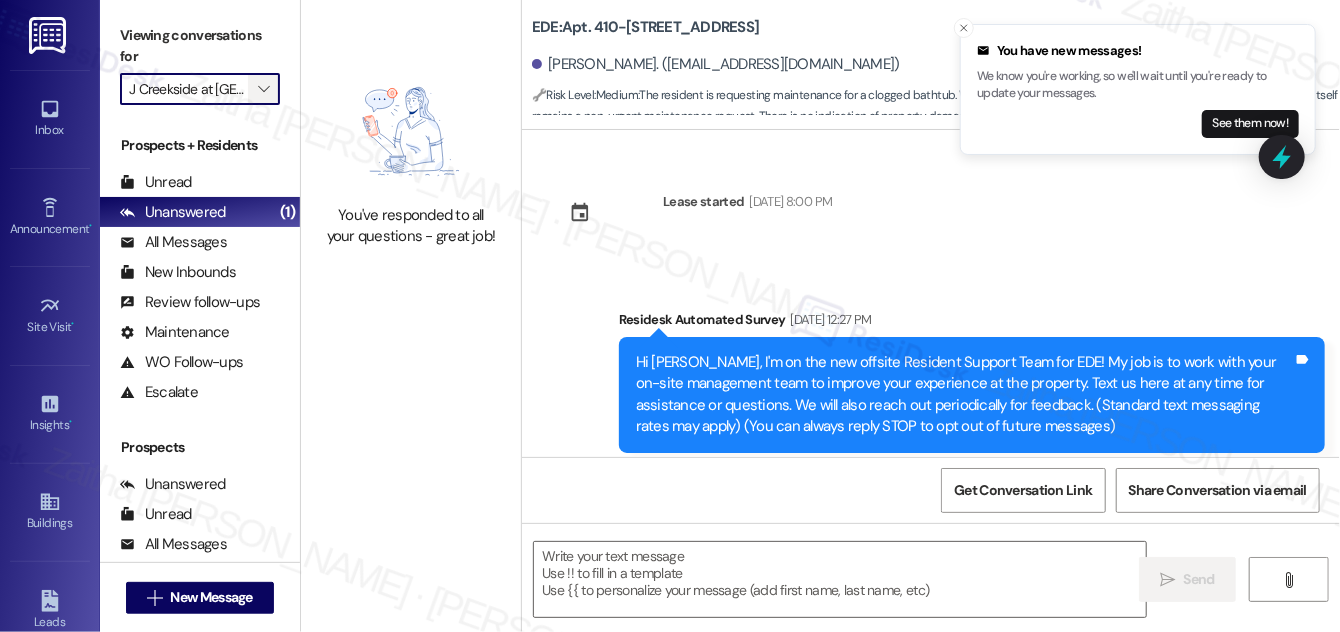 click on "" at bounding box center [263, 89] 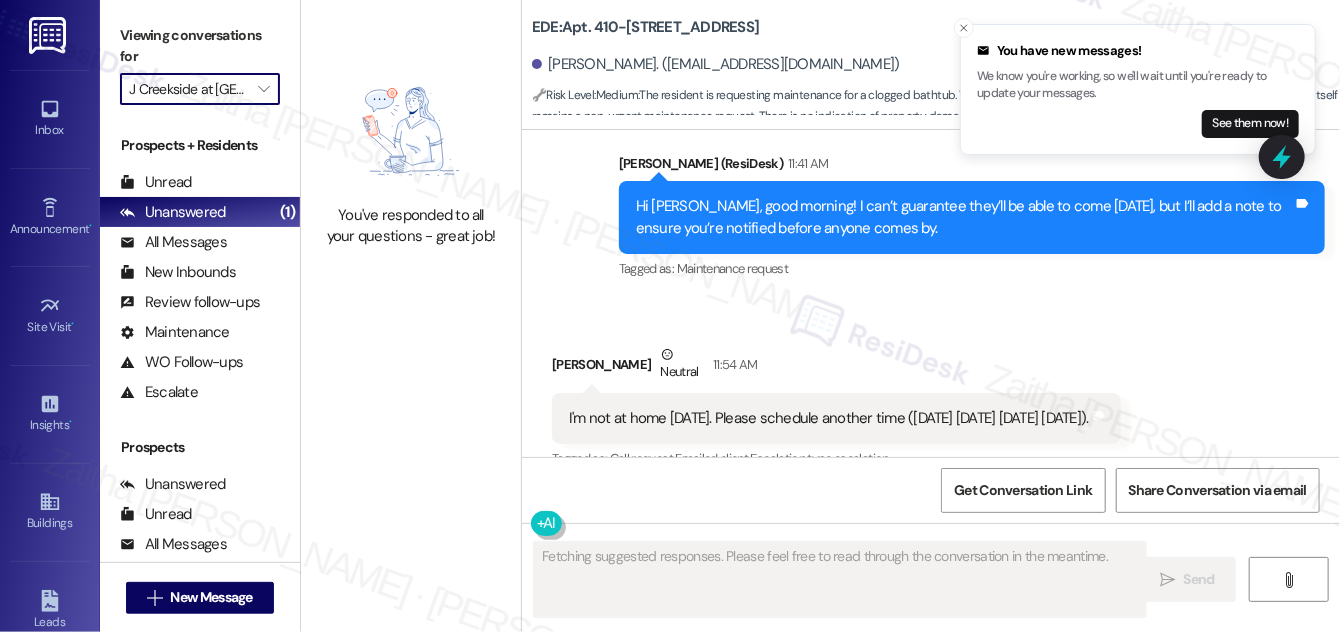 scroll, scrollTop: 8765, scrollLeft: 0, axis: vertical 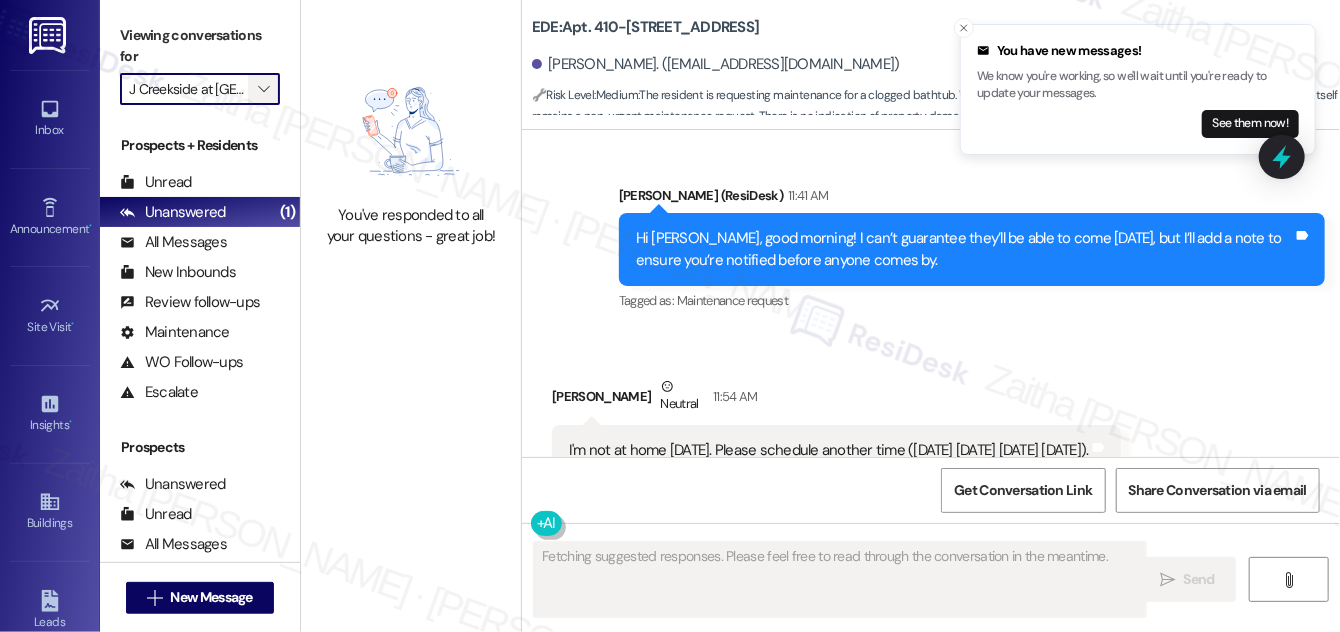 click on "" at bounding box center (263, 89) 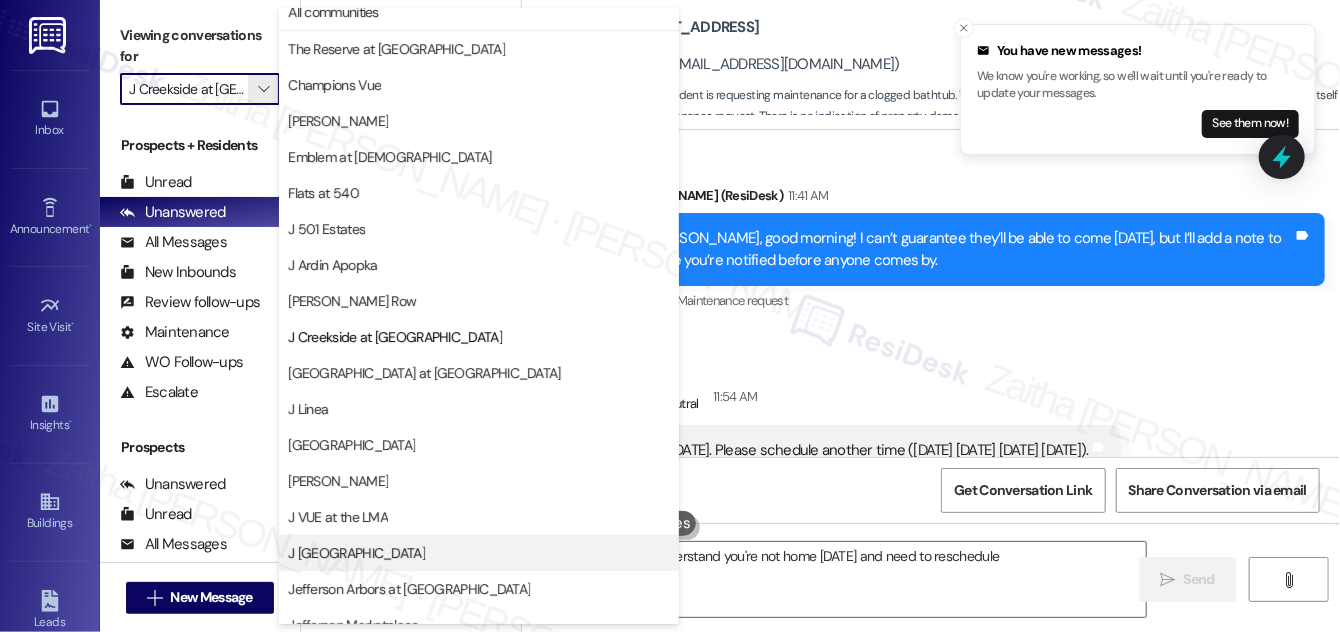 scroll, scrollTop: 0, scrollLeft: 0, axis: both 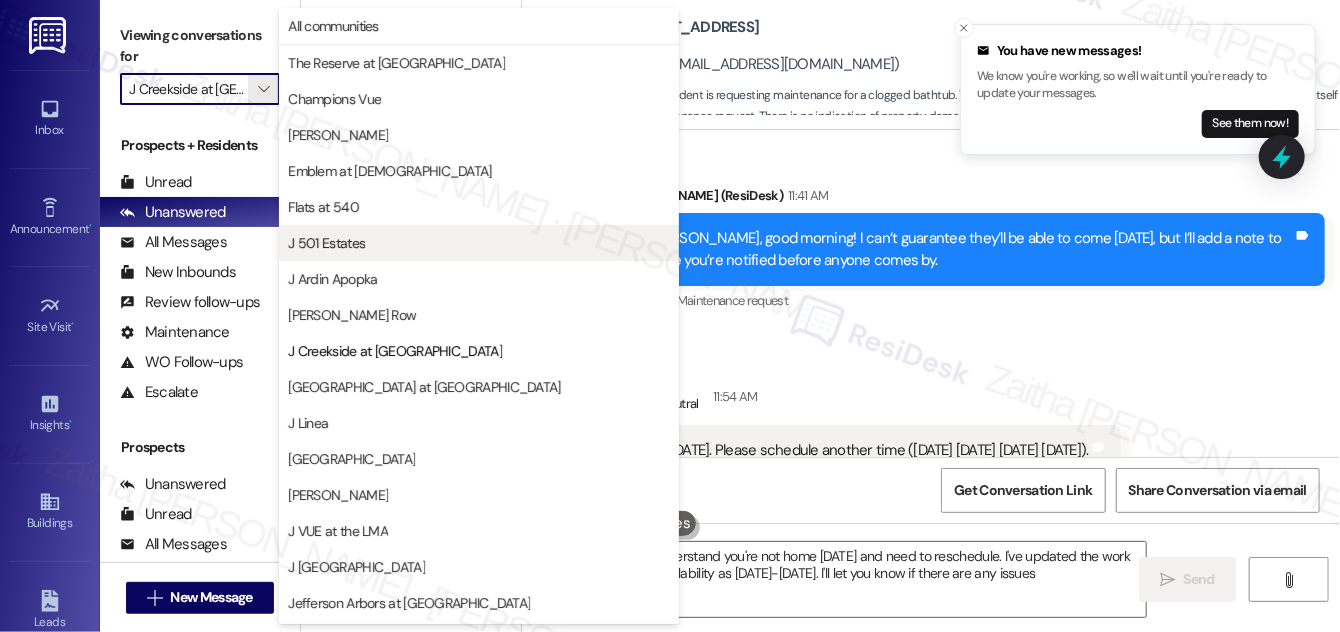 type on "Hi {{first_name}}, I understand you're not home [DATE] and need to reschedule. I've updated the work order to show your availability as [DATE]-[DATE]. I'll let you know if there are any issues!" 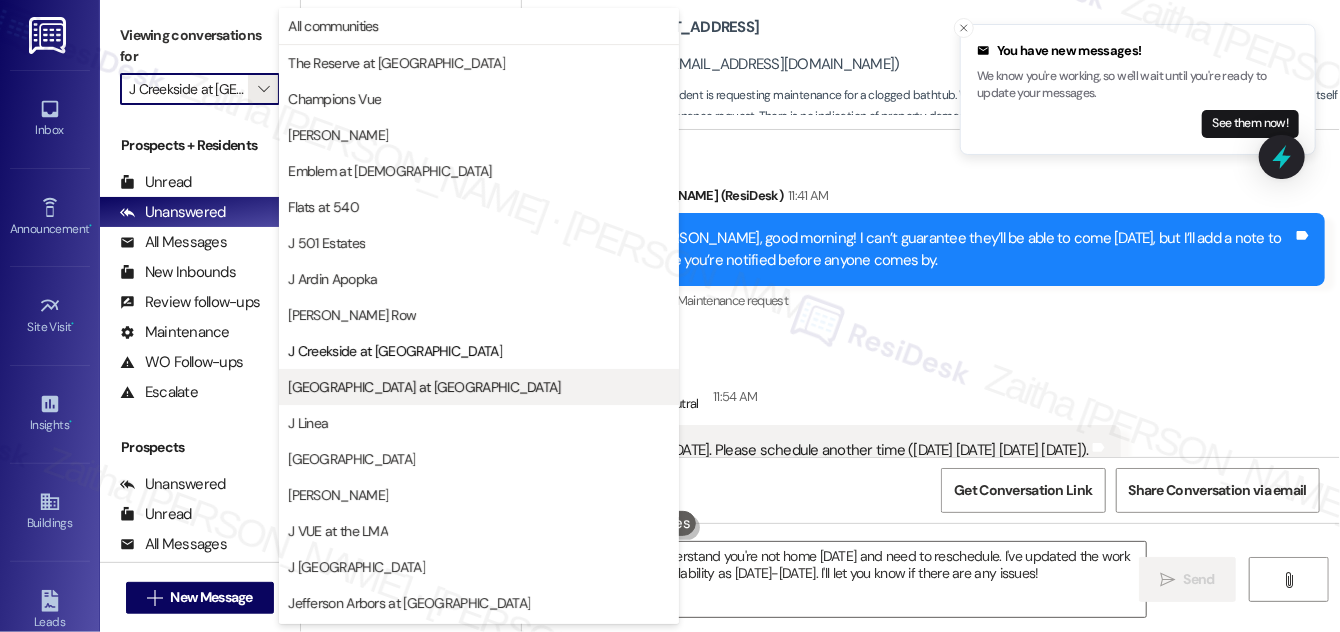 click on "[GEOGRAPHIC_DATA] at [GEOGRAPHIC_DATA]" at bounding box center [424, 387] 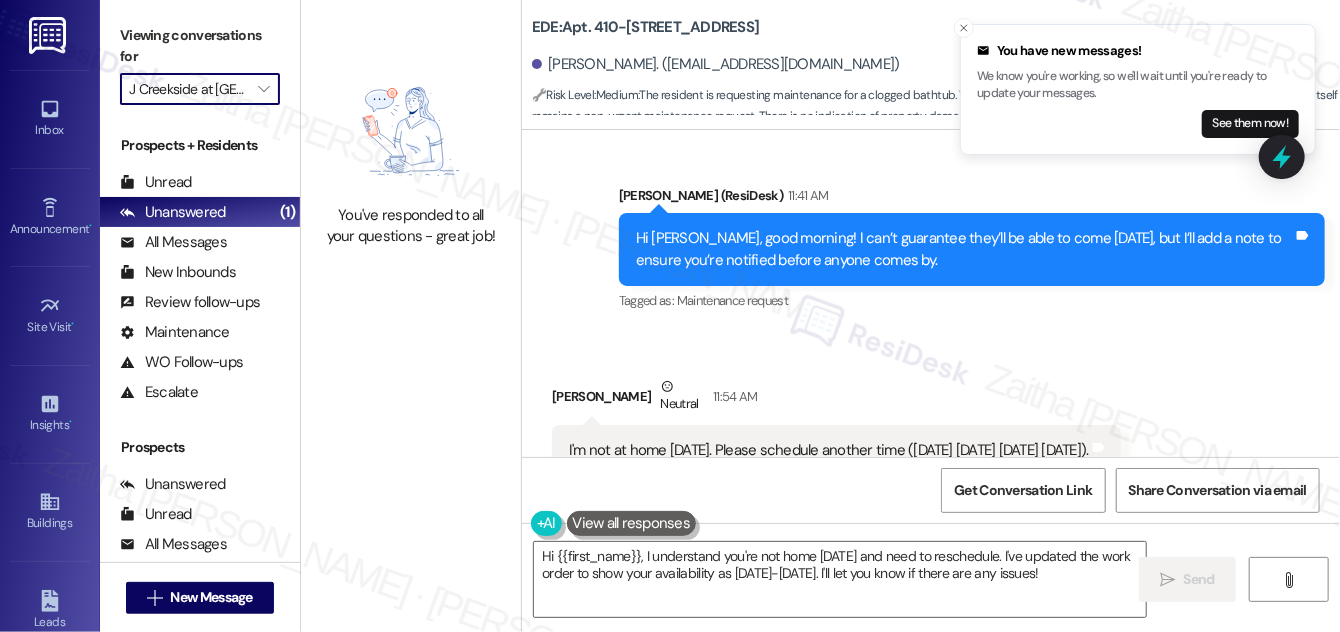 type on "[GEOGRAPHIC_DATA] at [GEOGRAPHIC_DATA]" 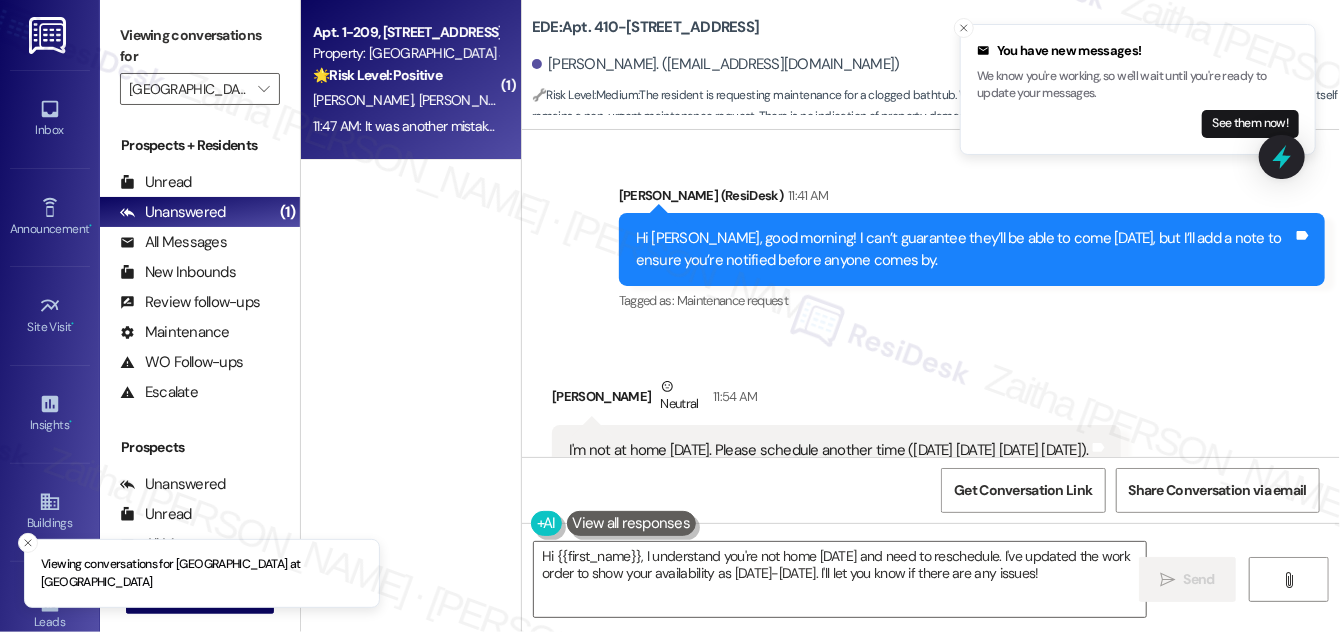 click on "[PERSON_NAME] [PERSON_NAME]" at bounding box center (405, 100) 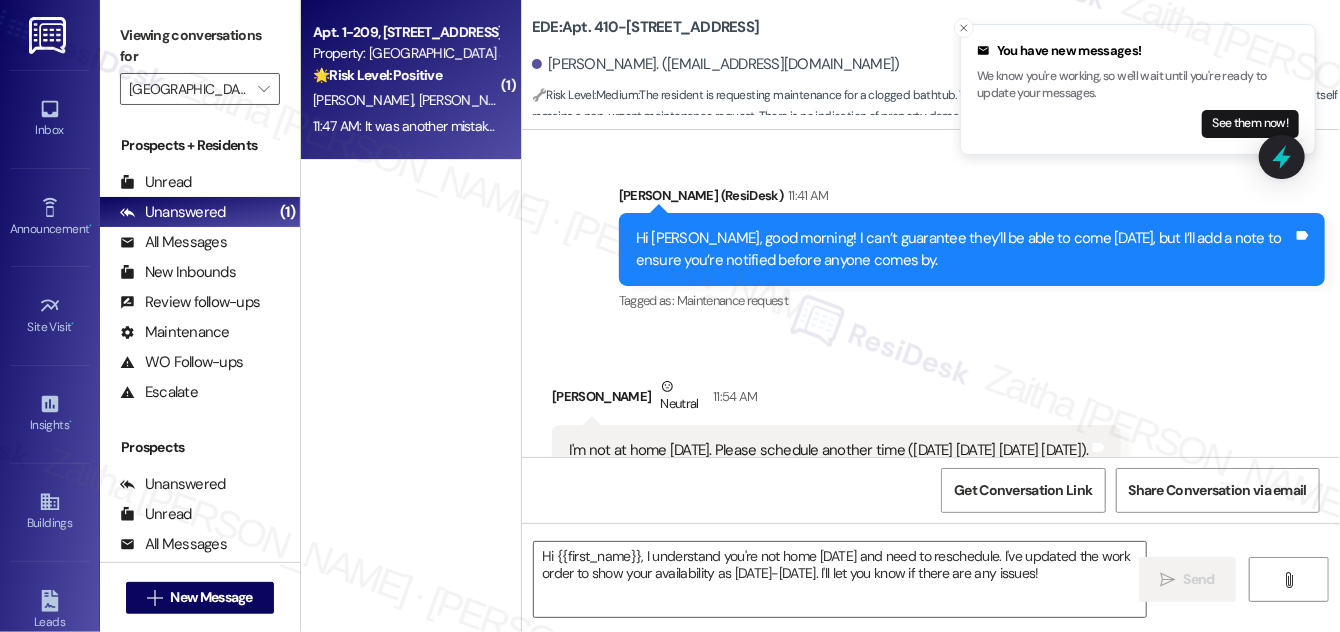 type on "Fetching suggested responses. Please feel free to read through the conversation in the meantime." 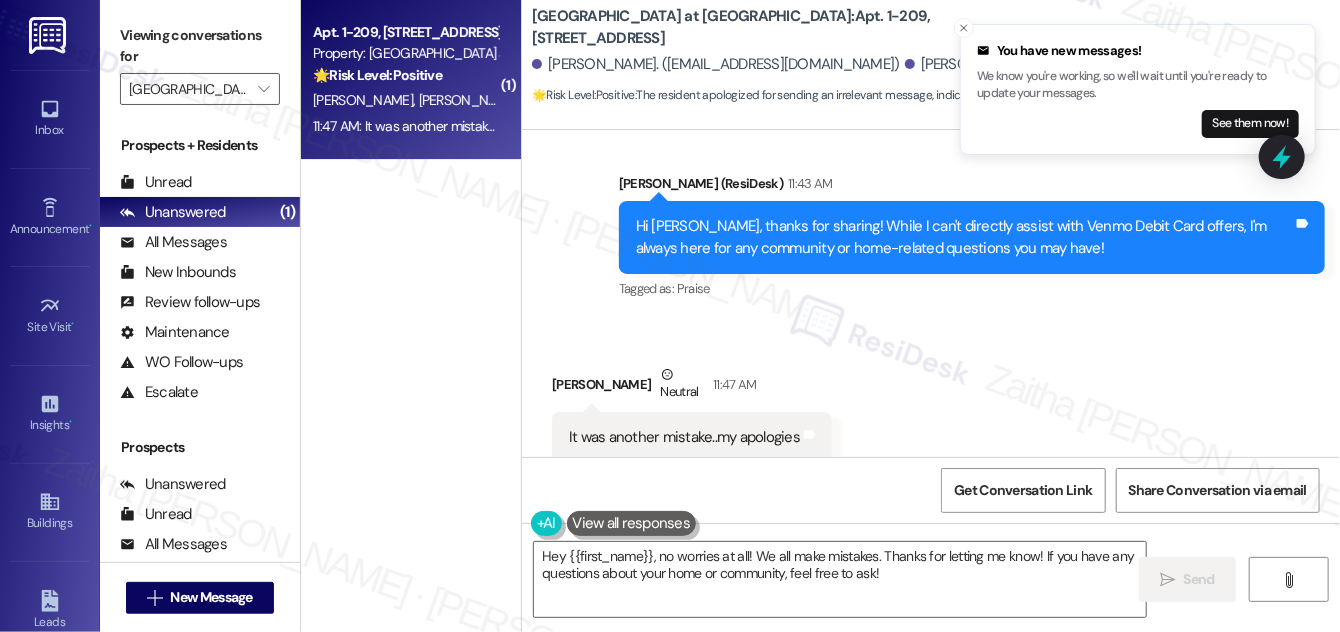 scroll, scrollTop: 8770, scrollLeft: 0, axis: vertical 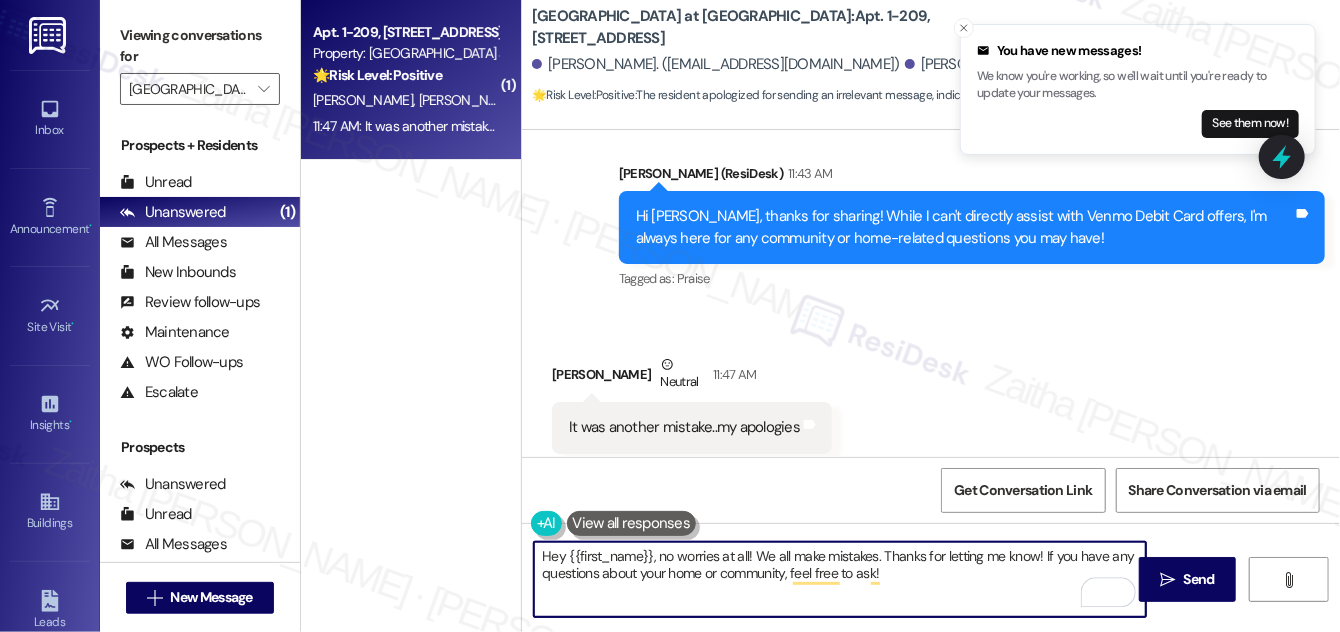 drag, startPoint x: 663, startPoint y: 551, endPoint x: 538, endPoint y: 556, distance: 125.09996 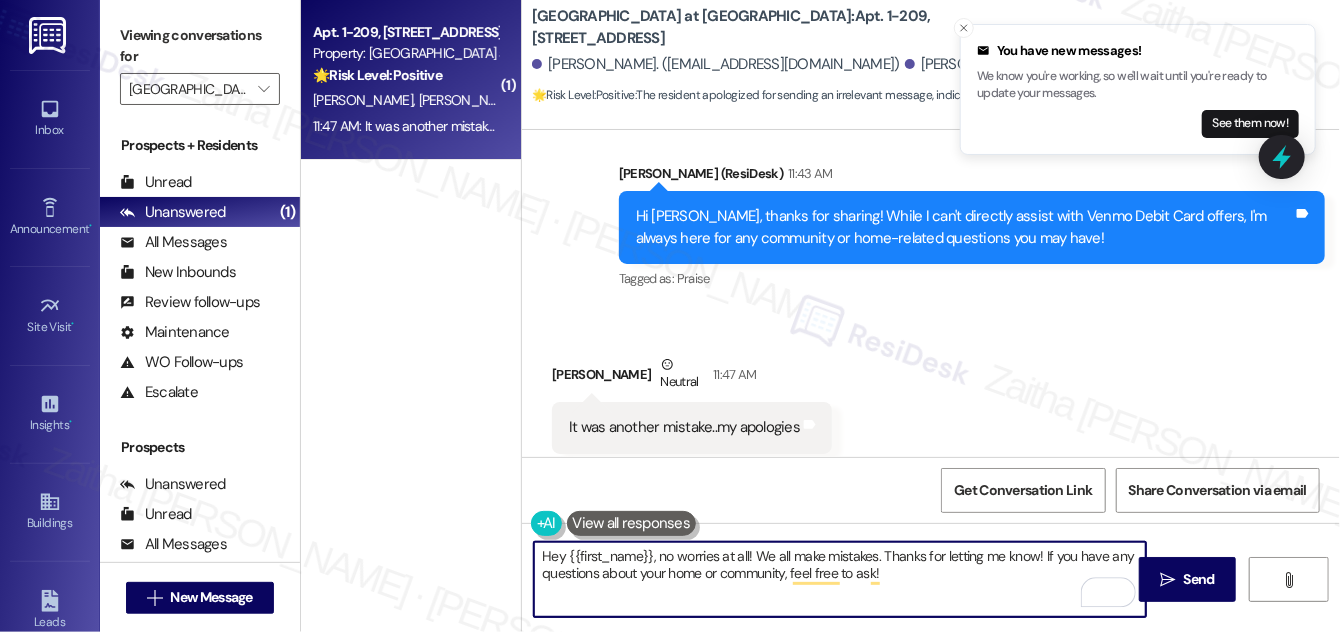 click on "Hey {{first_name}}, no worries at all! We all make mistakes. Thanks for letting me know! If you have any questions about your home or community, feel free to ask!" at bounding box center [840, 579] 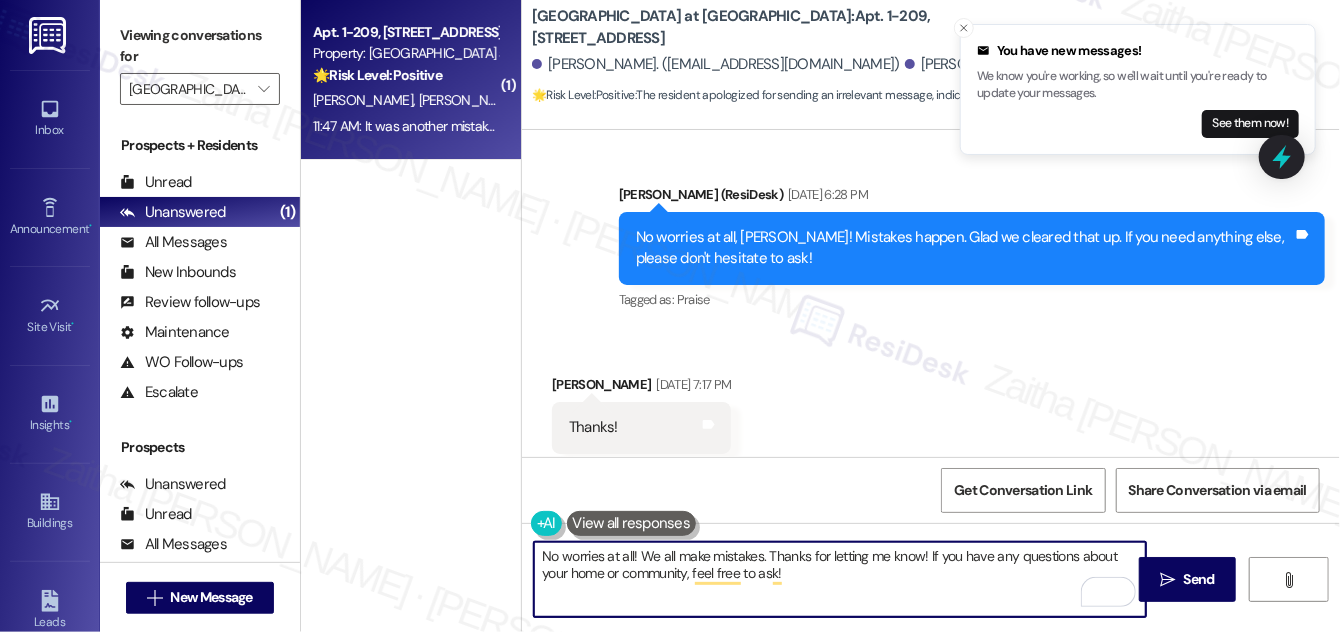scroll, scrollTop: 8043, scrollLeft: 0, axis: vertical 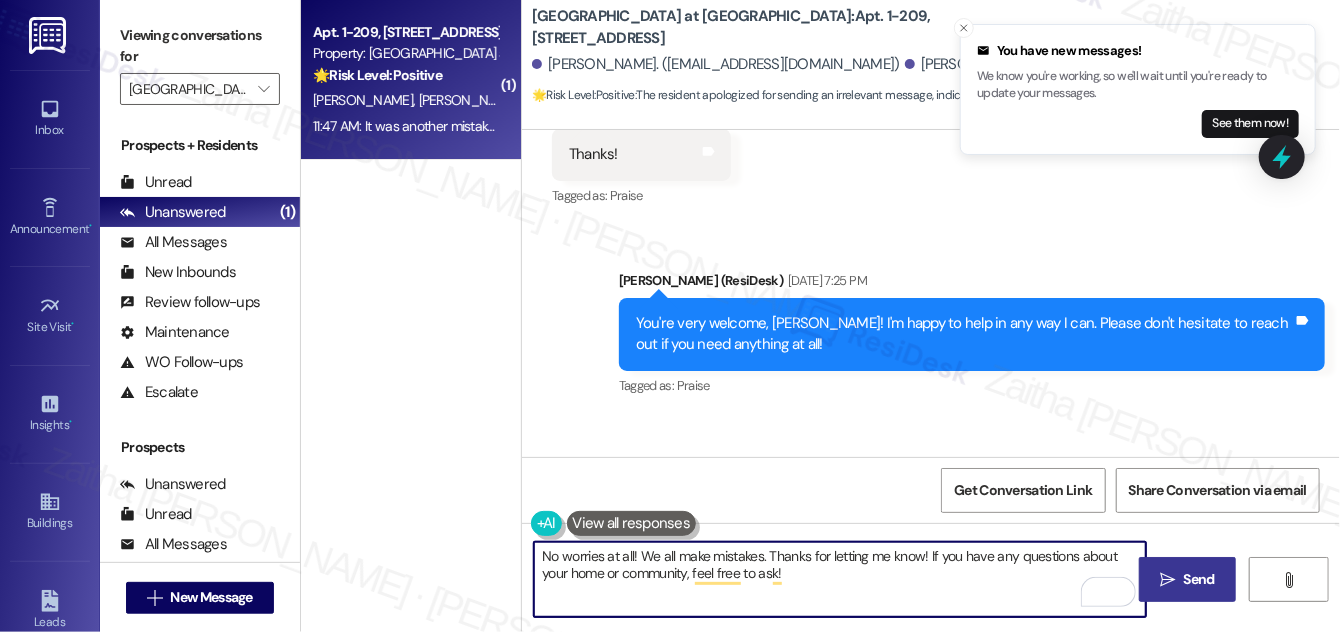 type on "No worries at all! We all make mistakes. Thanks for letting me know! If you have any questions about your home or community, feel free to ask!" 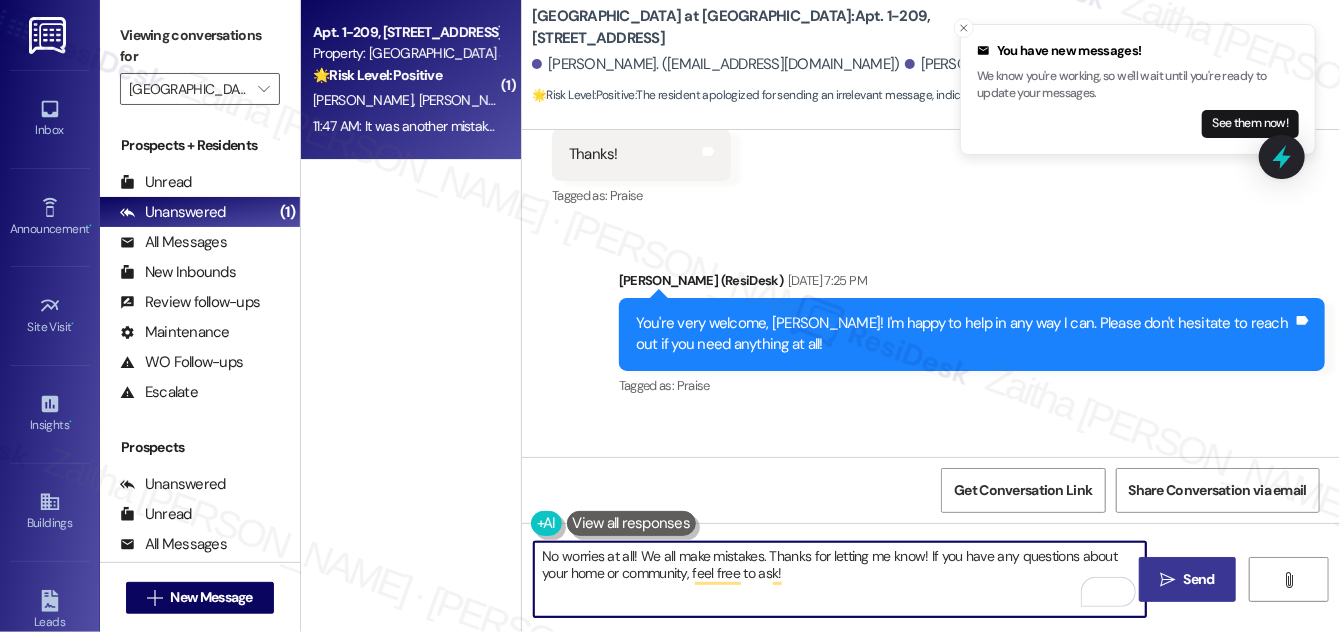 click on "Send" at bounding box center (1199, 579) 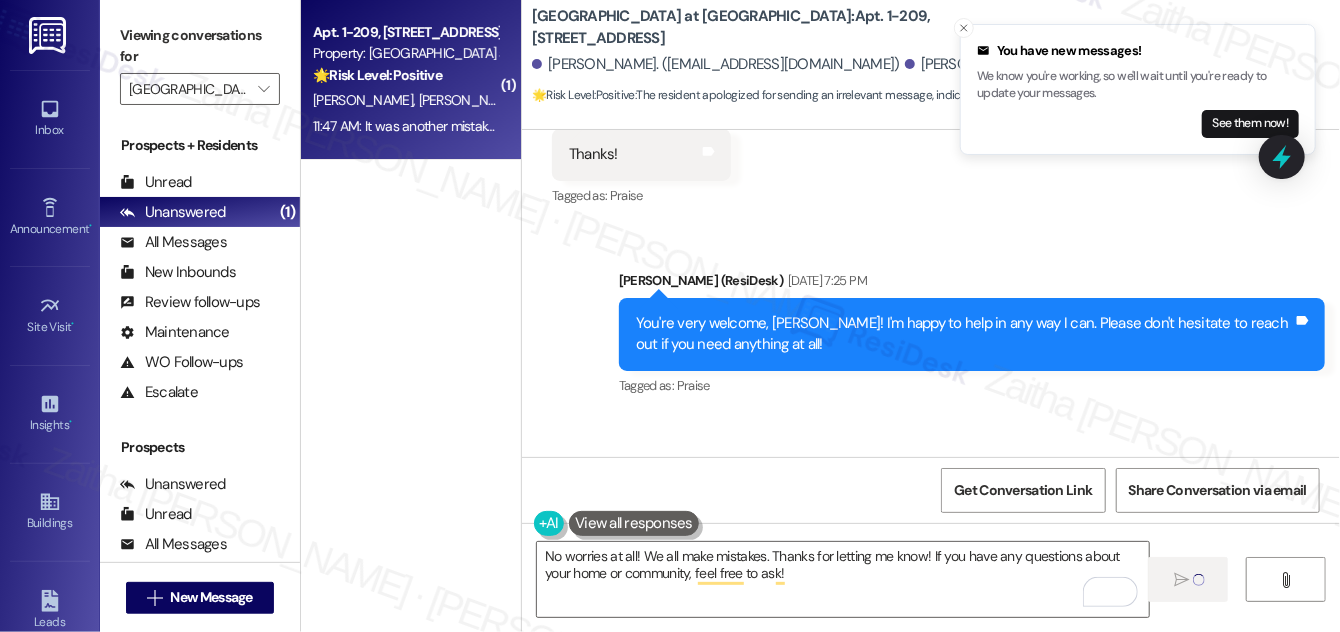 type 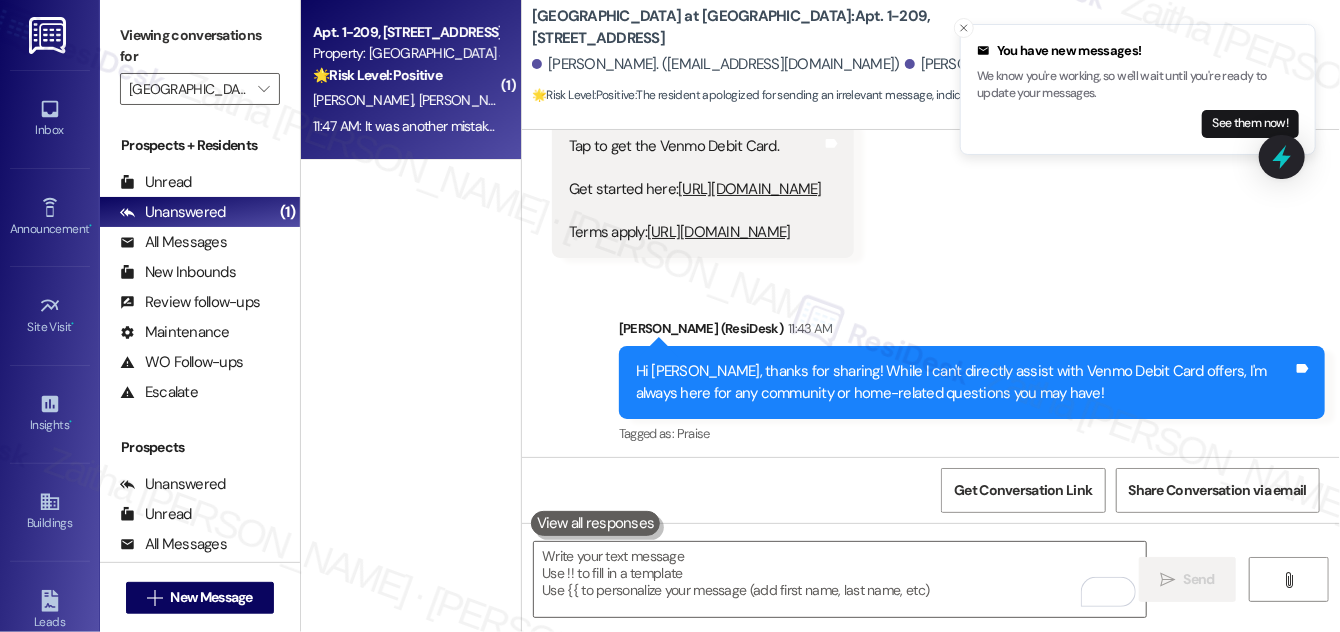 scroll, scrollTop: 8648, scrollLeft: 0, axis: vertical 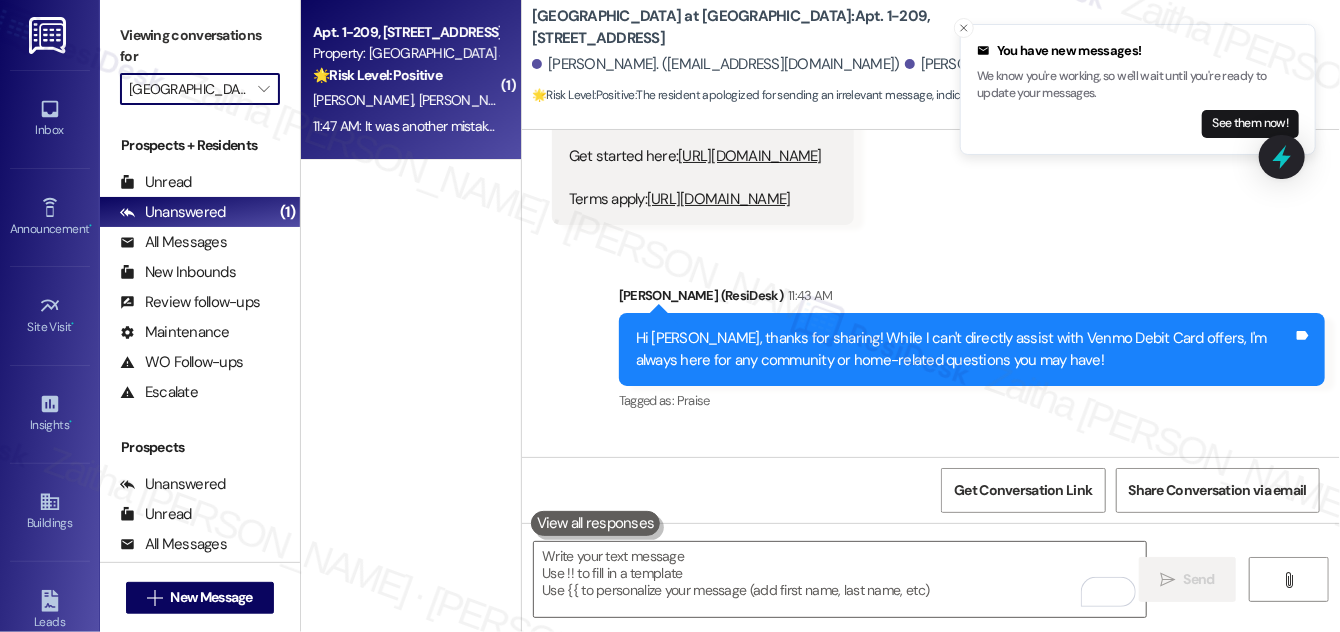 click on "[GEOGRAPHIC_DATA] at [GEOGRAPHIC_DATA]" at bounding box center [188, 89] 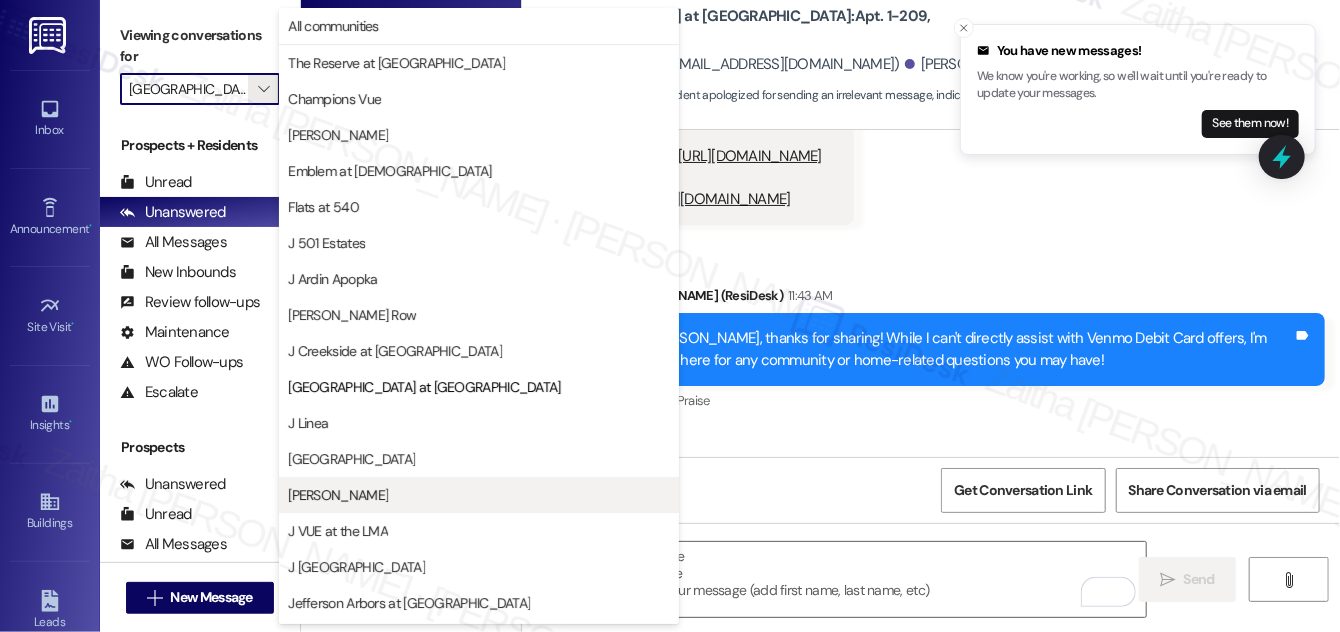 scroll, scrollTop: 325, scrollLeft: 0, axis: vertical 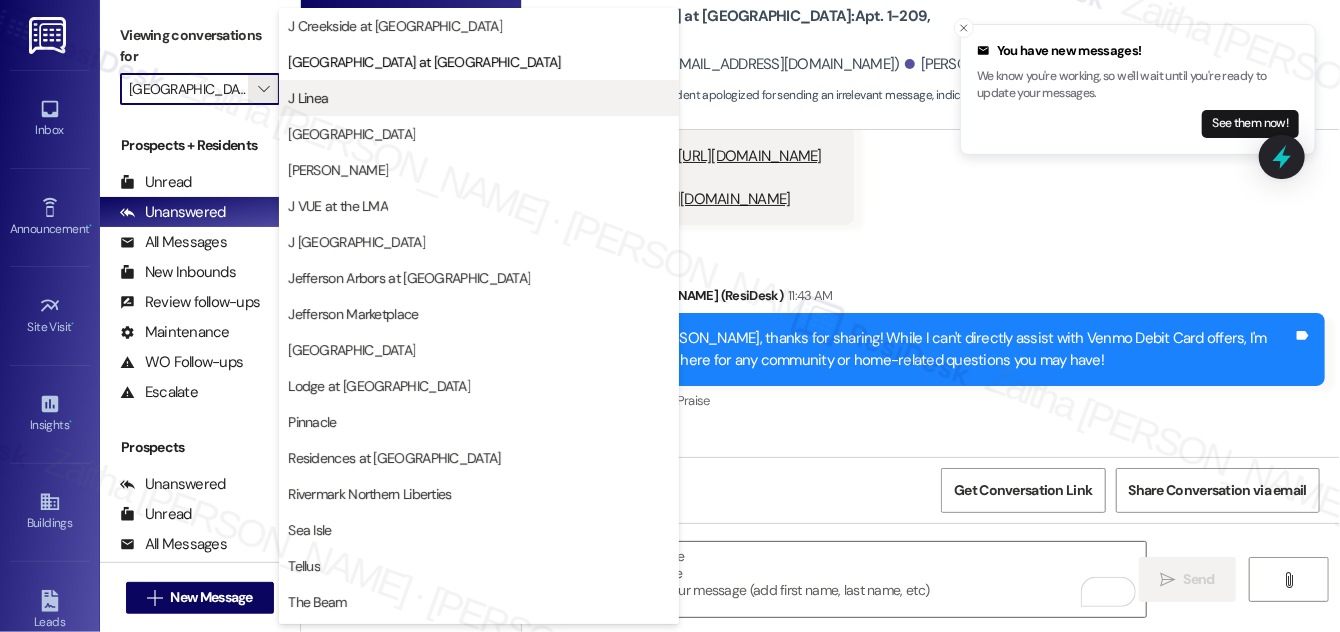 click on "J Linea" at bounding box center (479, 98) 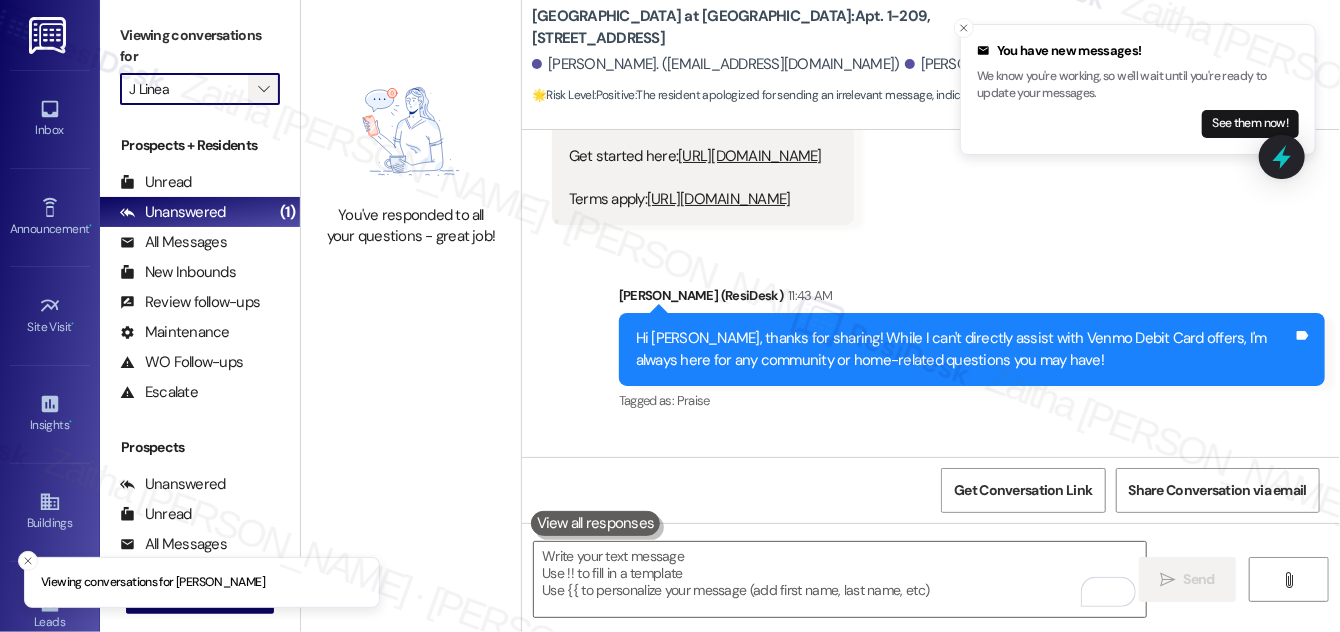 click on "" at bounding box center (263, 89) 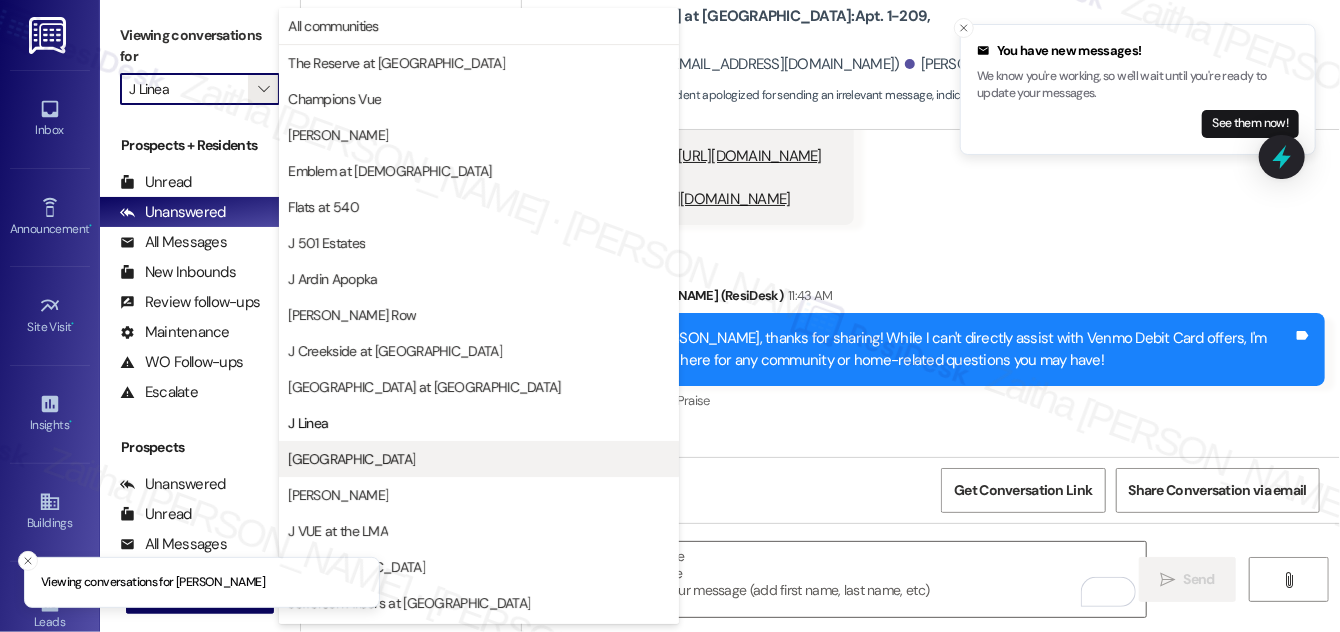scroll, scrollTop: 325, scrollLeft: 0, axis: vertical 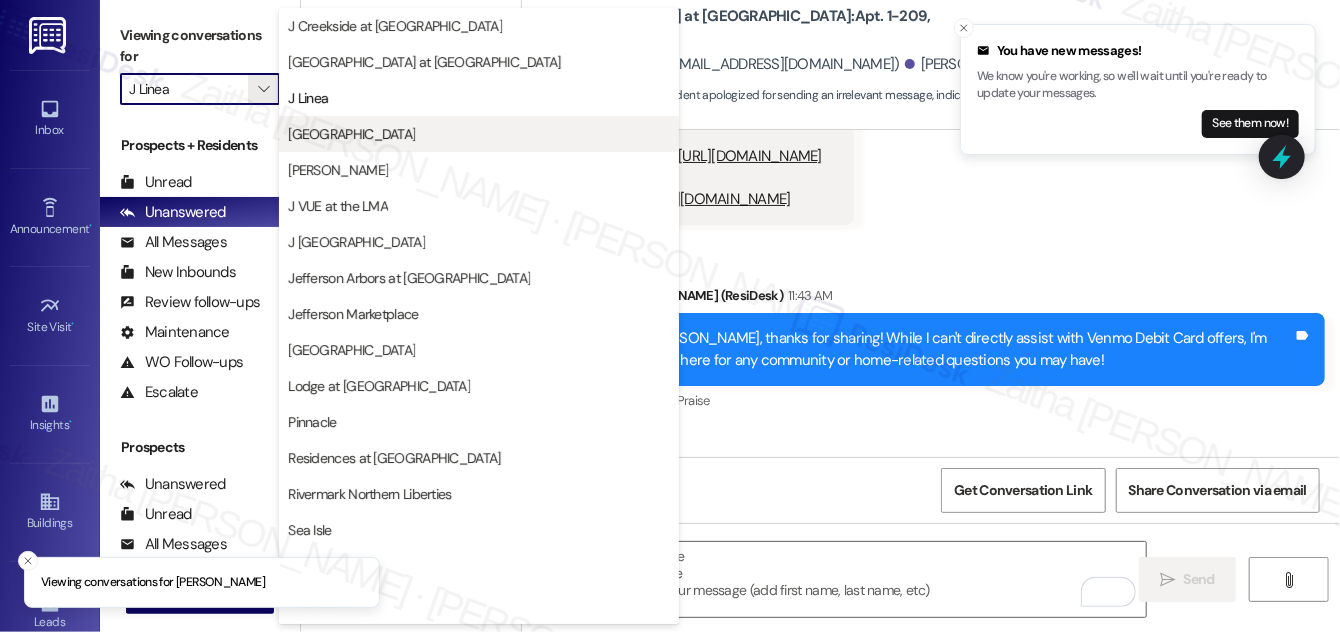 click on "[GEOGRAPHIC_DATA]" at bounding box center (479, 134) 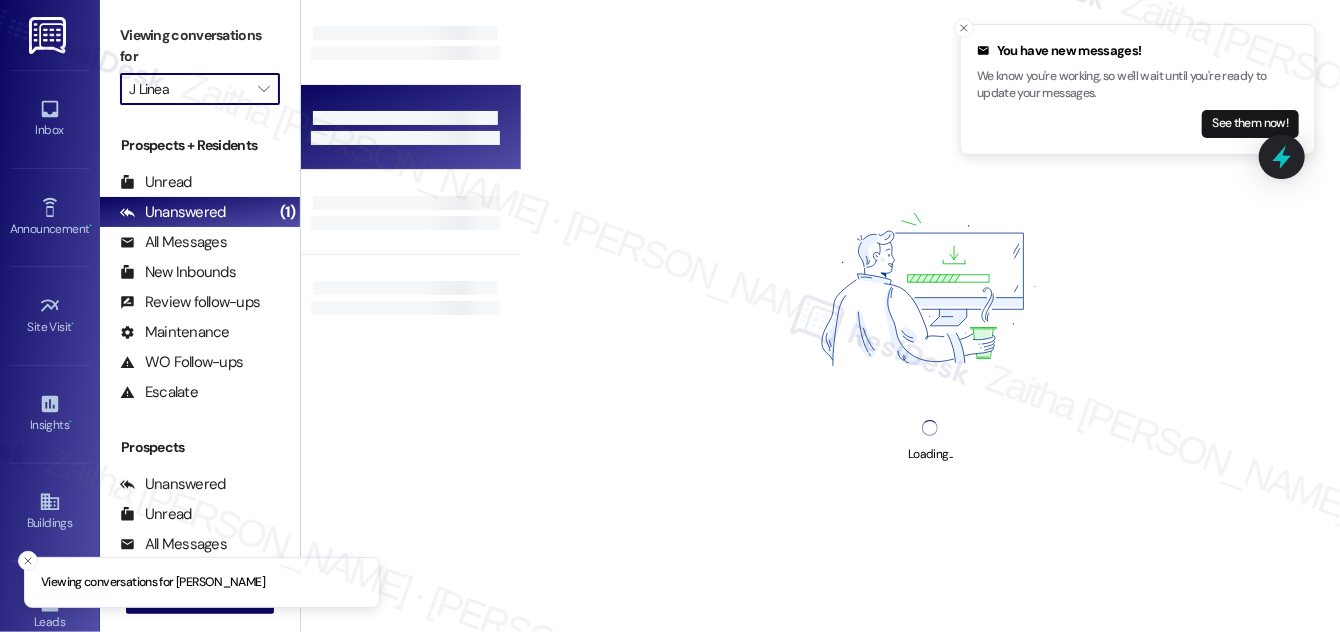 type on "[GEOGRAPHIC_DATA]" 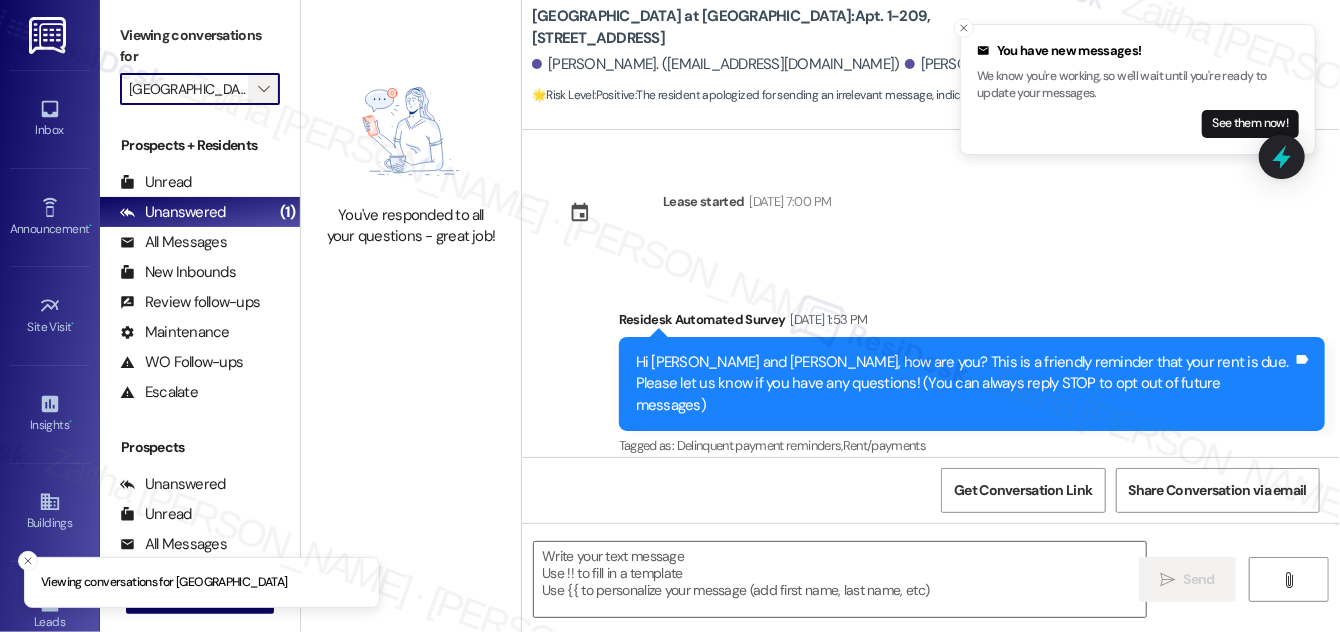 click on "" at bounding box center [263, 89] 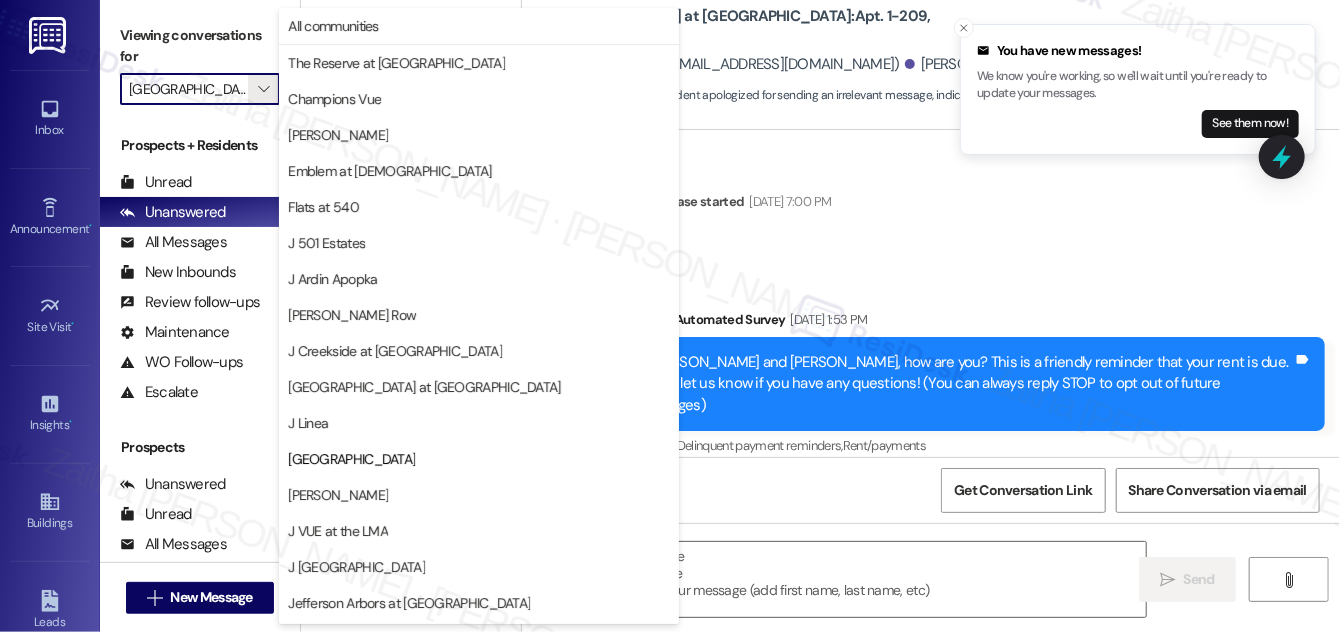 scroll, scrollTop: 1750, scrollLeft: 0, axis: vertical 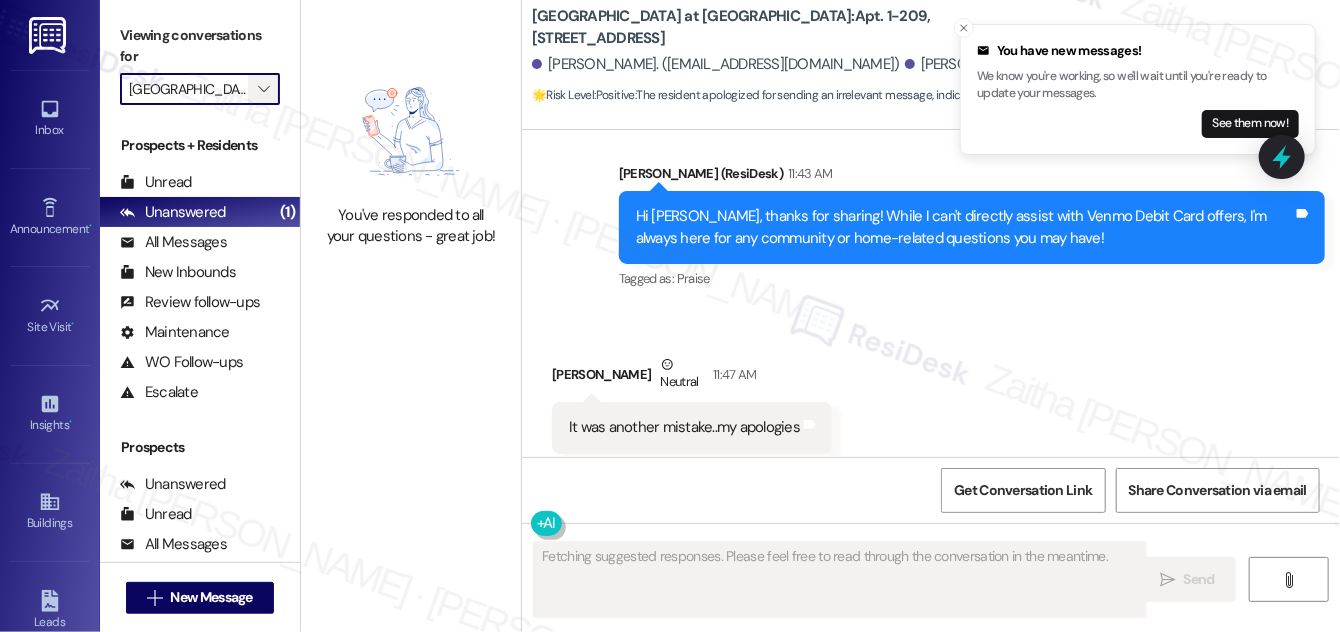 click on "" at bounding box center [263, 89] 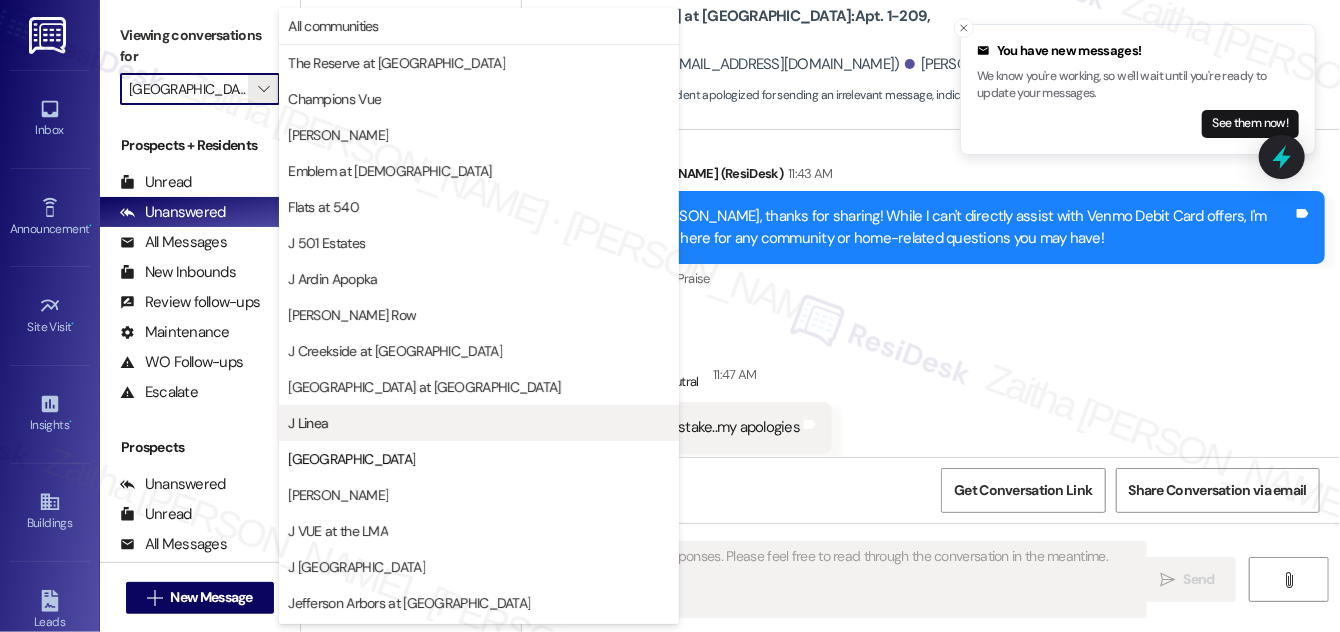 scroll, scrollTop: 325, scrollLeft: 0, axis: vertical 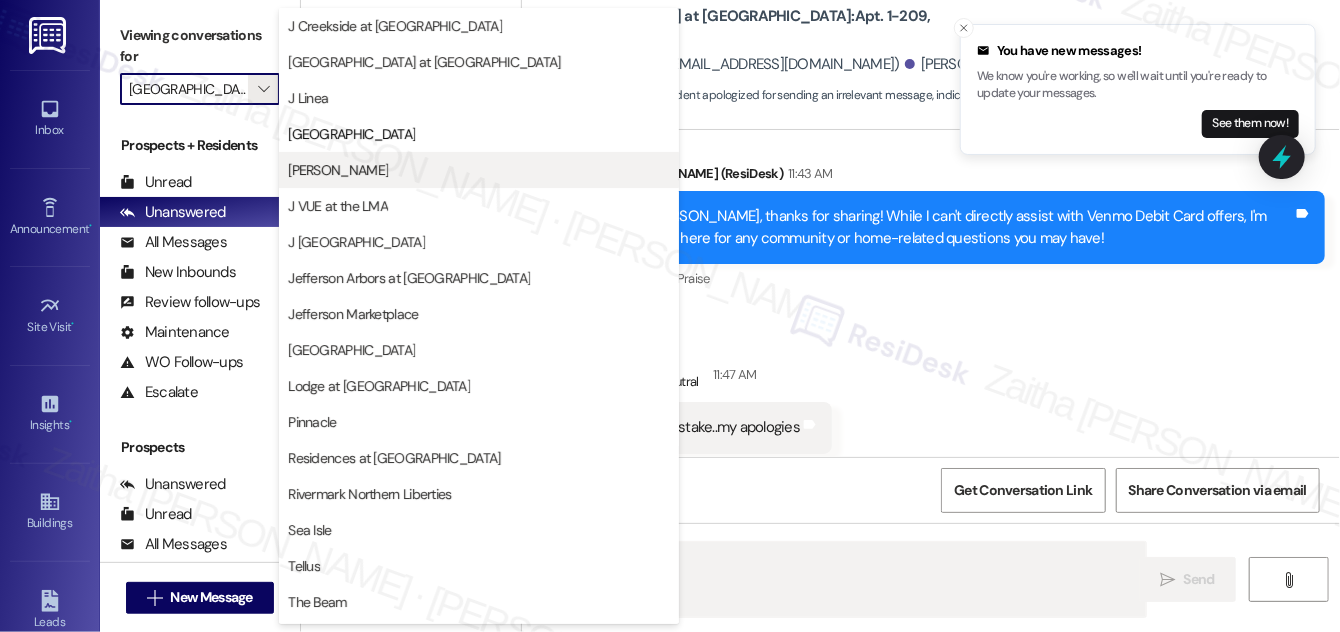 click on "[PERSON_NAME]" at bounding box center (479, 170) 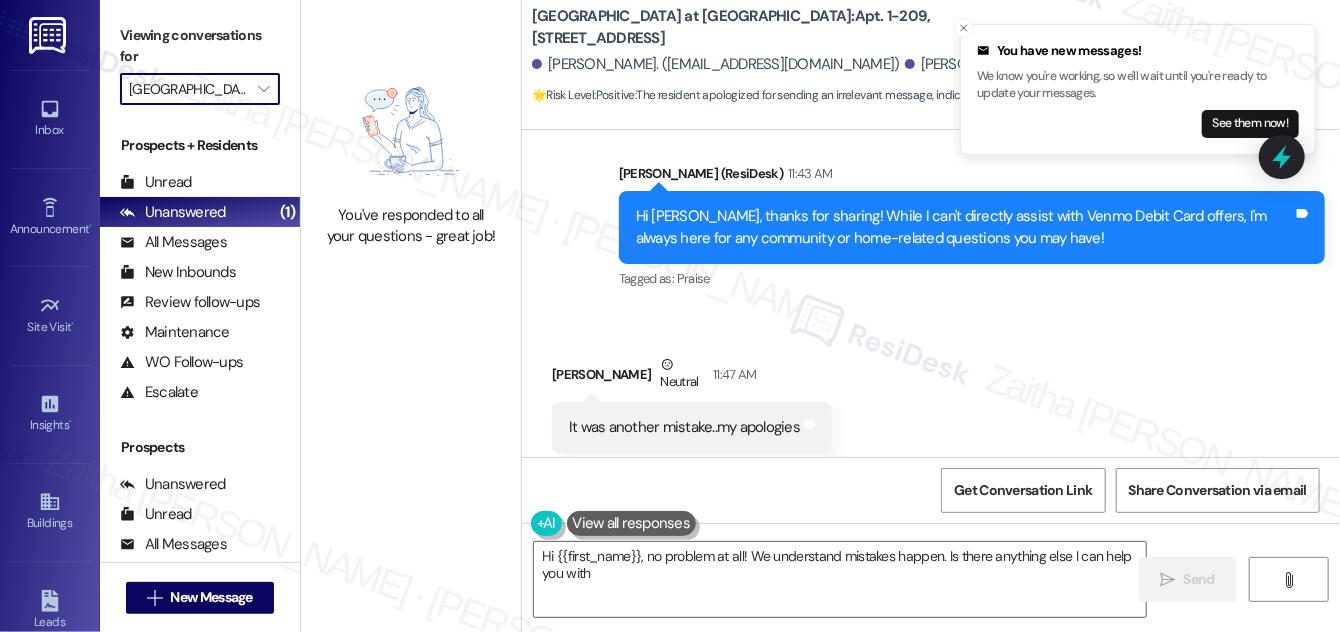 type on "Hi {{first_name}}, no problem at all! We understand mistakes happen. Is there anything else I can help you with regarding" 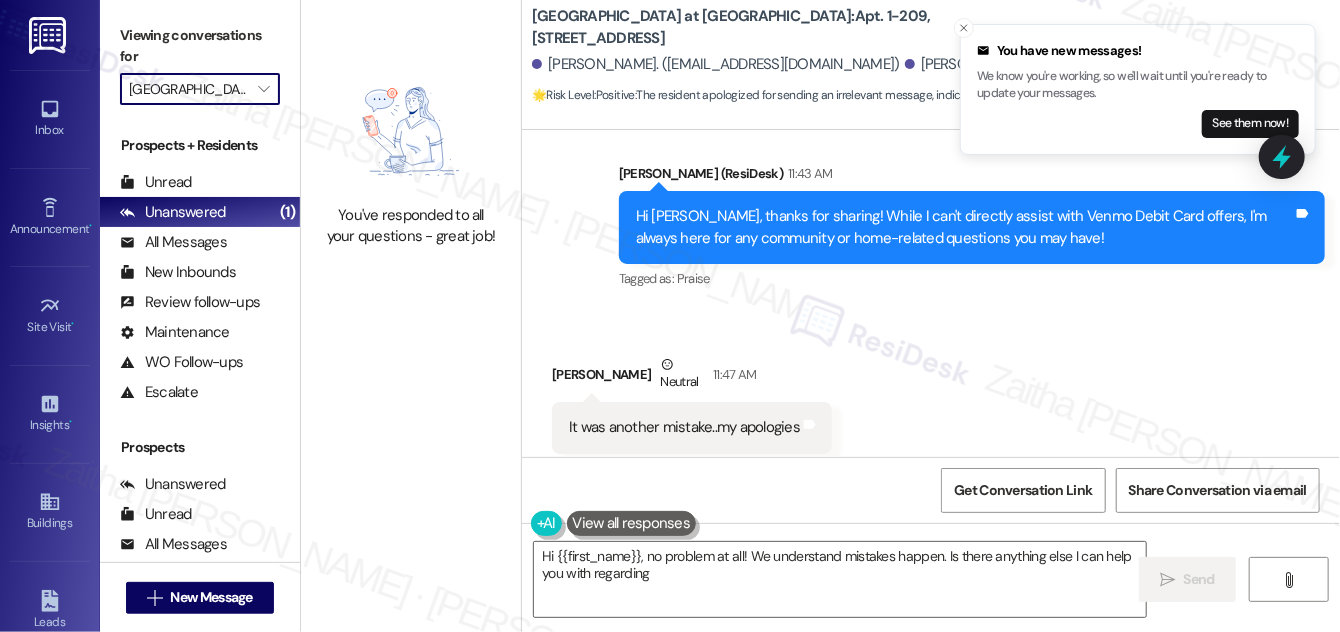 type on "[PERSON_NAME]" 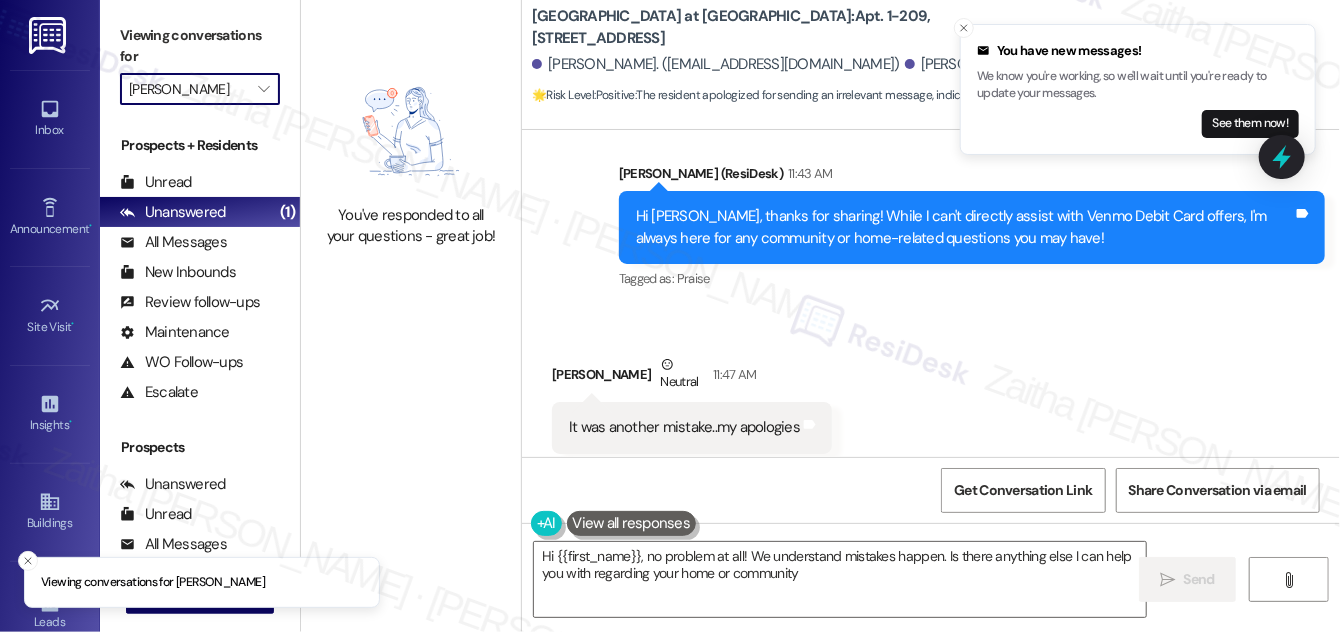 type on "Hi {{first_name}}, no problem at all! We understand mistakes happen. Is there anything else I can help you with regarding your home or community?" 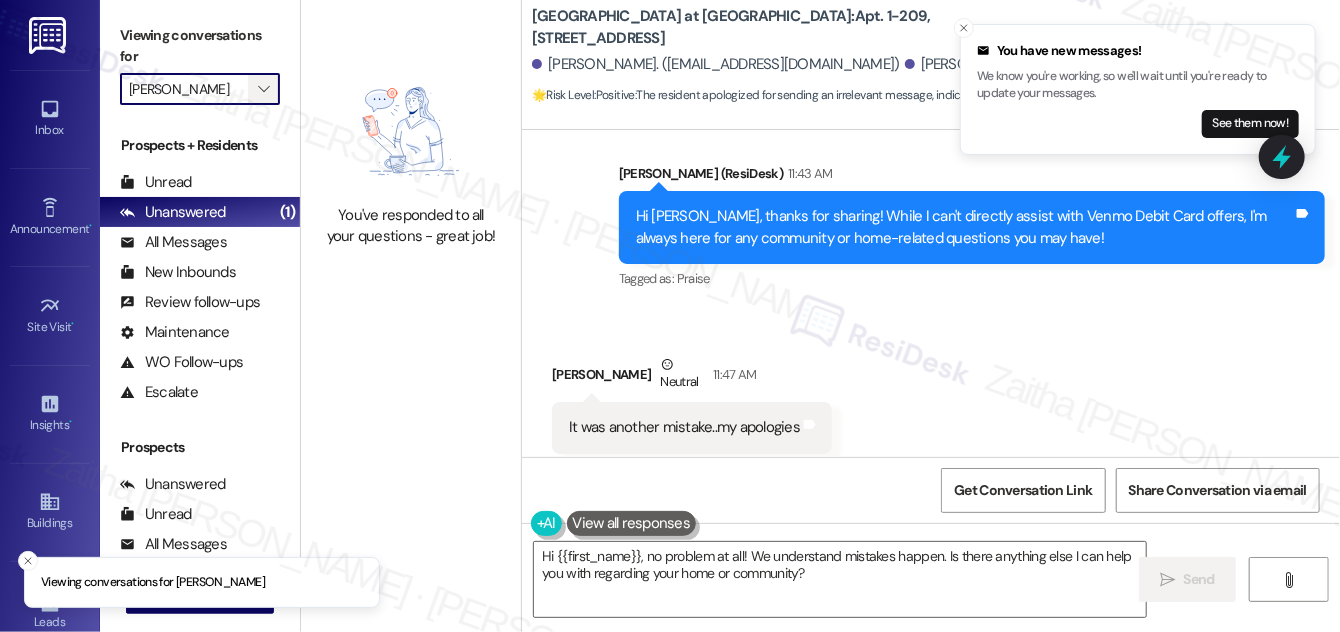 click on "" at bounding box center (263, 89) 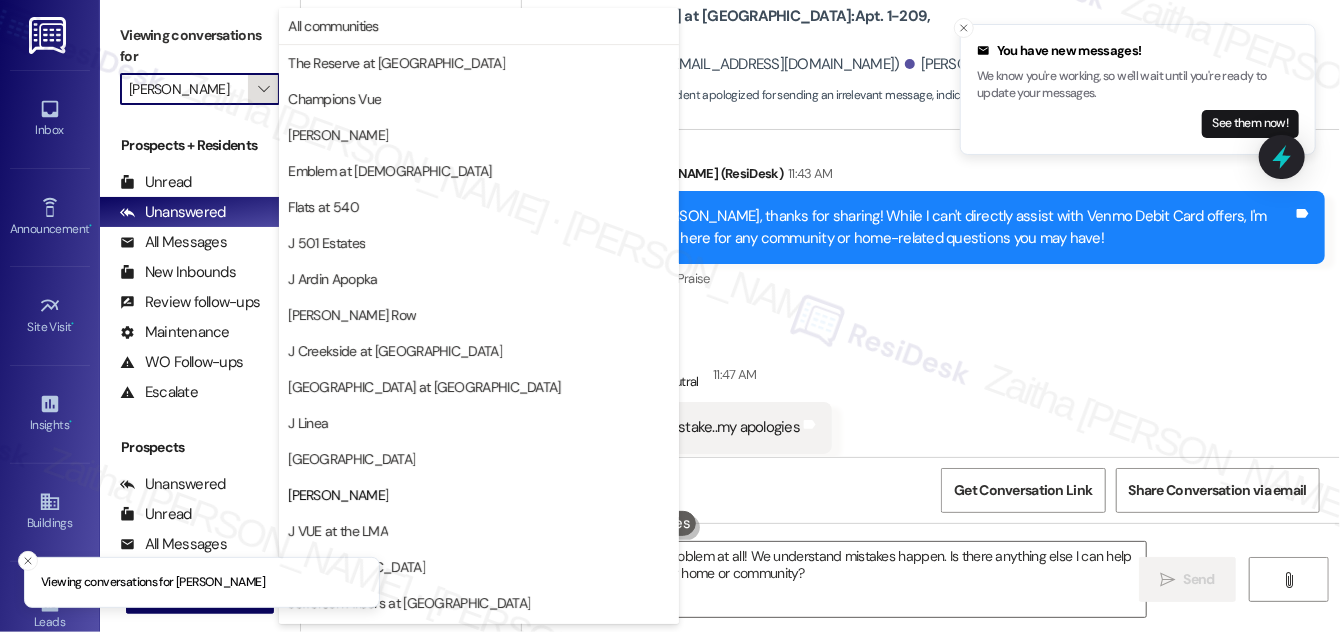scroll, scrollTop: 325, scrollLeft: 0, axis: vertical 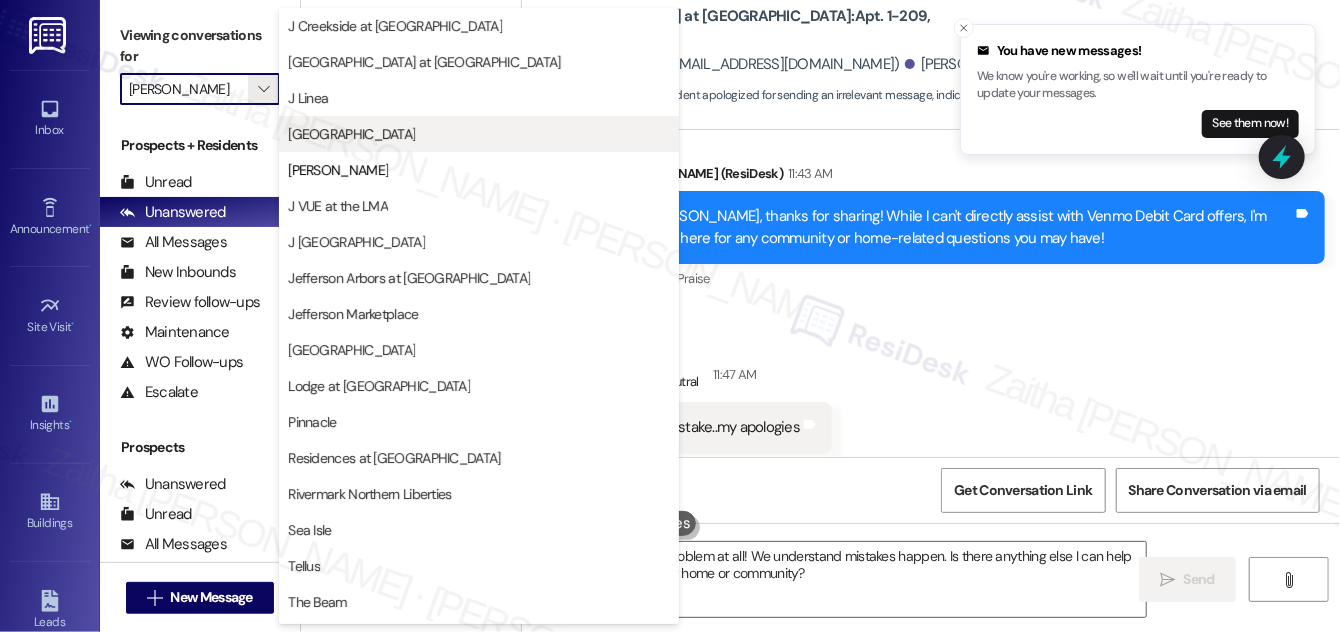 click on "[GEOGRAPHIC_DATA]" at bounding box center [479, 134] 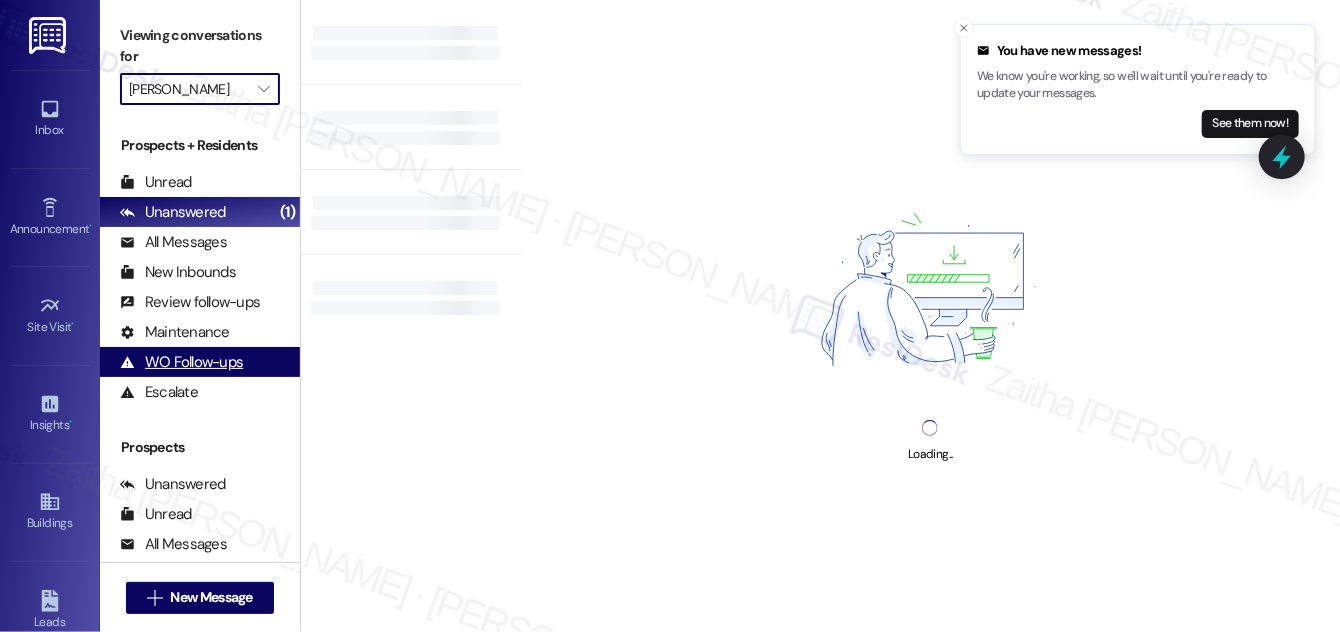 type on "[GEOGRAPHIC_DATA]" 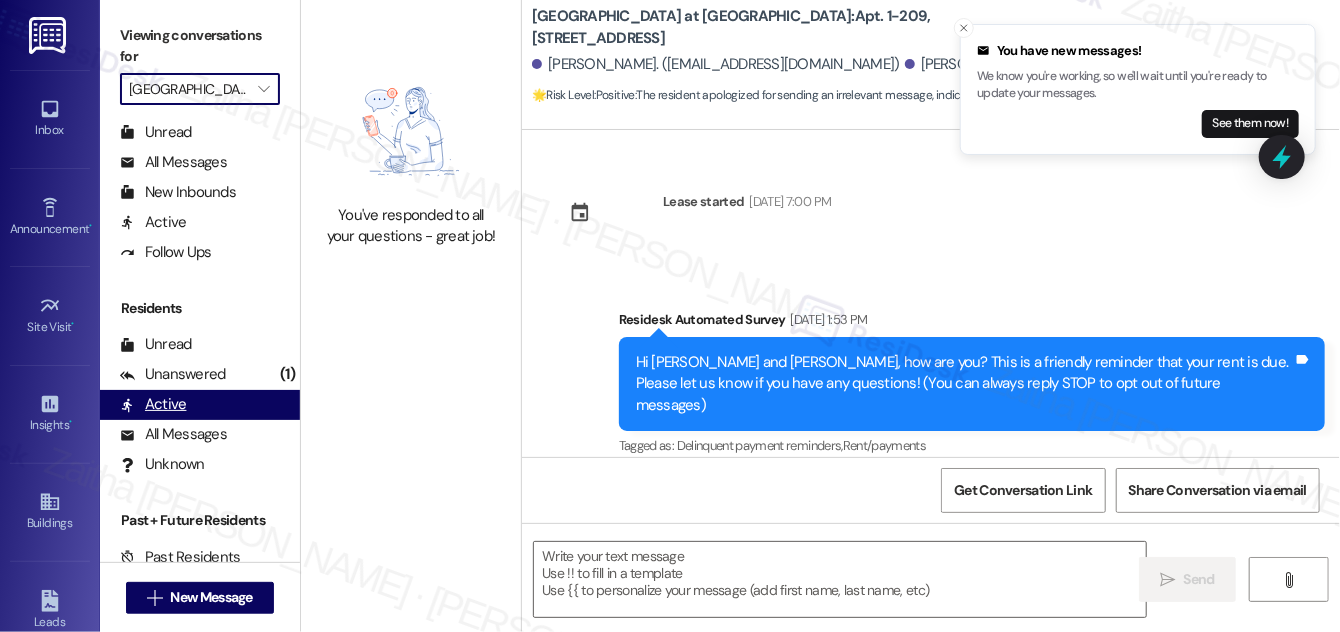 scroll, scrollTop: 384, scrollLeft: 0, axis: vertical 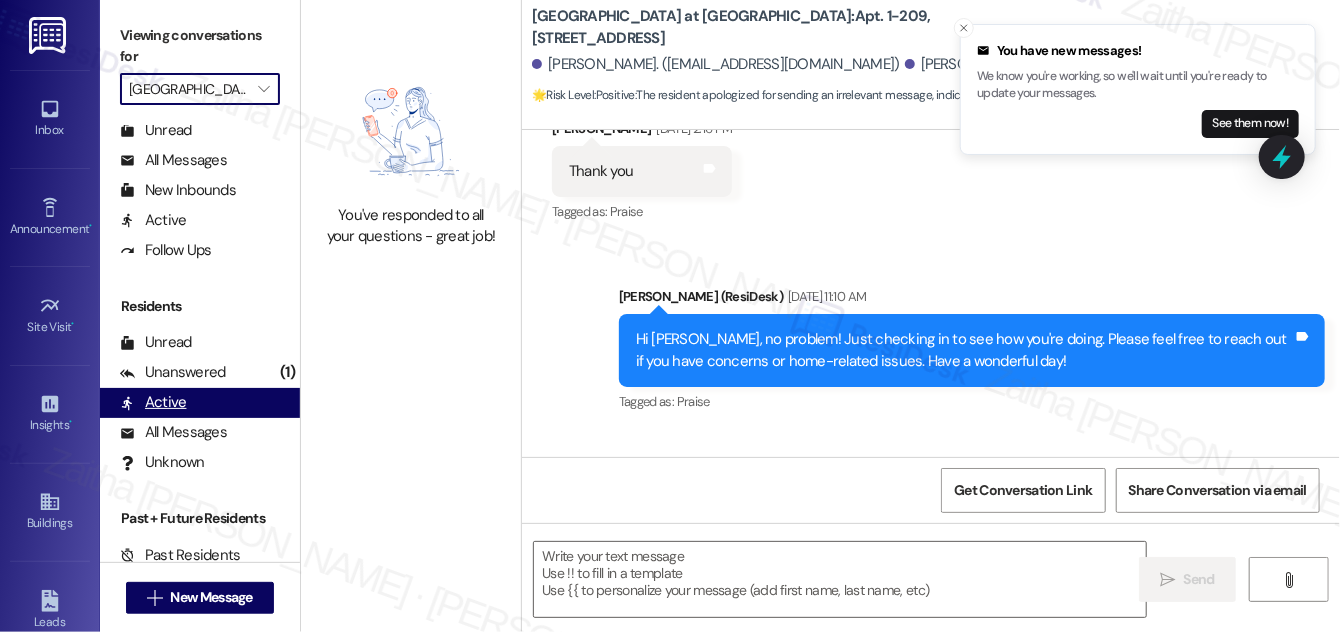 type on "Fetching suggested responses. Please feel free to read through the conversation in the meantime." 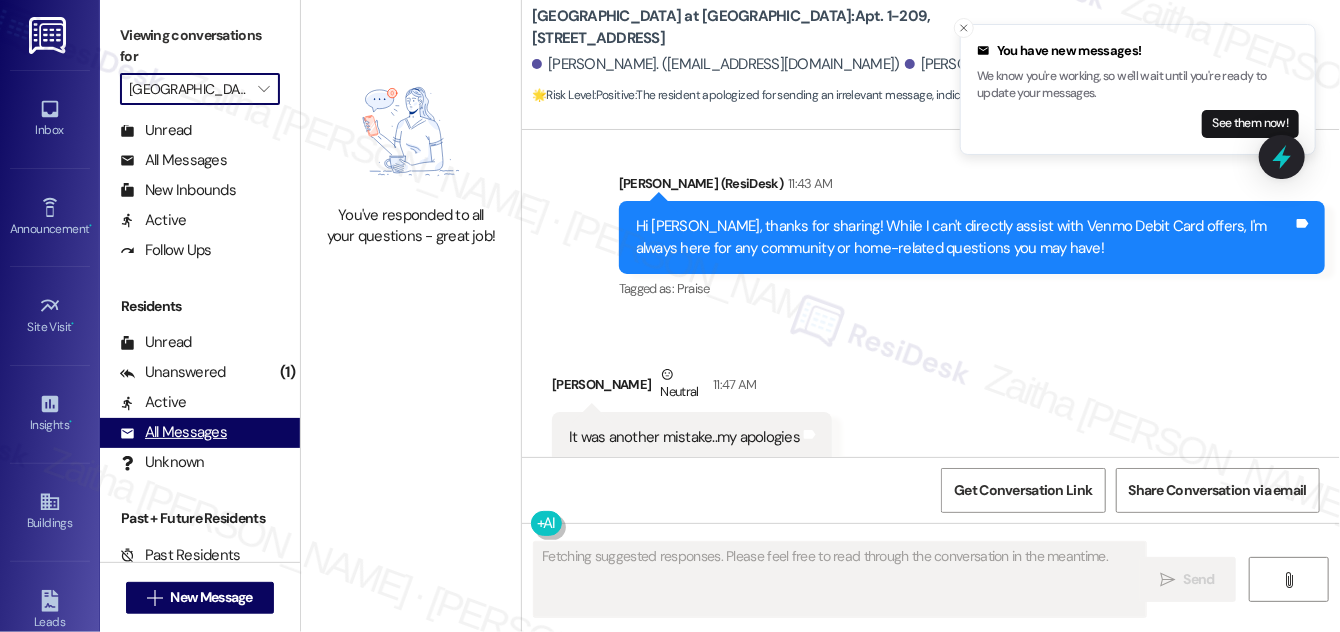 scroll, scrollTop: 8770, scrollLeft: 0, axis: vertical 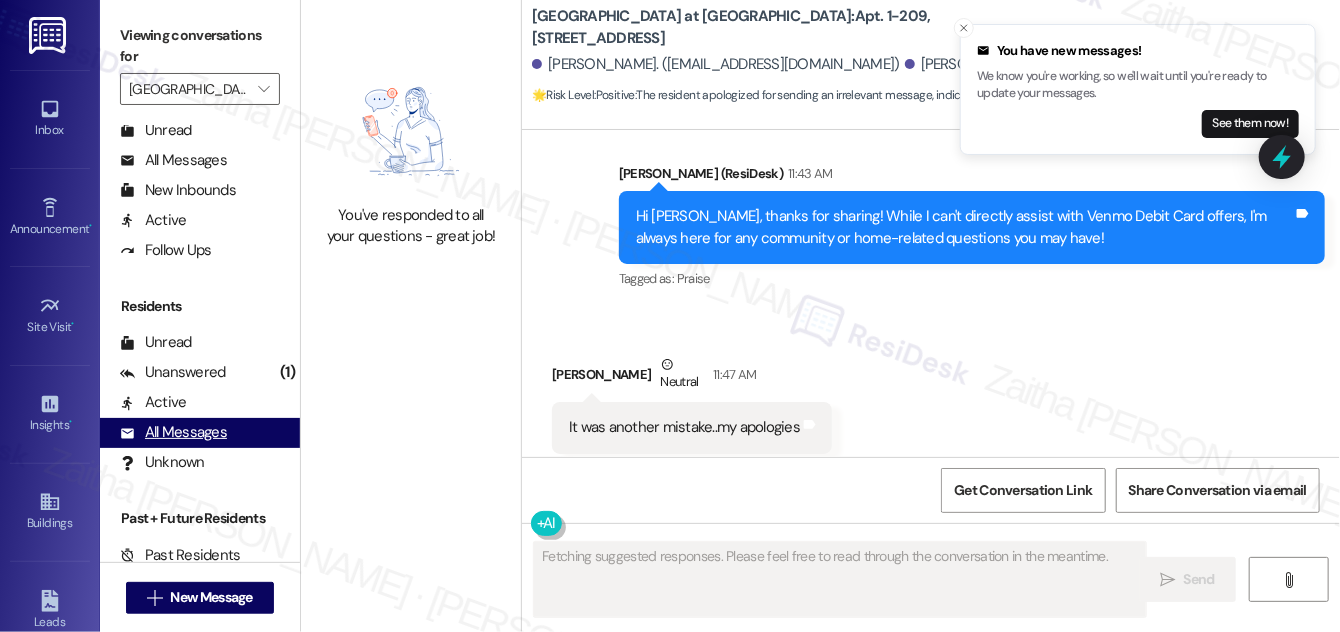 click on "All Messages" at bounding box center [173, 432] 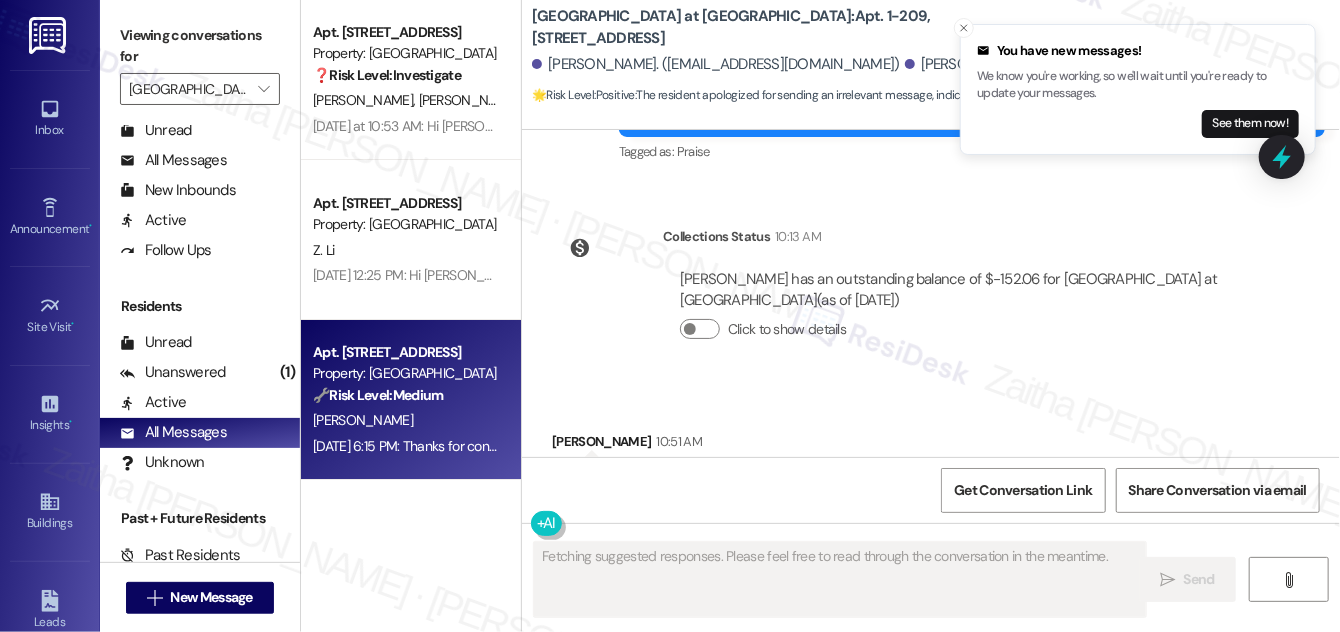 scroll, scrollTop: 8770, scrollLeft: 0, axis: vertical 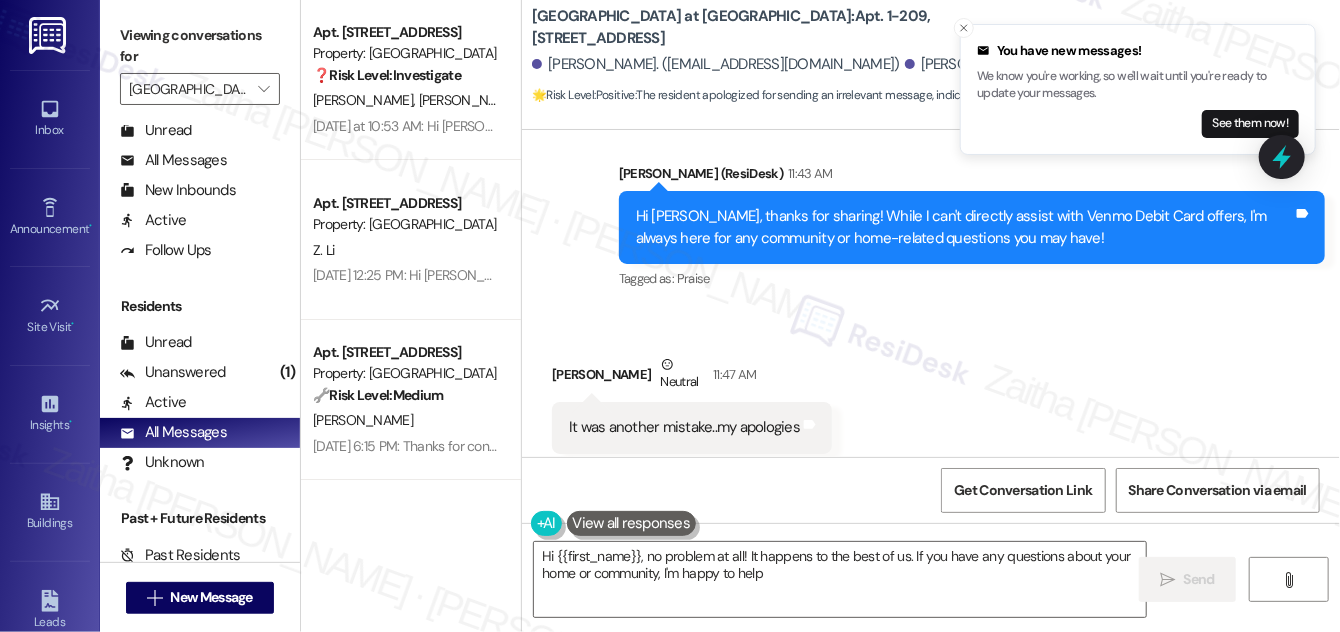 type on "Hi {{first_name}}, no problem at all! It happens to the best of us. If you have any questions about your home or community, I'm happy to help!" 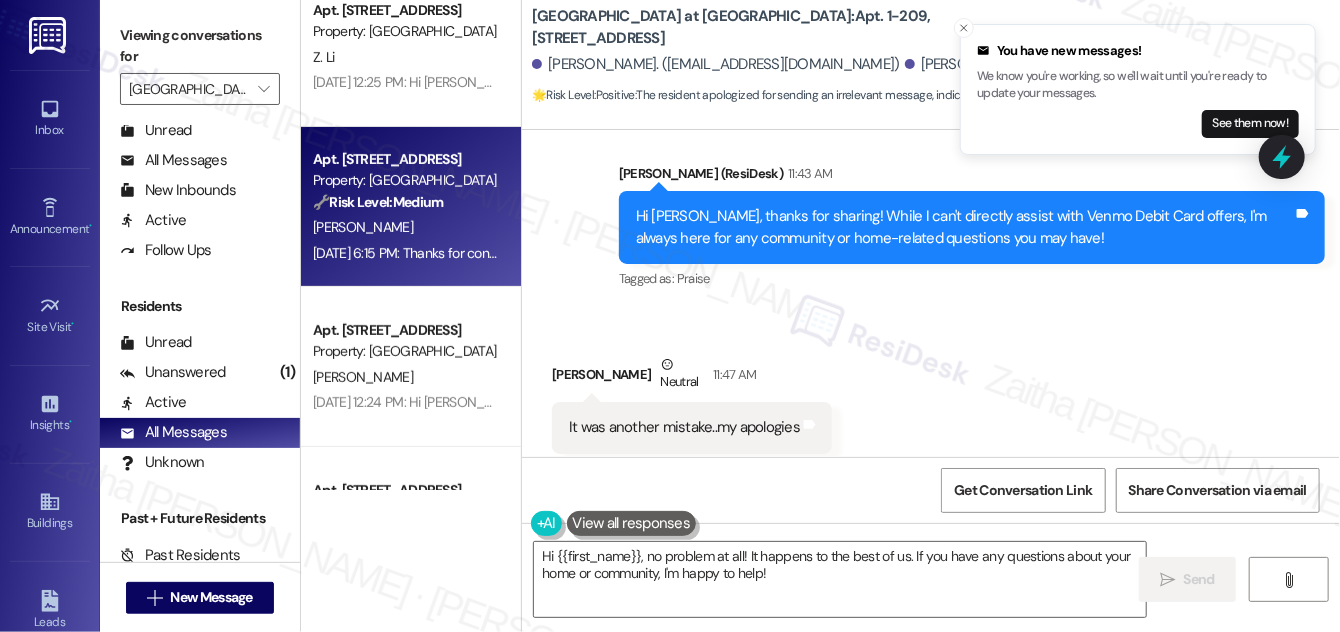 scroll, scrollTop: 272, scrollLeft: 0, axis: vertical 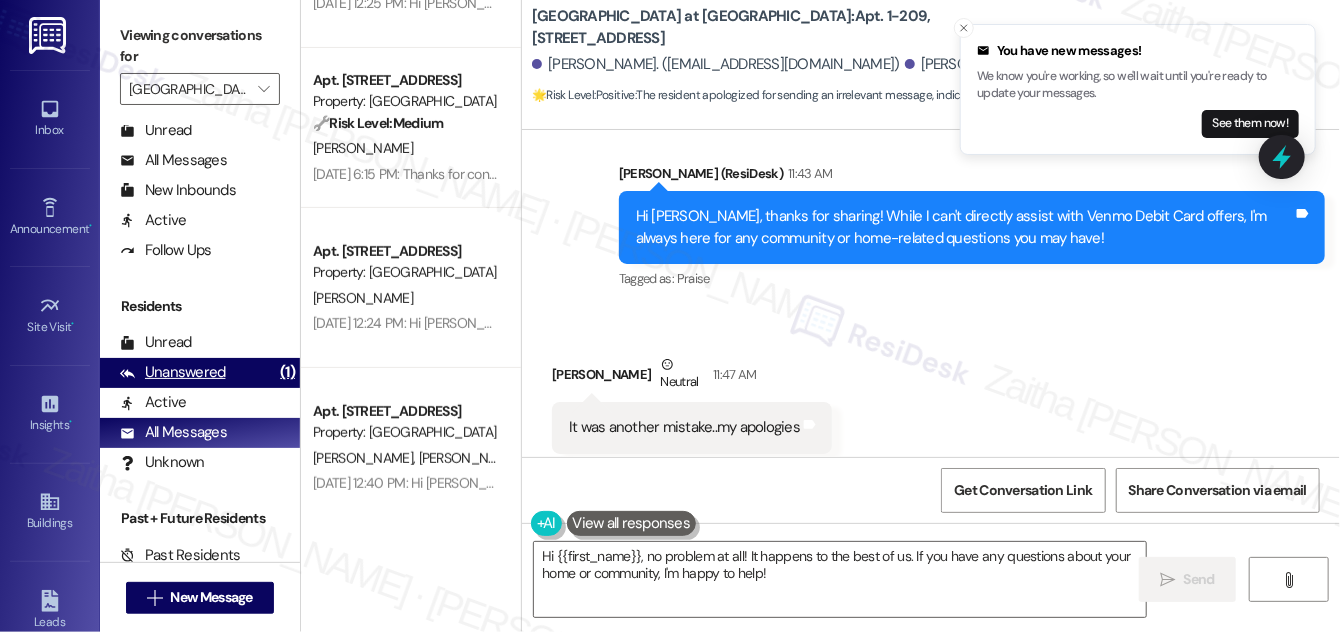 click on "Unanswered" at bounding box center (173, 372) 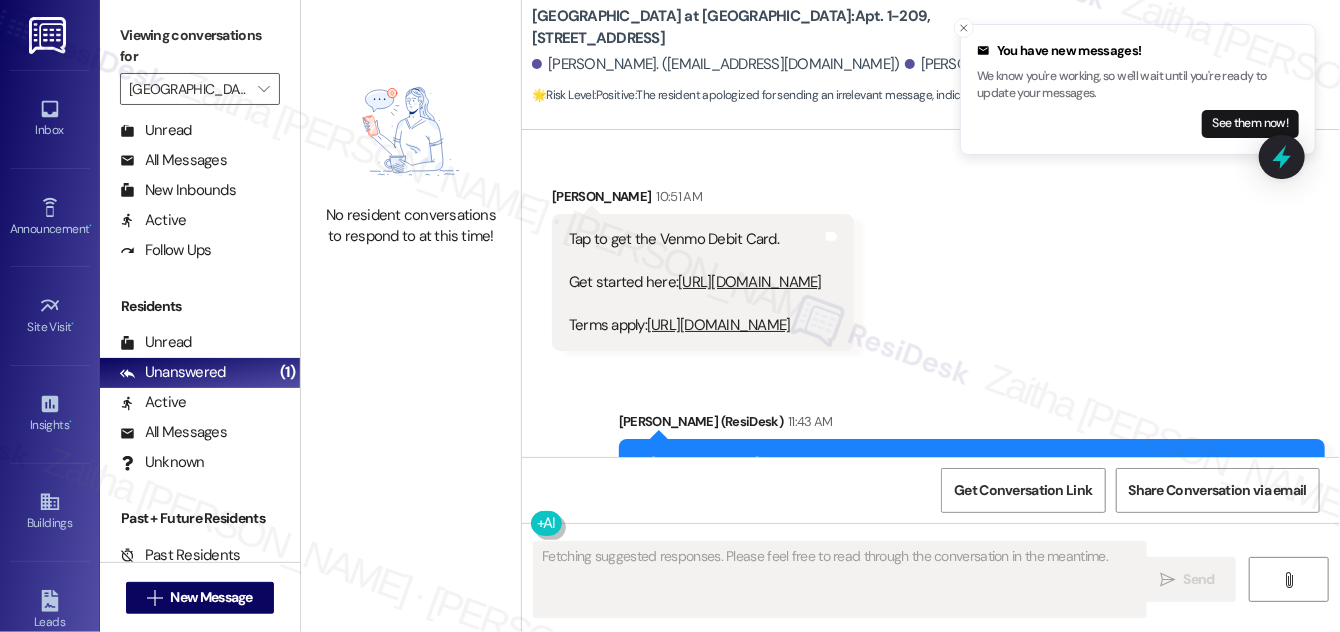 scroll, scrollTop: 8770, scrollLeft: 0, axis: vertical 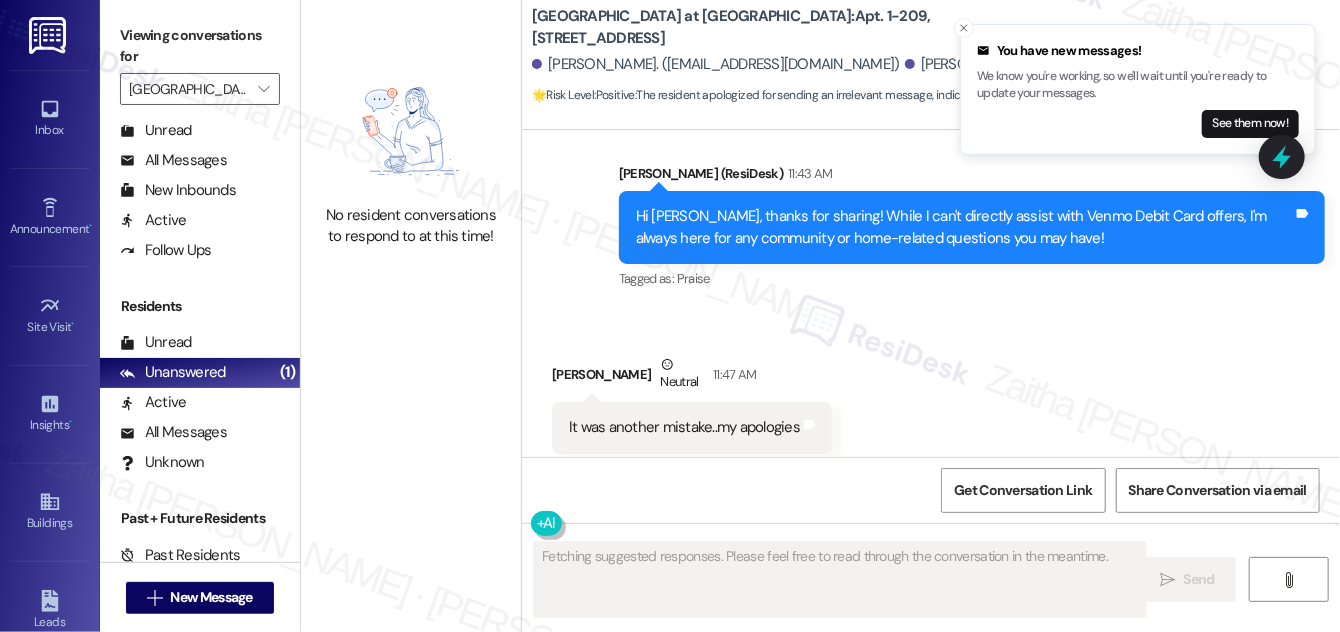 drag, startPoint x: 1280, startPoint y: 161, endPoint x: 812, endPoint y: 162, distance: 468.00107 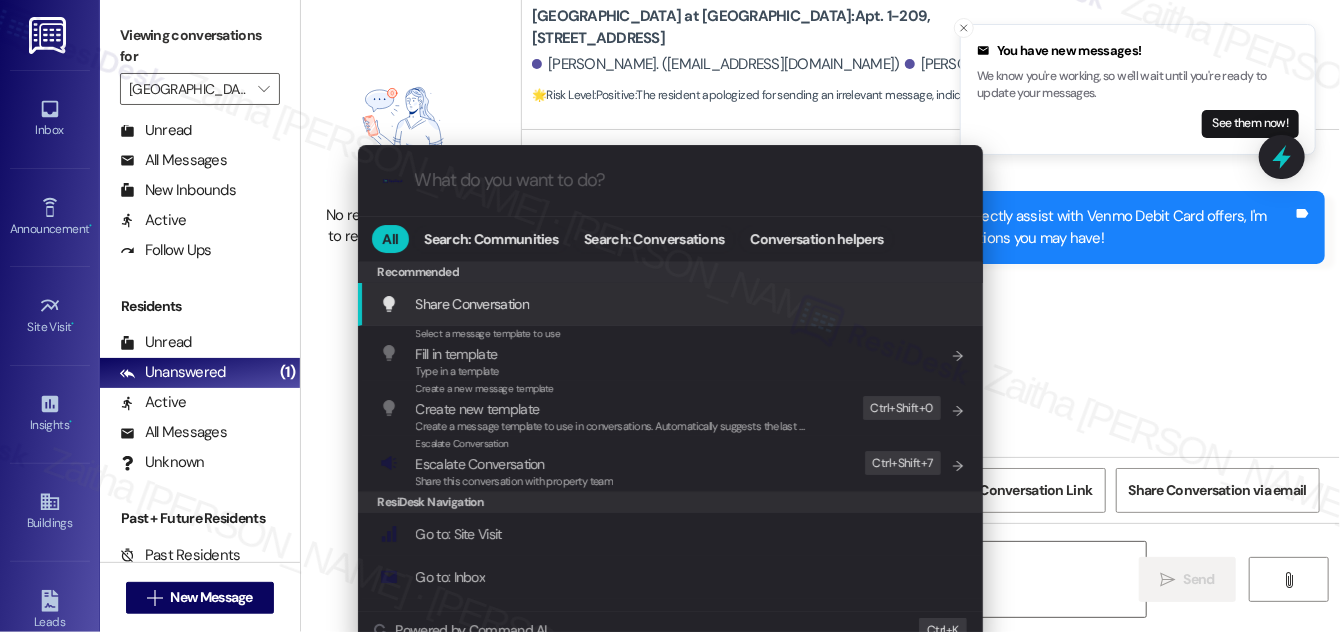 type on "Hi {{first_name}}, no problem at all! We understand that mistakes" 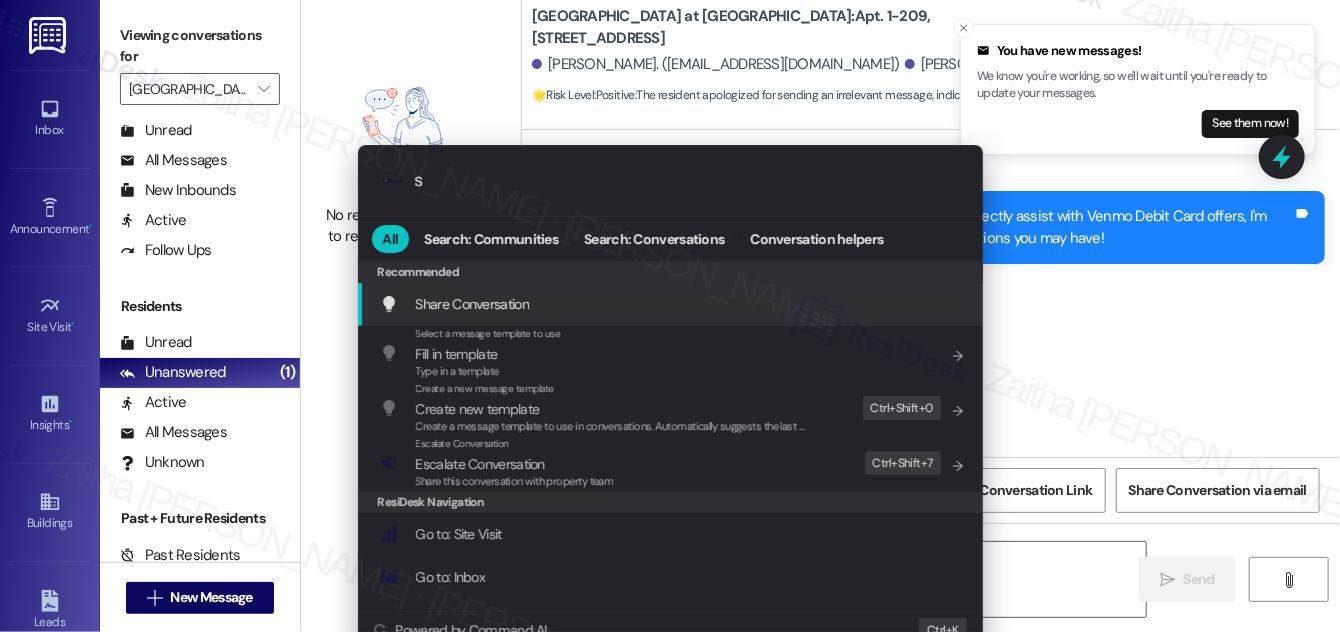 type on "Hi {{first_name}}, no problem at all! We understand that mistakes happen." 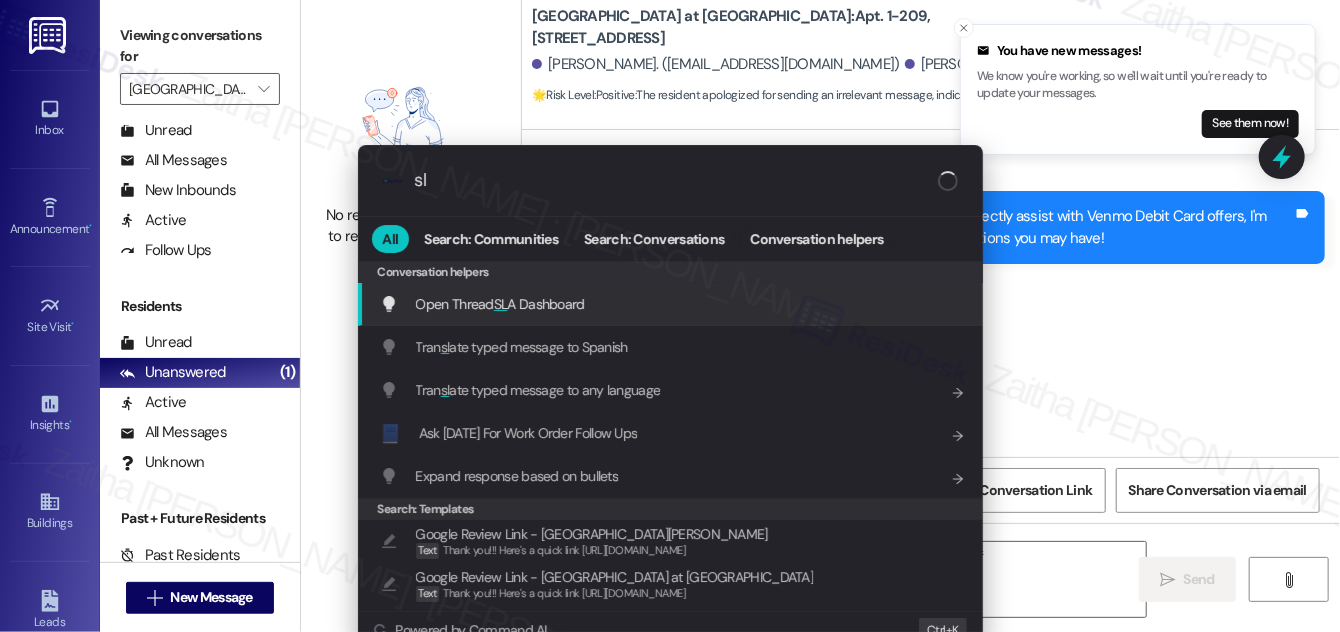 type on "Hi {{first_name}}, no problem at all! We understand that mistakes happen. If" 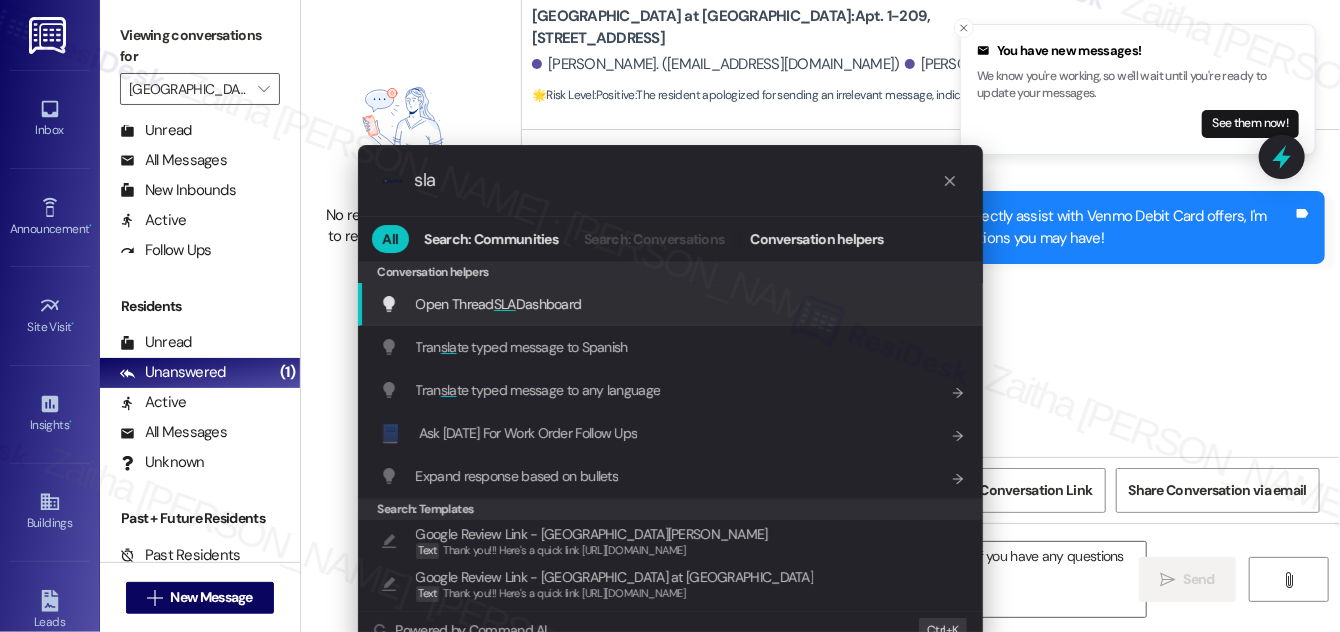 type on "Hi {{first_name}}, no problem at all! We understand that mistakes happen. If you have any questions about your home or community, please feel free to ask! We're always" 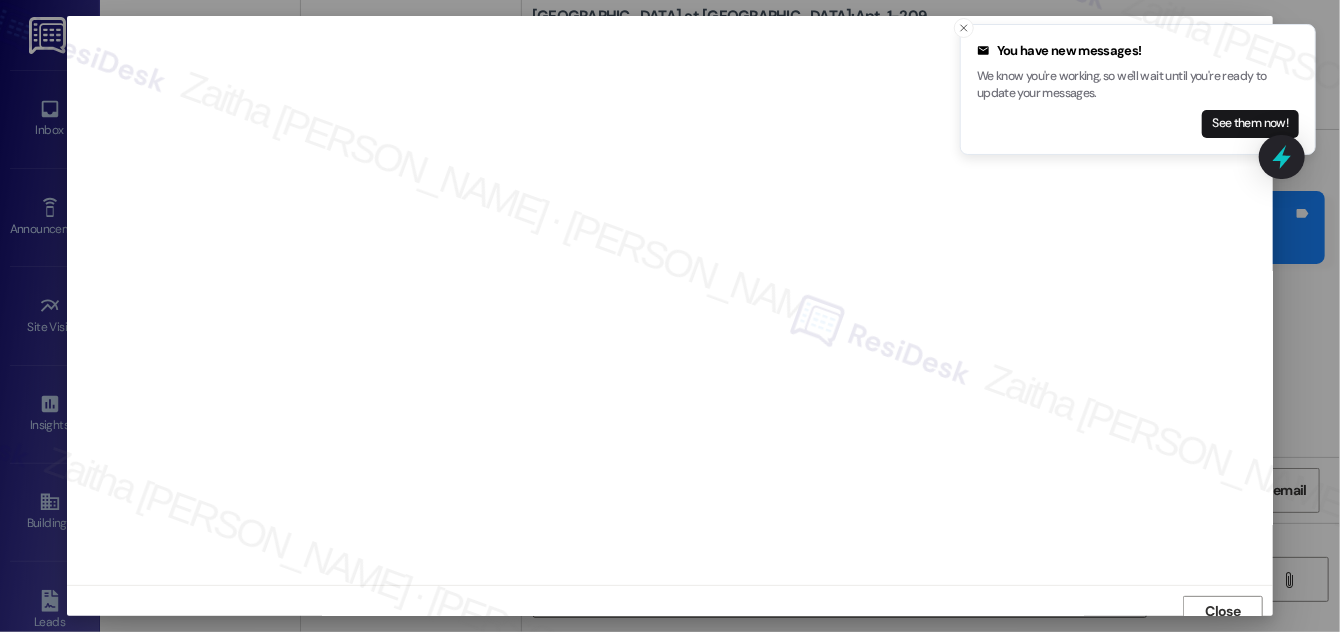 type on "Hi {{first_name}}, no problem at all! We understand that mistakes happen. If you have any questions about your home or community, please feel free to ask! We're always here to help." 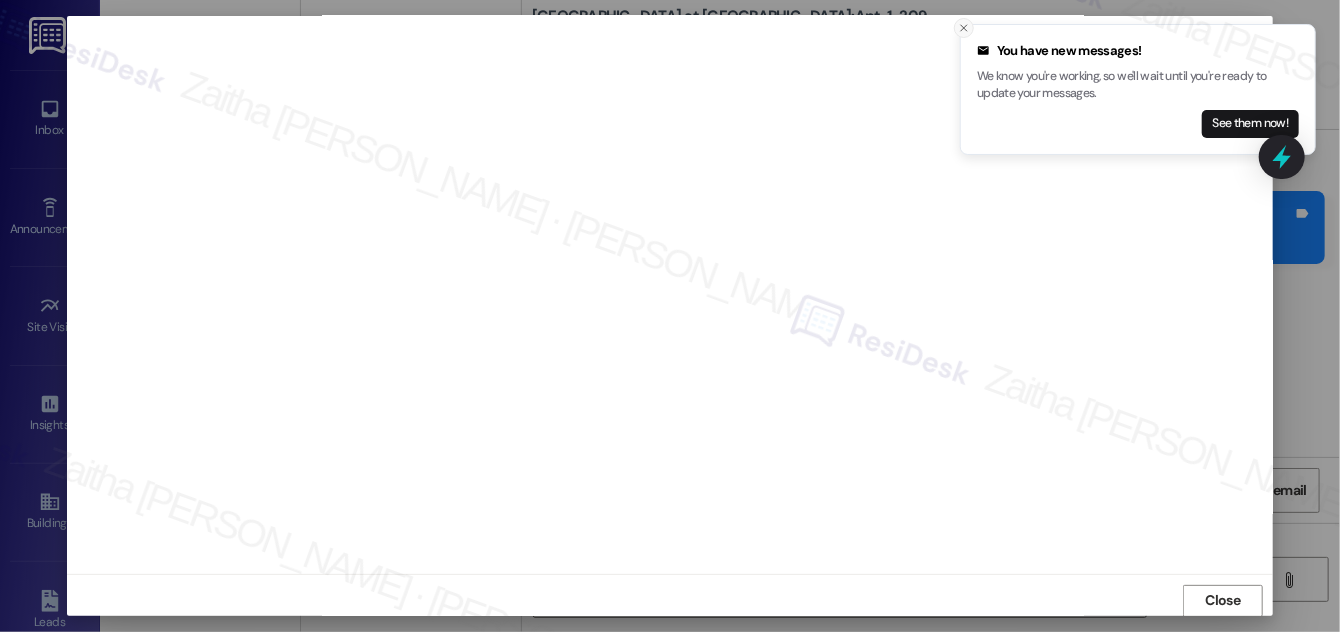 click at bounding box center [964, 28] 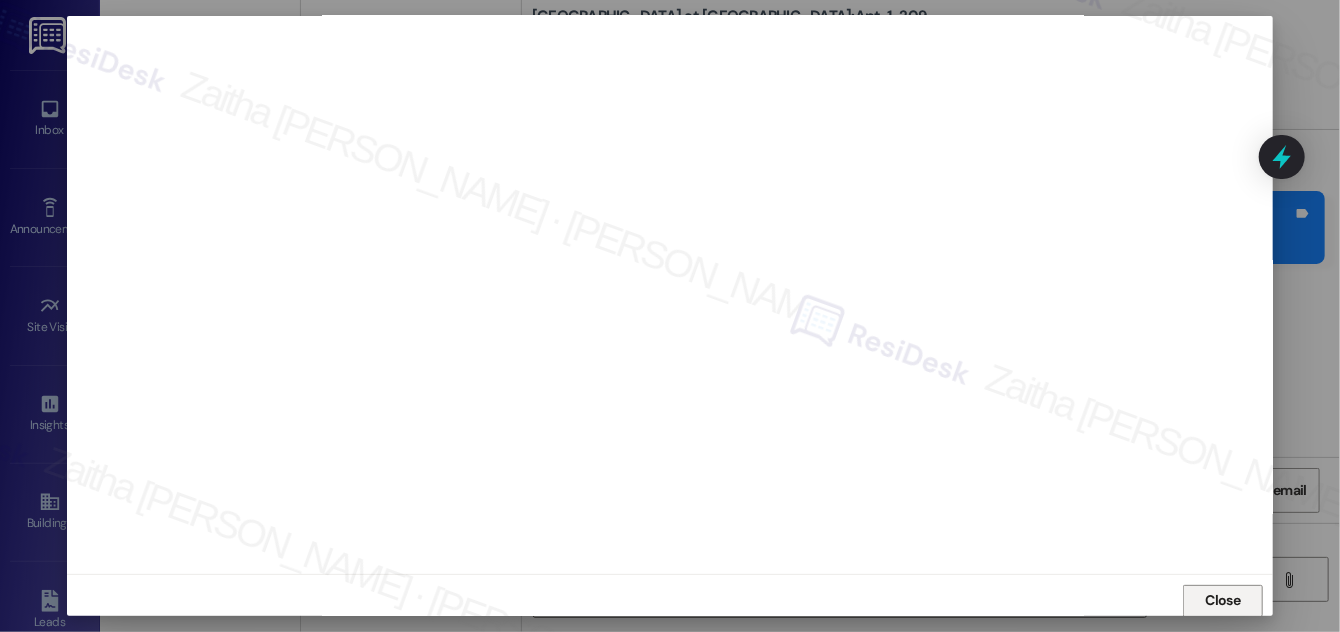 click on "Close" at bounding box center [1223, 601] 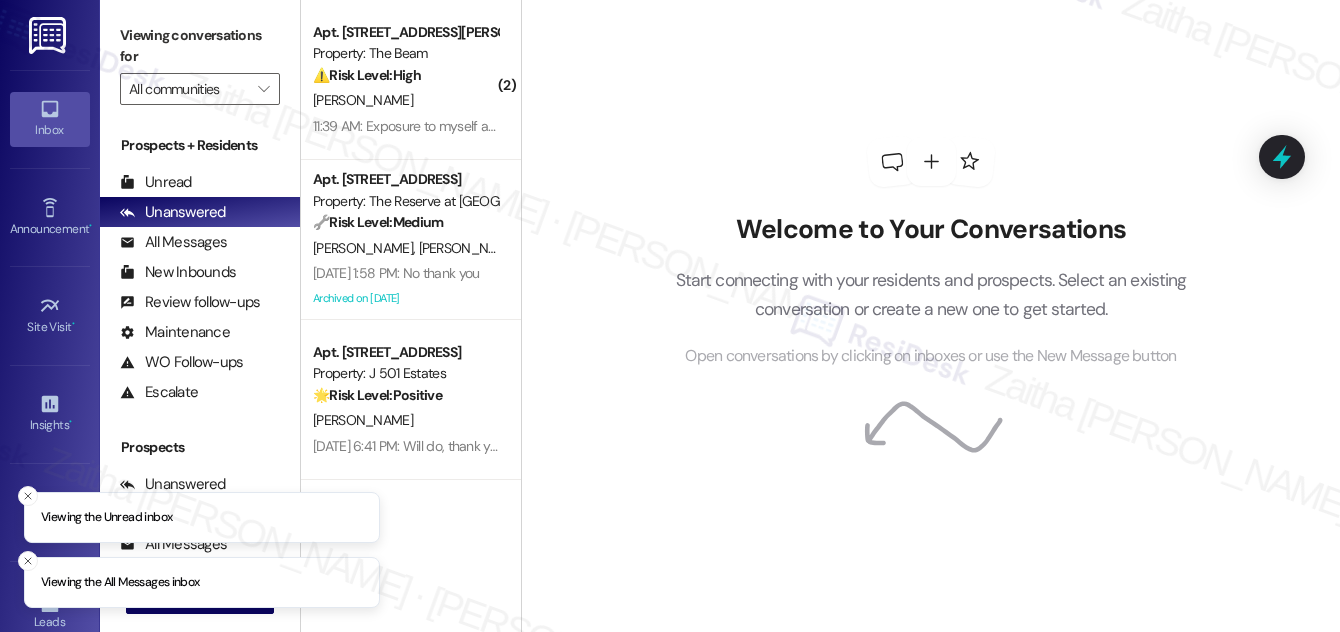 scroll, scrollTop: 0, scrollLeft: 0, axis: both 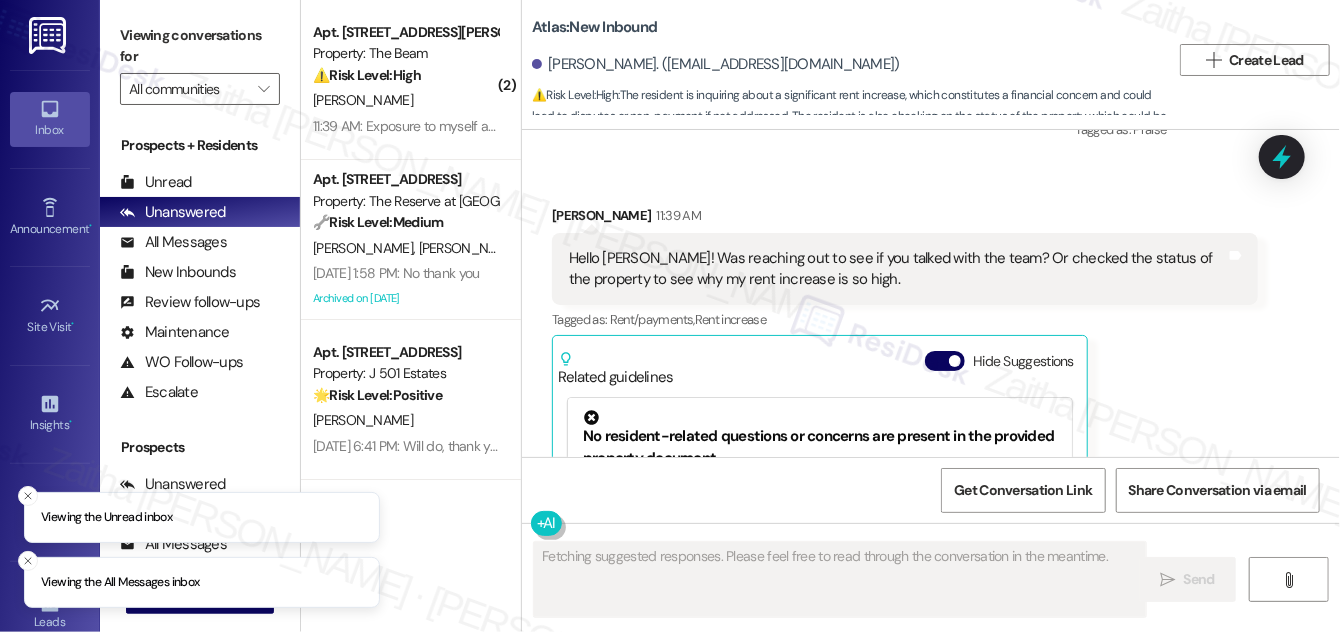 click on "Hide Suggestions" at bounding box center (945, 361) 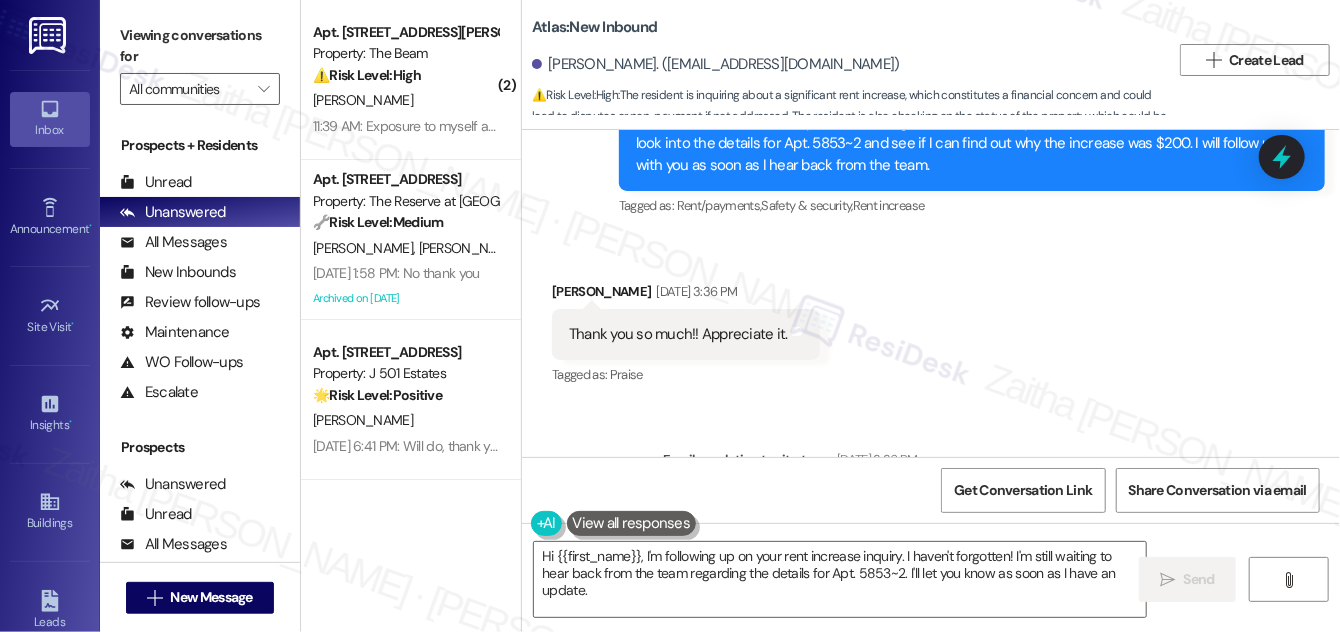 scroll, scrollTop: 18236, scrollLeft: 0, axis: vertical 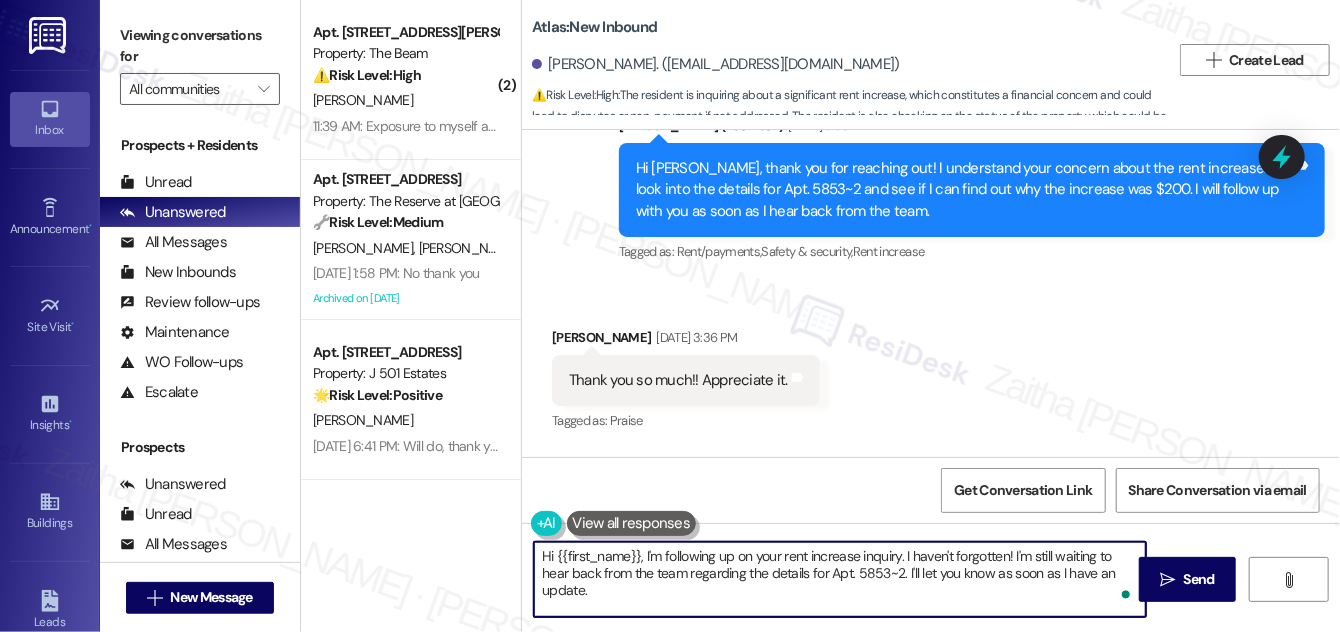 drag, startPoint x: 806, startPoint y: 573, endPoint x: 896, endPoint y: 565, distance: 90.35486 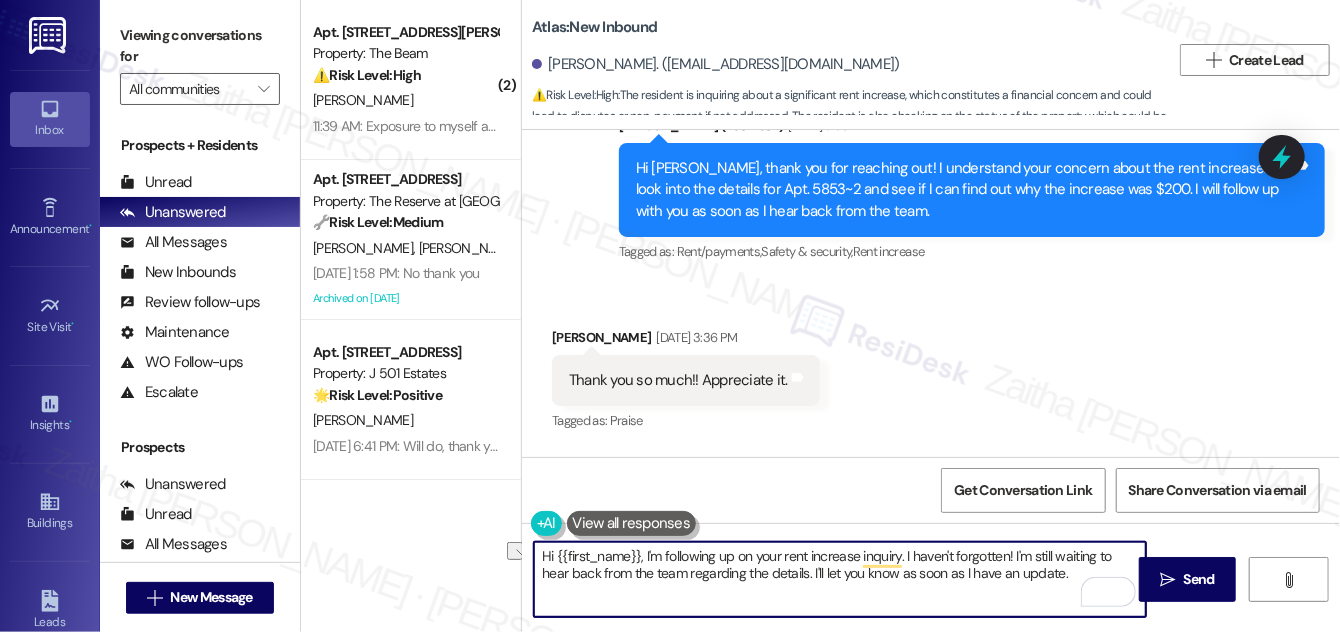 drag, startPoint x: 904, startPoint y: 551, endPoint x: 1013, endPoint y: 548, distance: 109.041275 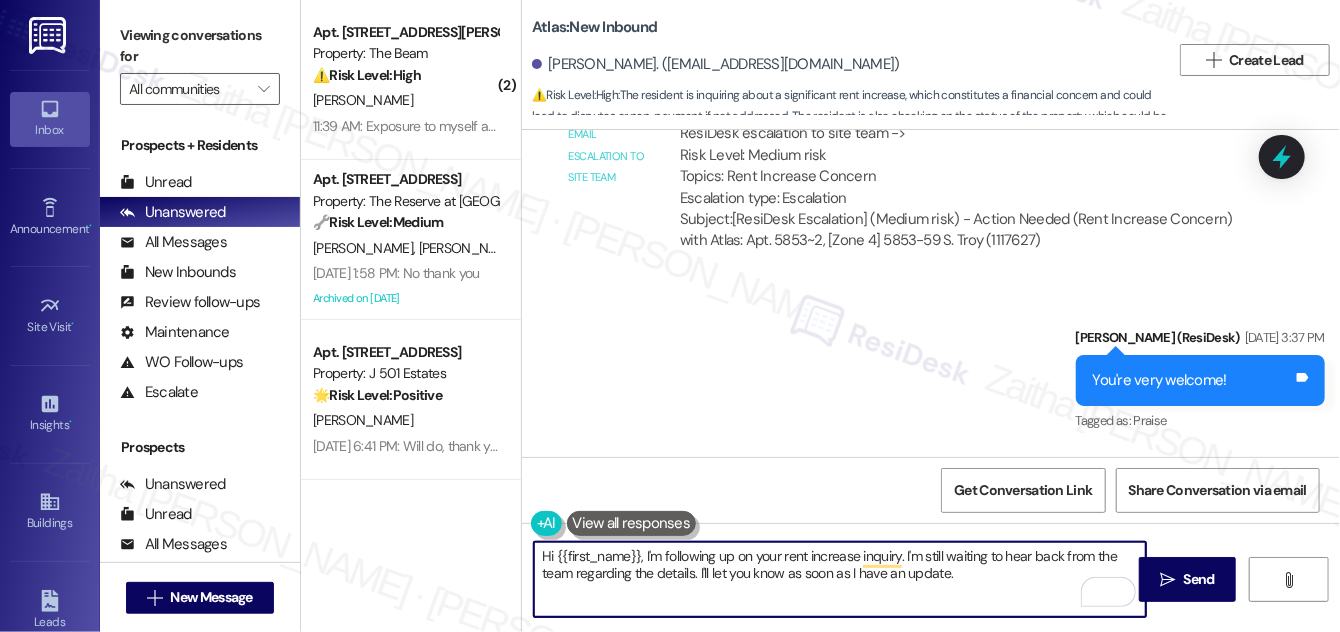 scroll, scrollTop: 18690, scrollLeft: 0, axis: vertical 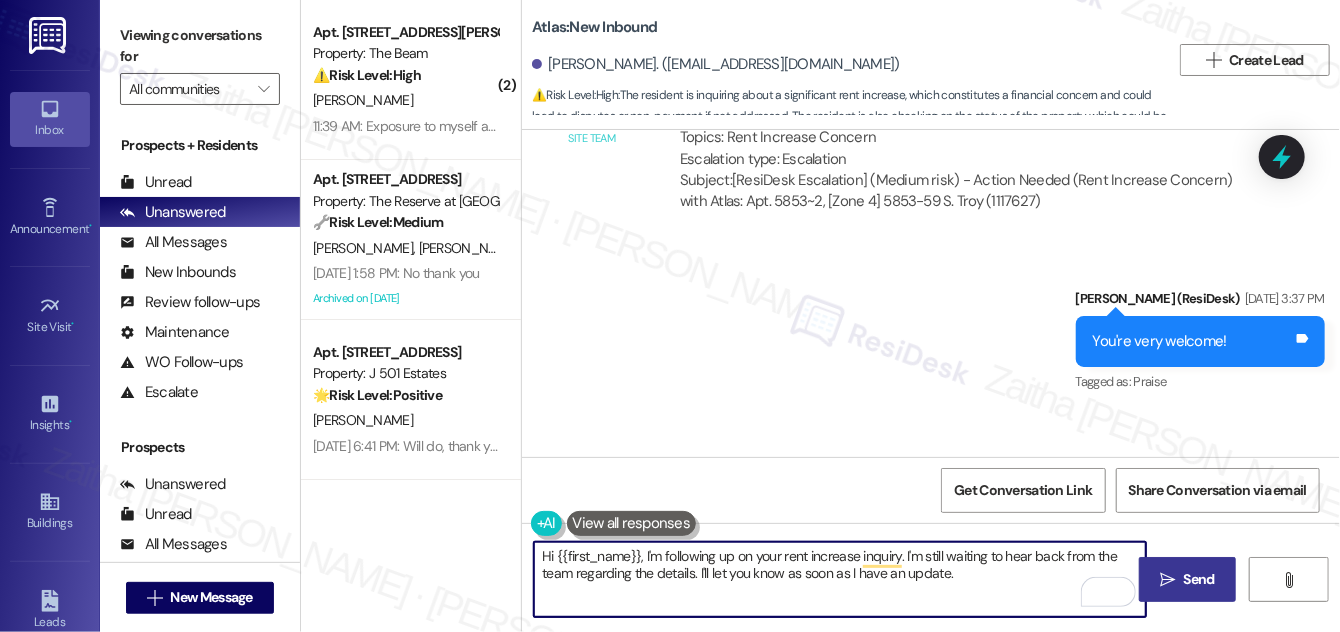type on "Hi {{first_name}}, I'm following up on your rent increase inquiry. I'm still waiting to hear back from the team regarding the details. I'll let you know as soon as I have an update." 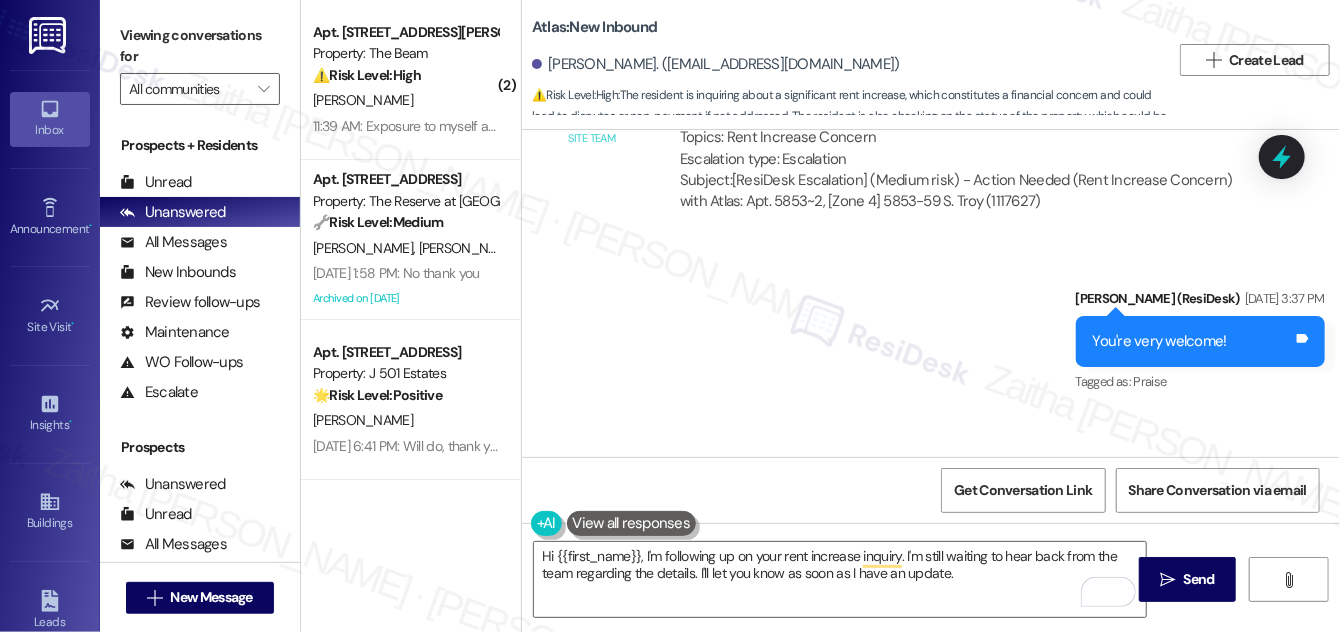 drag, startPoint x: 1200, startPoint y: 586, endPoint x: 1179, endPoint y: 535, distance: 55.154327 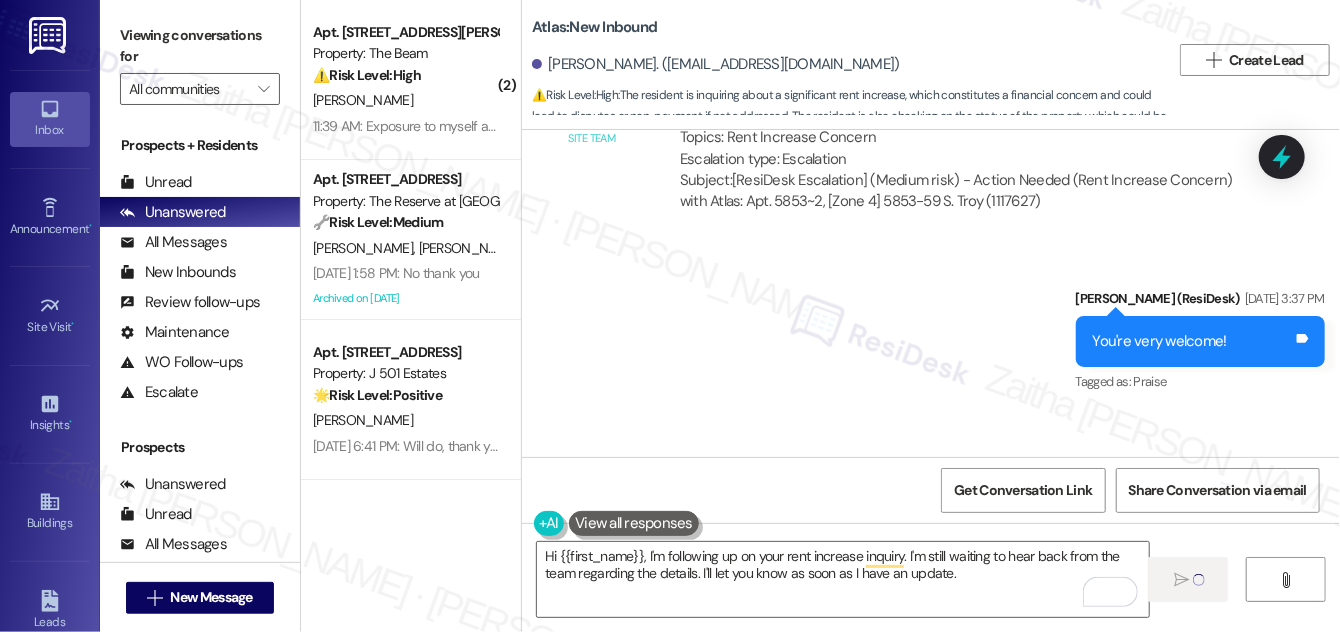 type 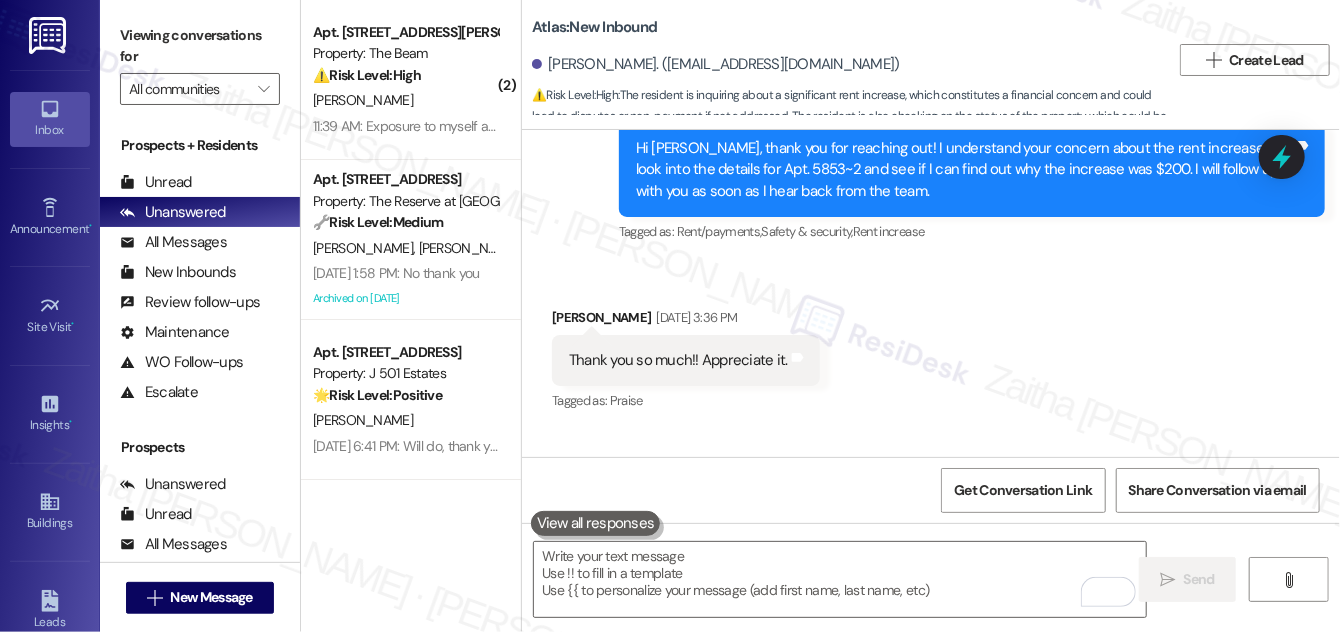 scroll, scrollTop: 18236, scrollLeft: 0, axis: vertical 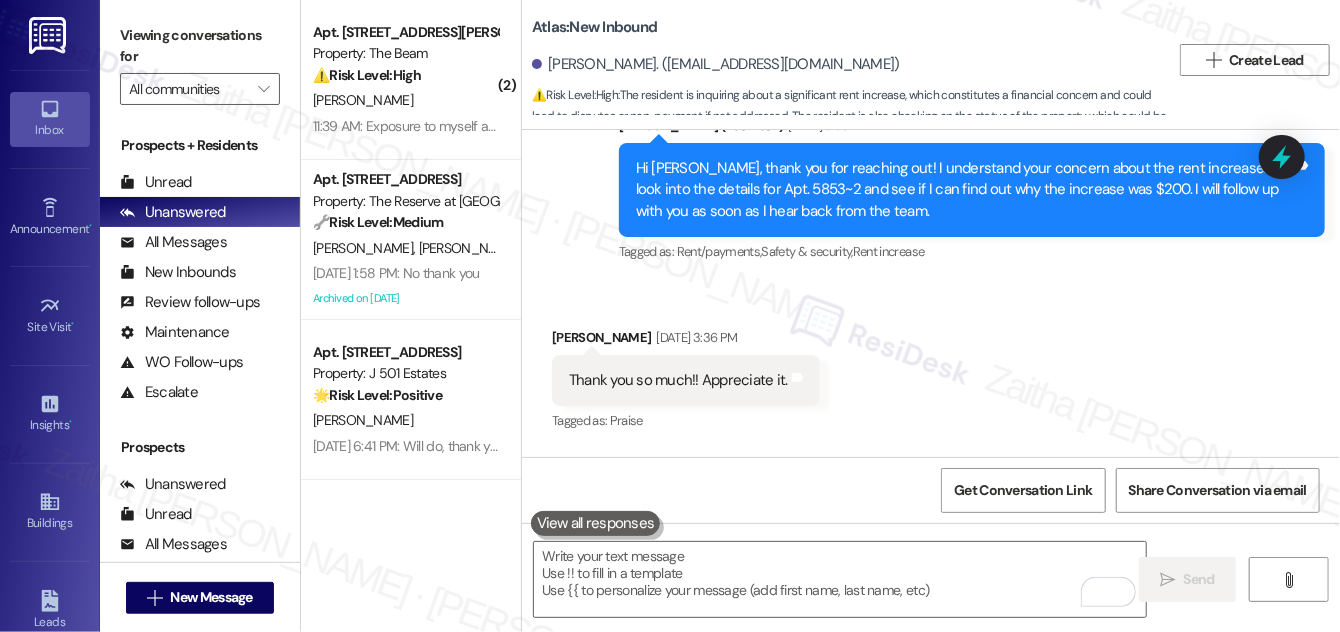 drag, startPoint x: 722, startPoint y: 388, endPoint x: 912, endPoint y: 380, distance: 190.16835 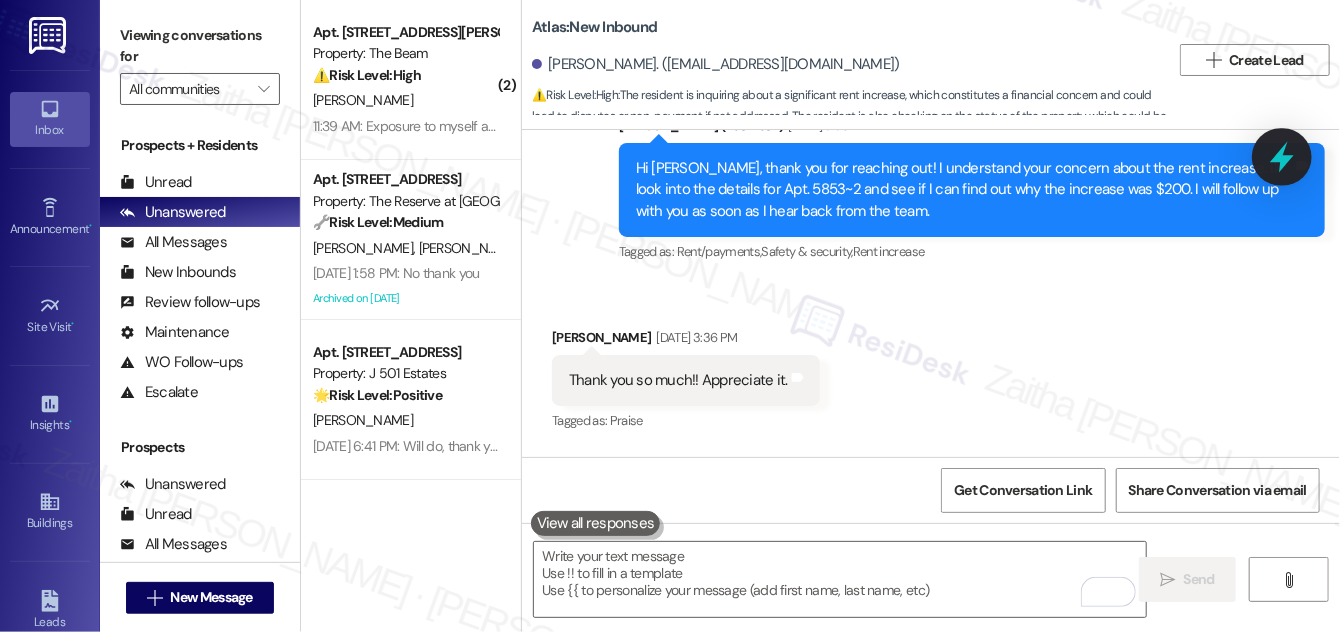 click 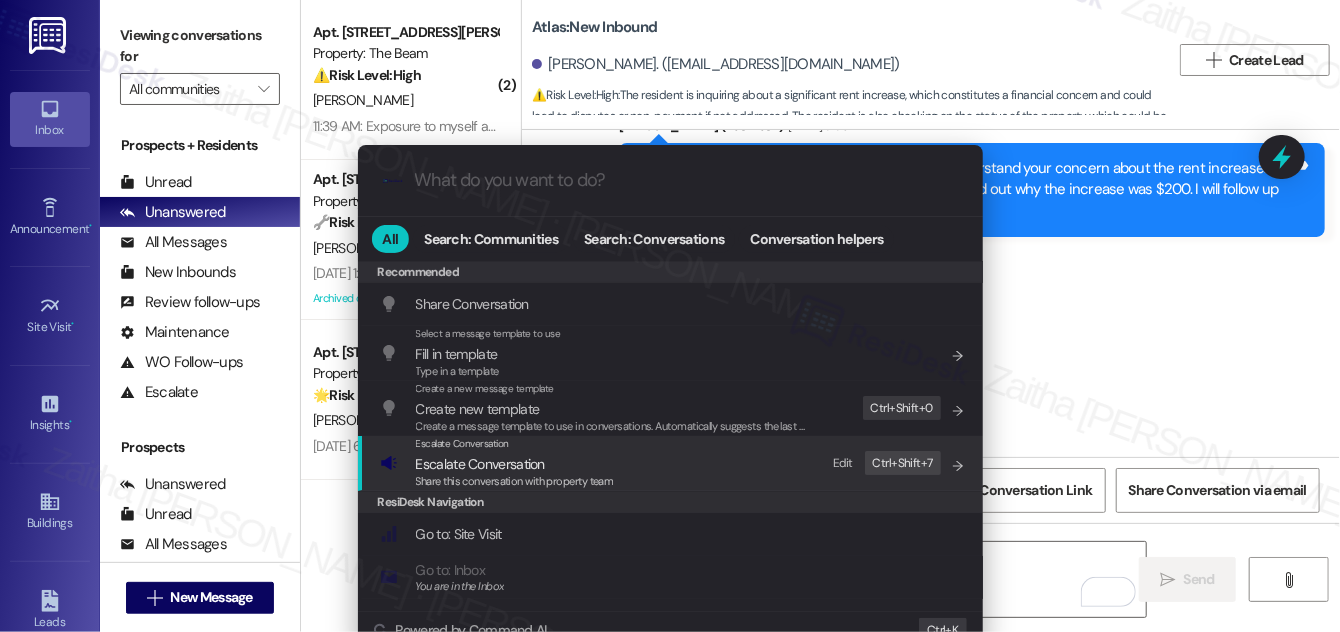 click on "Escalate Conversation" at bounding box center (480, 464) 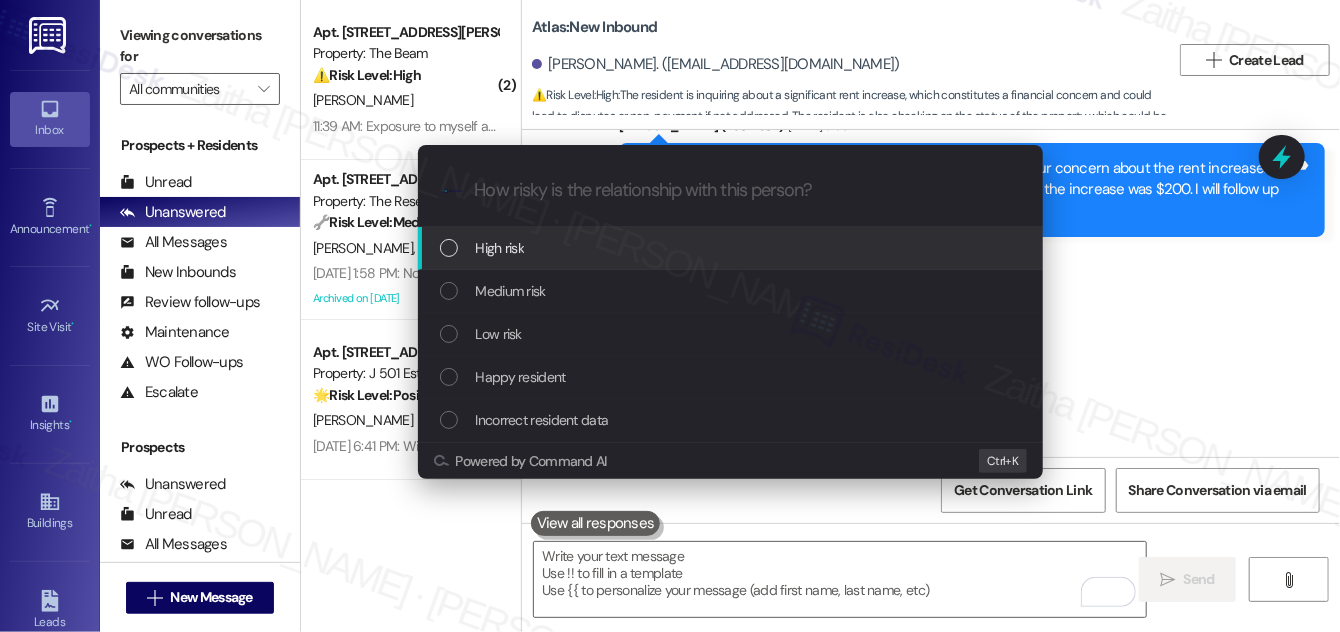 click on "High risk" at bounding box center [732, 248] 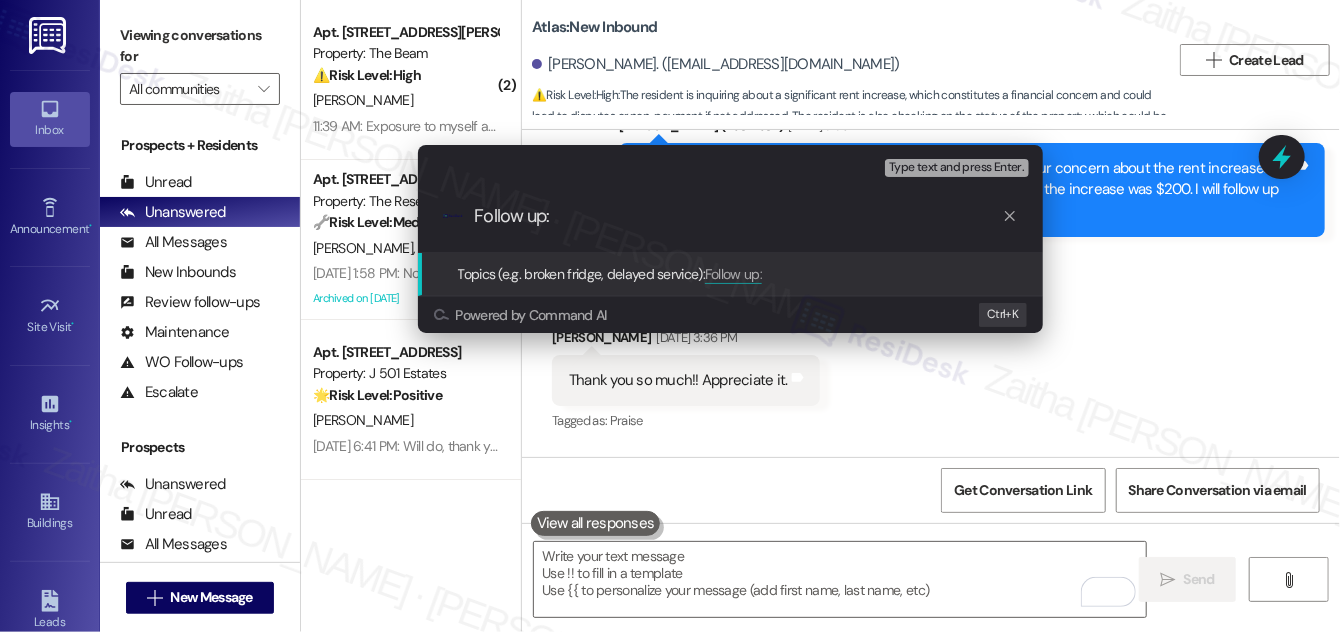 paste on "Rent Increase Concern" 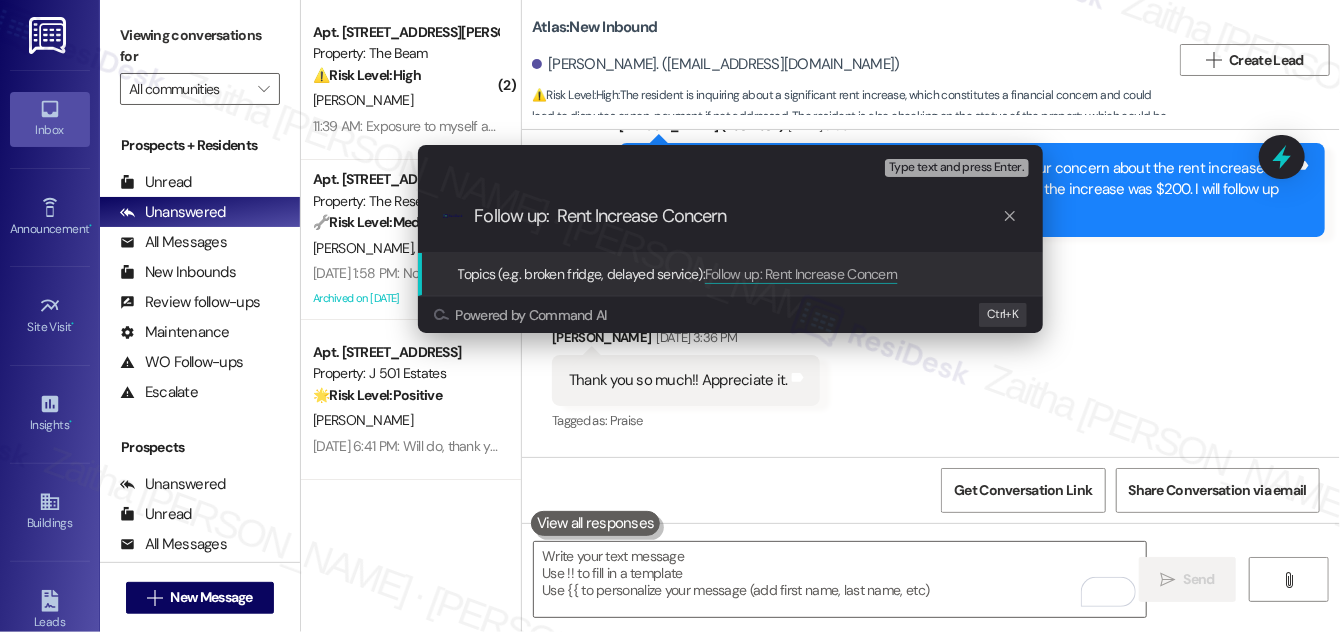 type 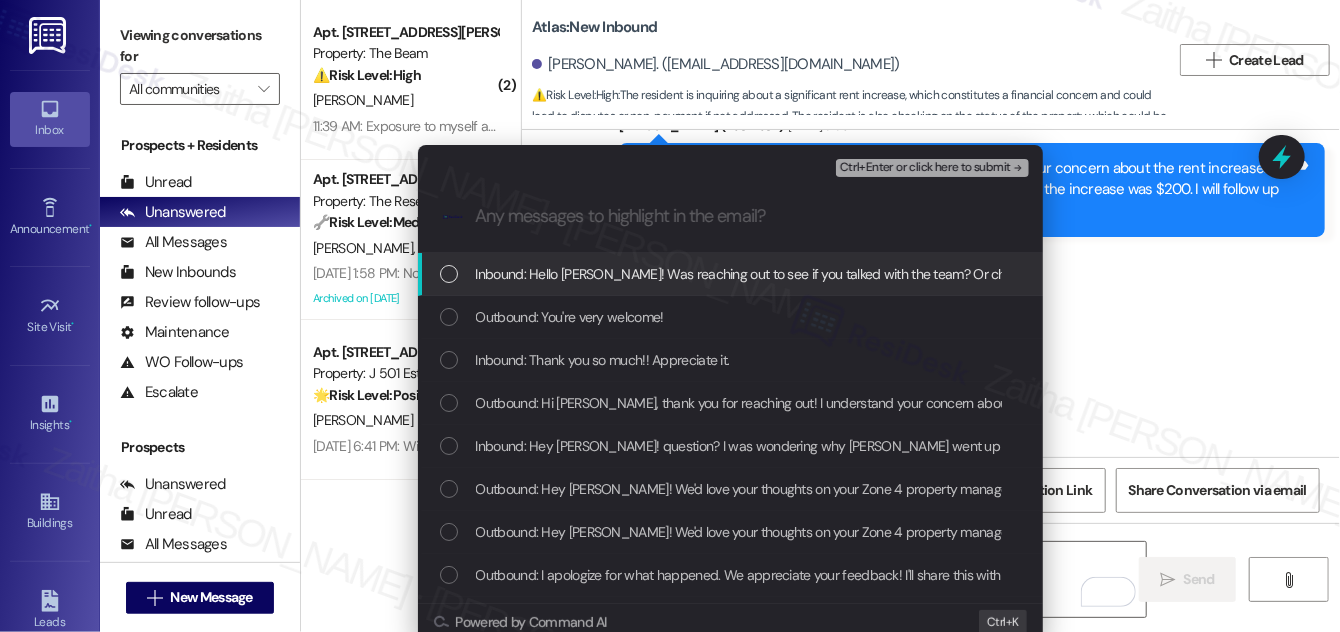 click on "Inbound: Hello sarah! Was reaching out to see if you talked with the team? Or checked the status of the property to see why my  rent increase is so high." at bounding box center [732, 274] 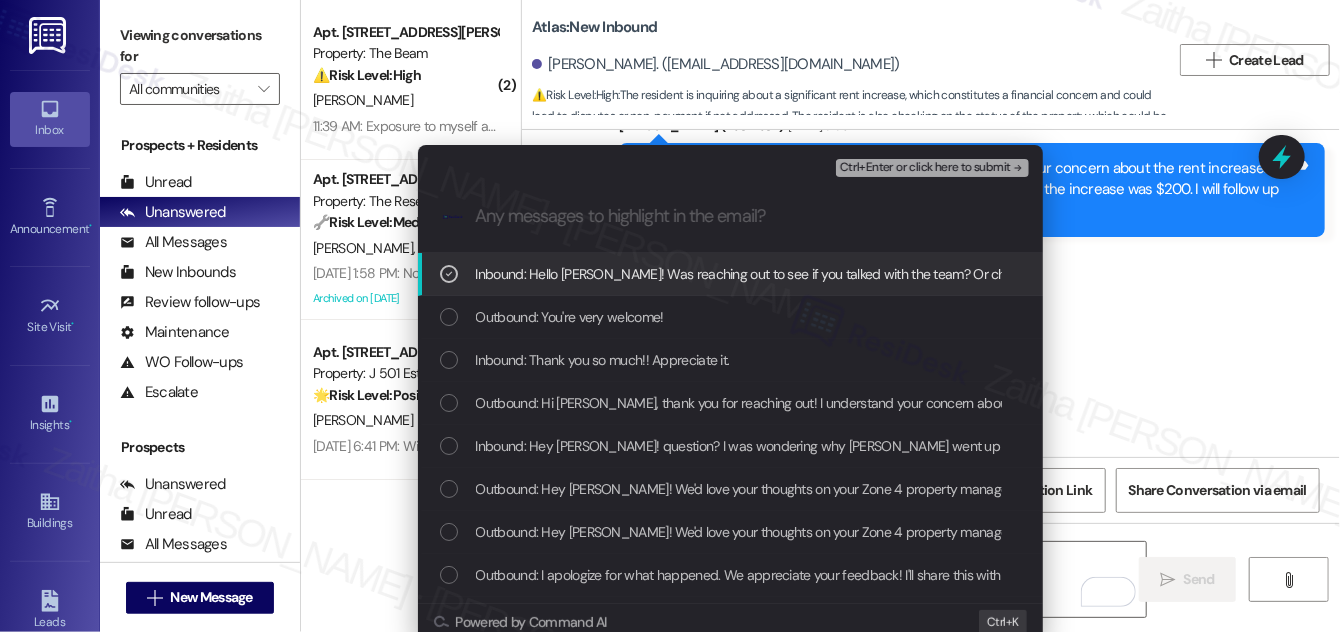 click on "Ctrl+Enter or click here to submit" at bounding box center [925, 168] 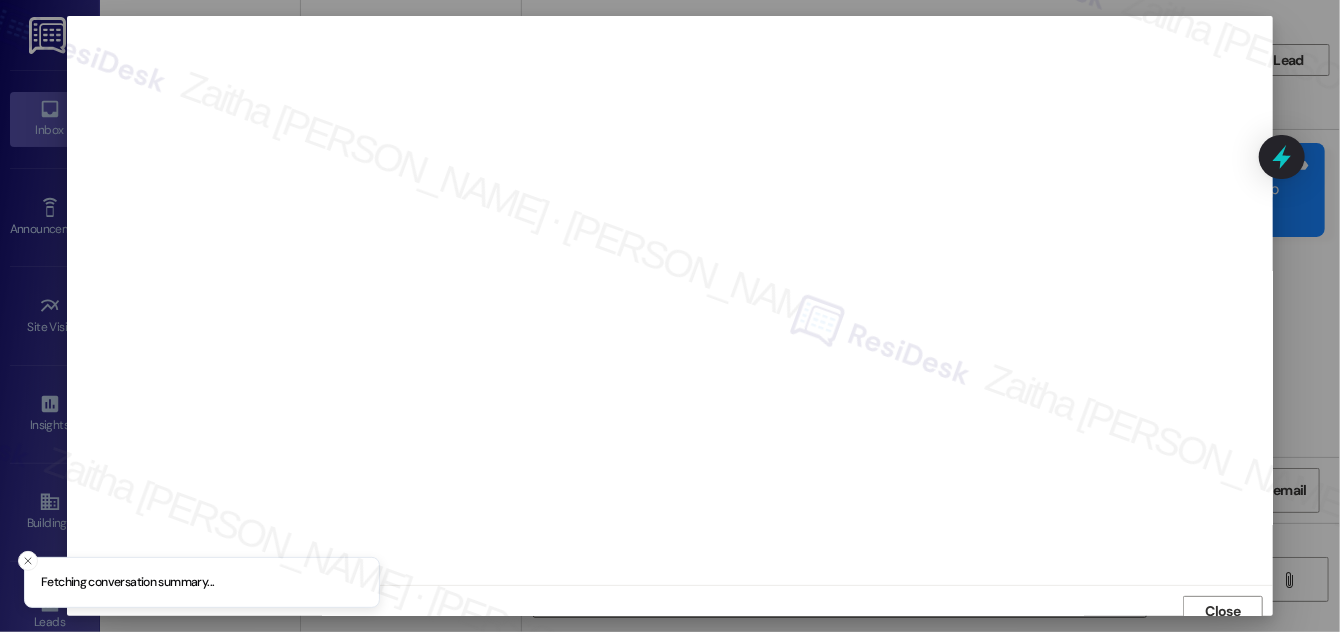 scroll, scrollTop: 11, scrollLeft: 0, axis: vertical 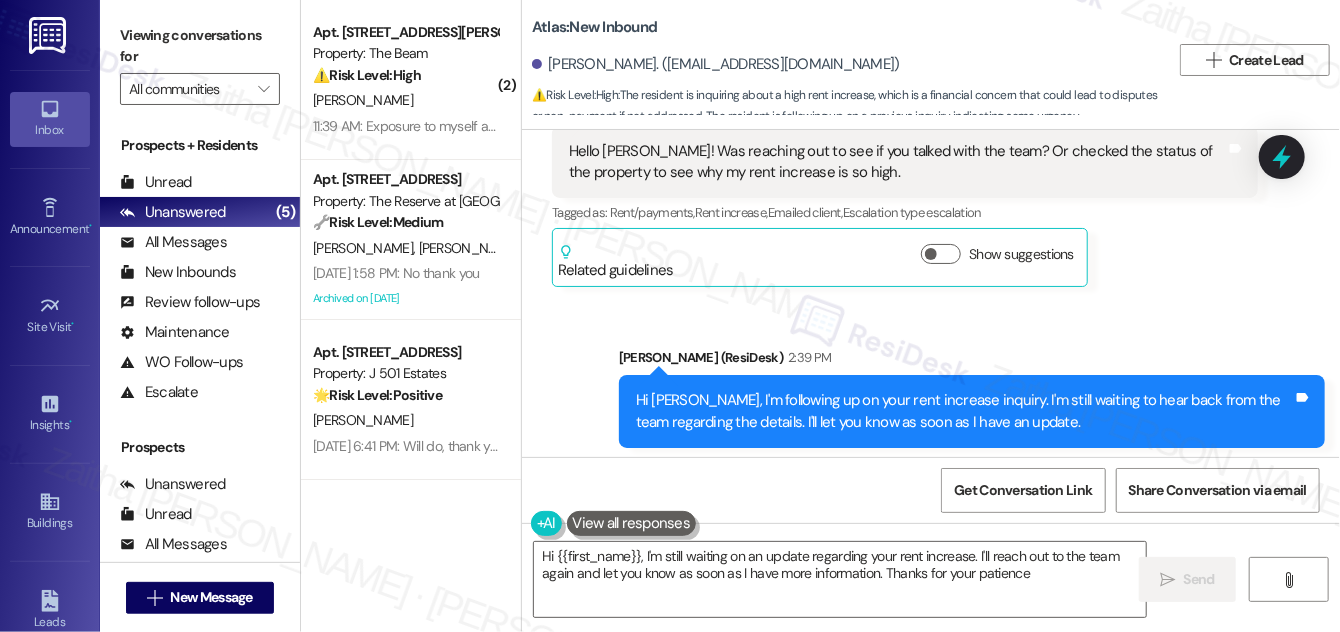 type on "Hi {{first_name}}, I'm still waiting on an update regarding your rent increase. I'll reach out to the team again and let you know as soon as I have more information. Thanks for your patience!" 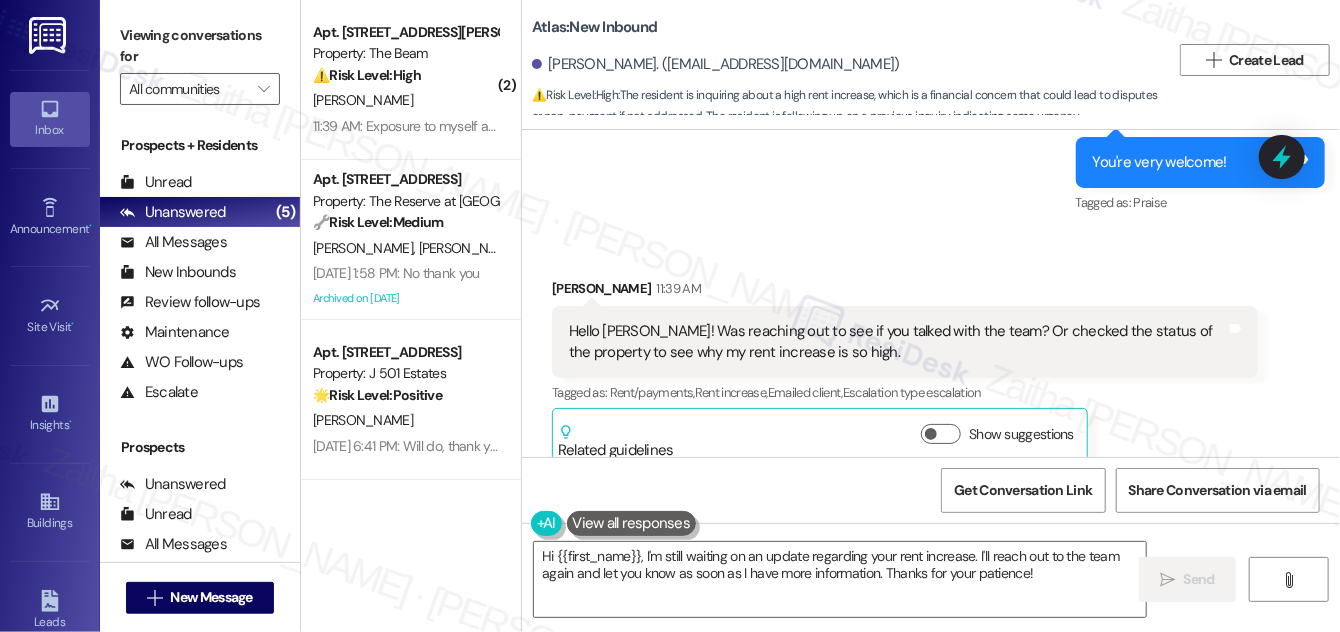 scroll, scrollTop: 19050, scrollLeft: 0, axis: vertical 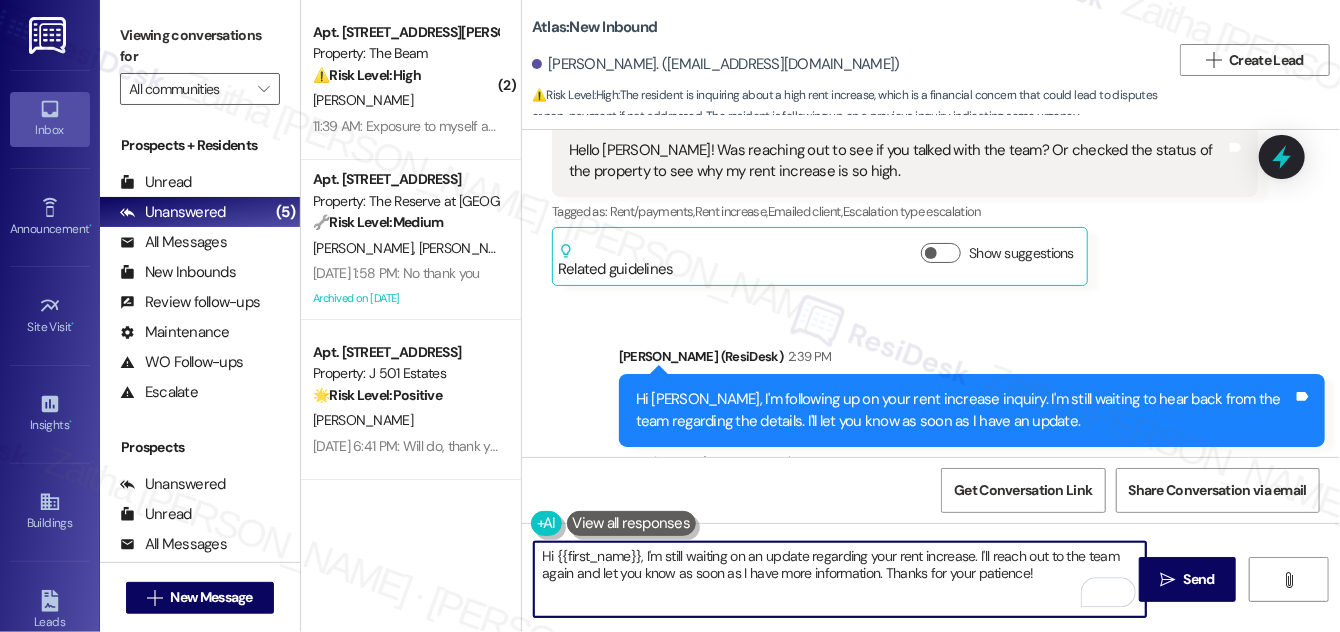 drag, startPoint x: 543, startPoint y: 555, endPoint x: 1037, endPoint y: 594, distance: 495.53708 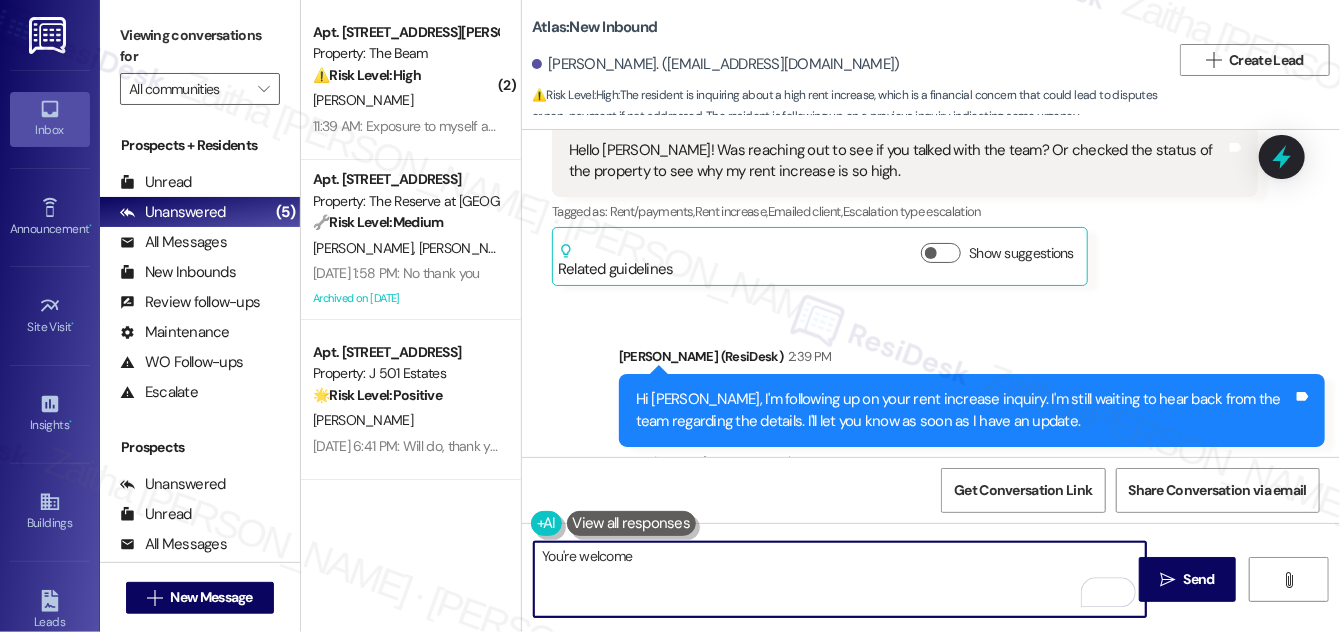type on "You're welcome!" 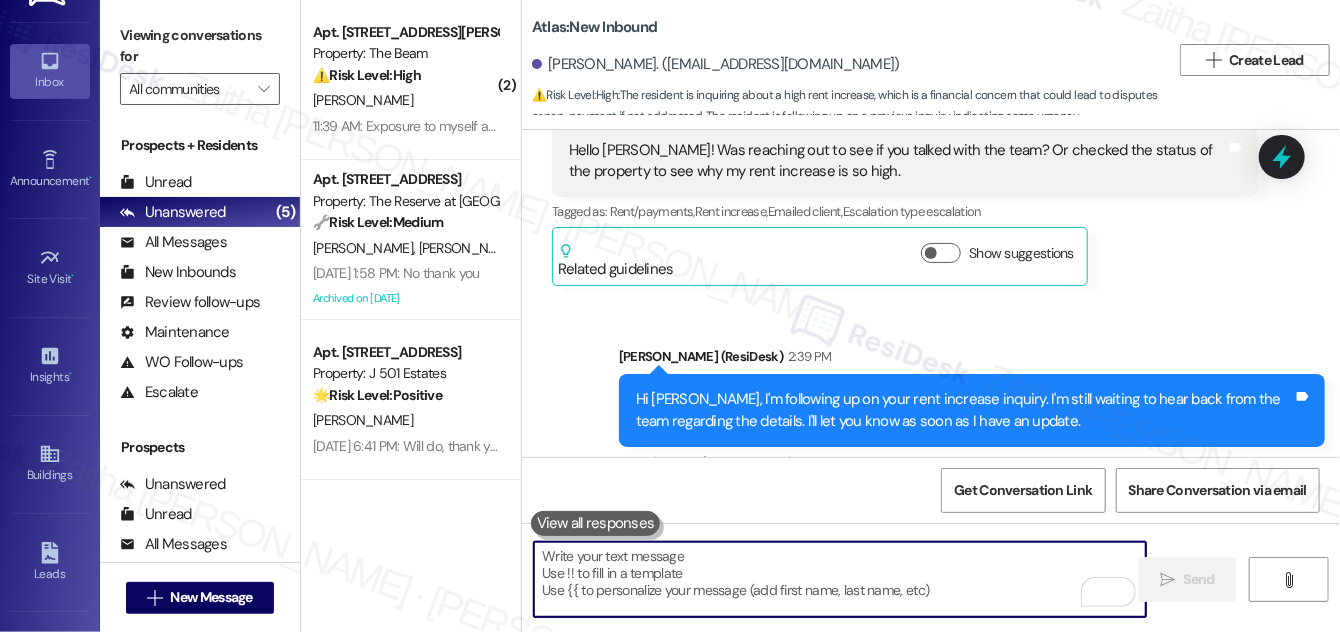 scroll, scrollTop: 412, scrollLeft: 0, axis: vertical 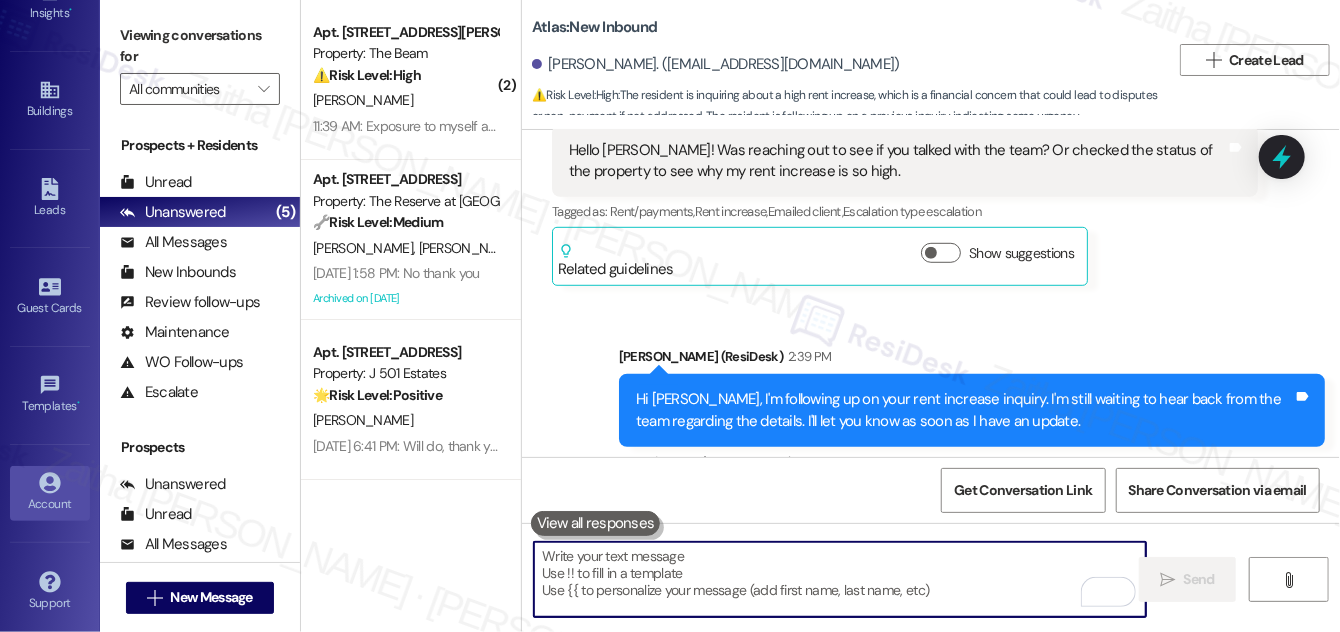type 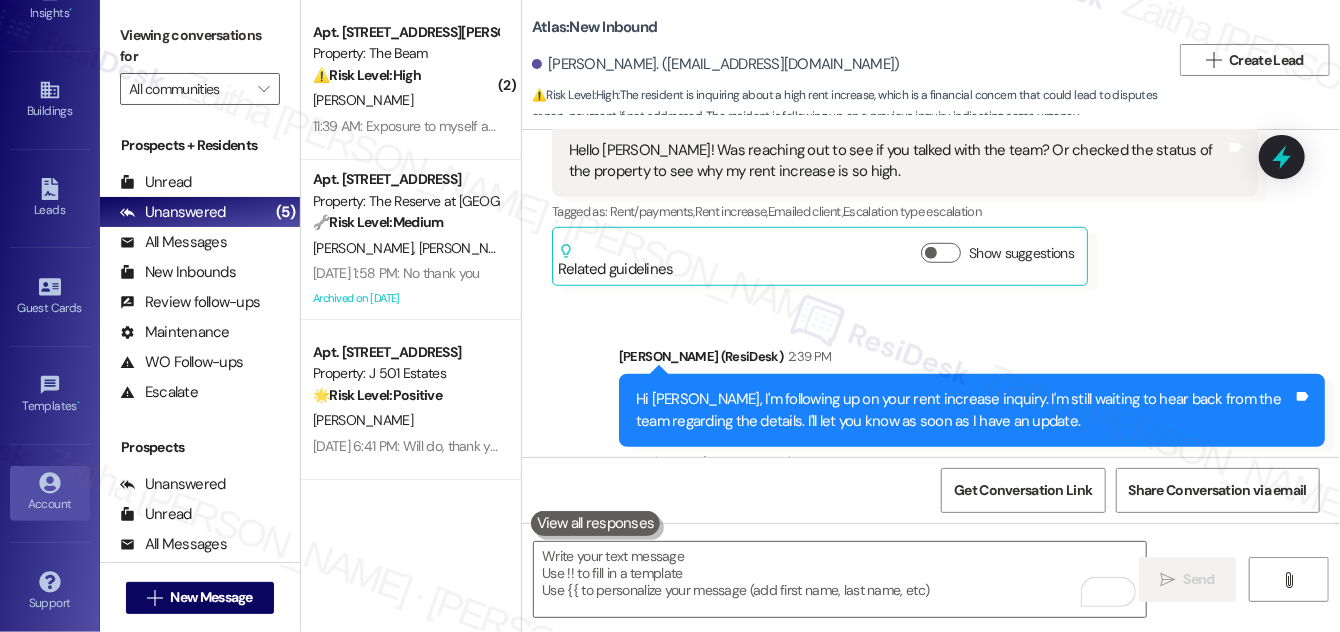 click on "Account" at bounding box center (50, 504) 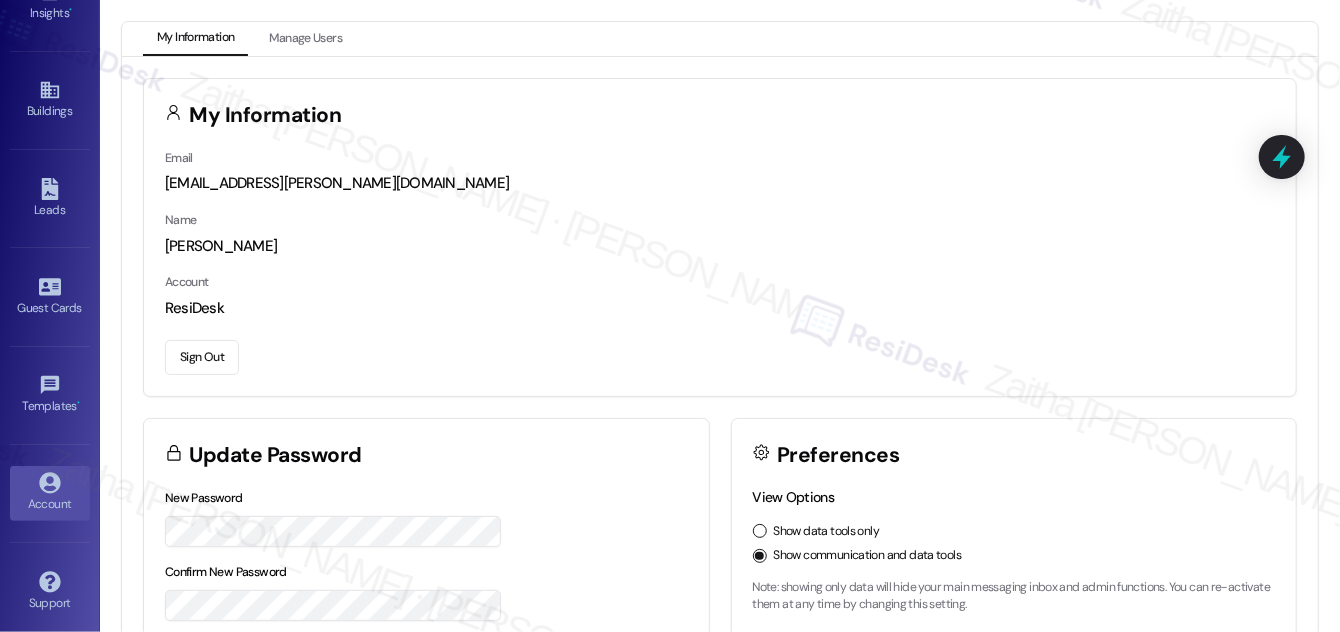click on "Sign Out" at bounding box center [202, 357] 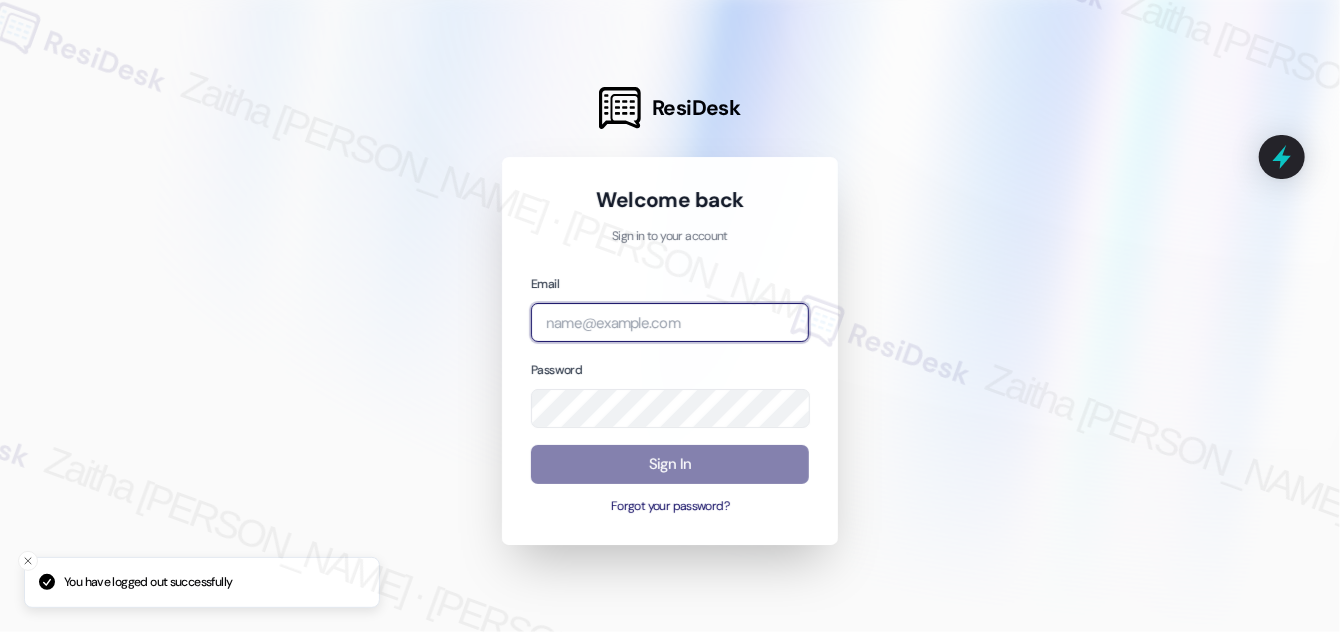 click at bounding box center (670, 322) 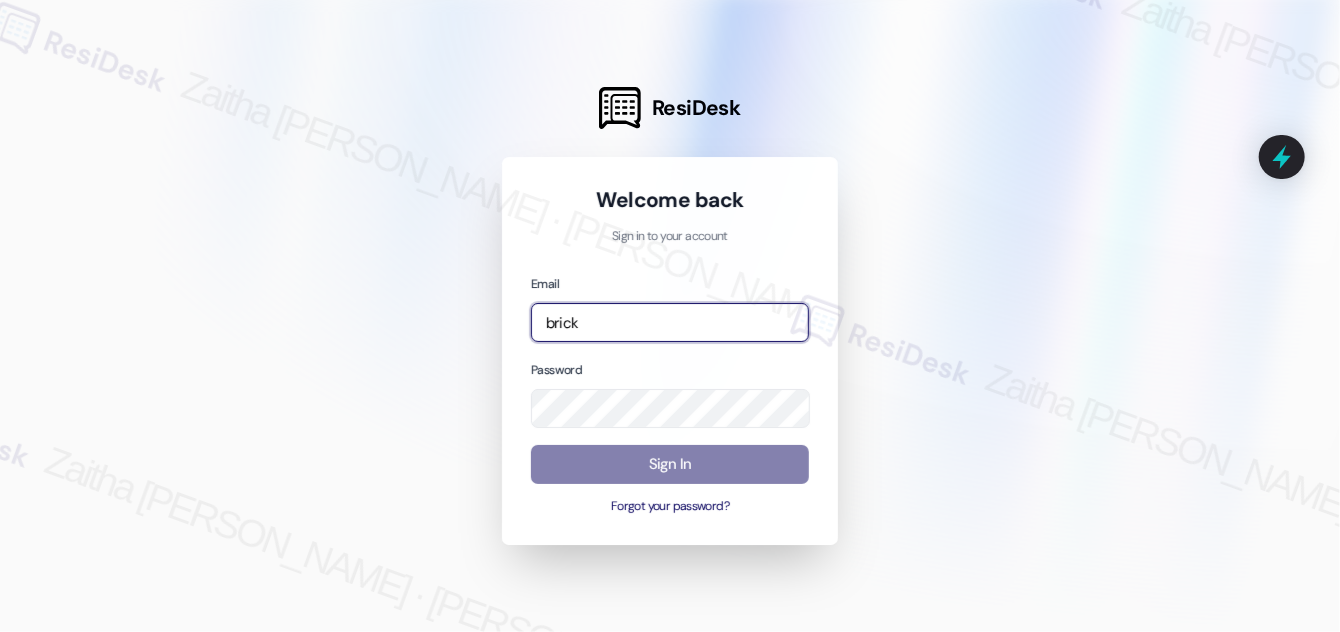 drag, startPoint x: 615, startPoint y: 329, endPoint x: 530, endPoint y: 324, distance: 85.146935 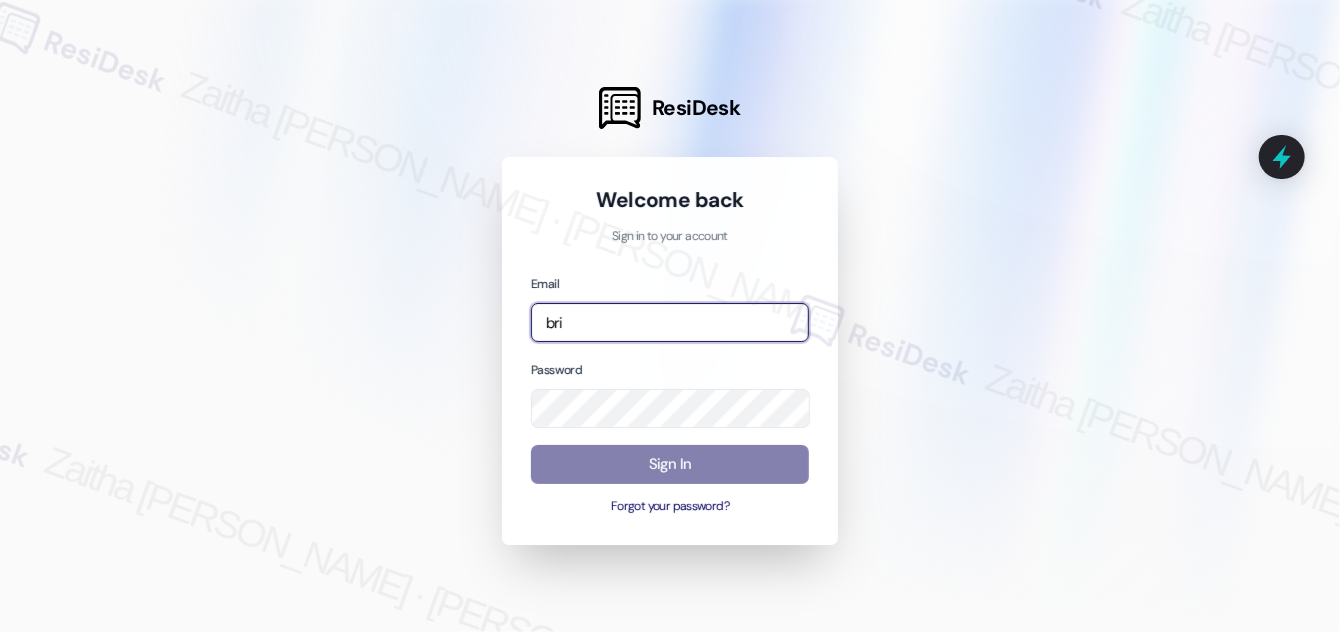 click at bounding box center (0, 632) 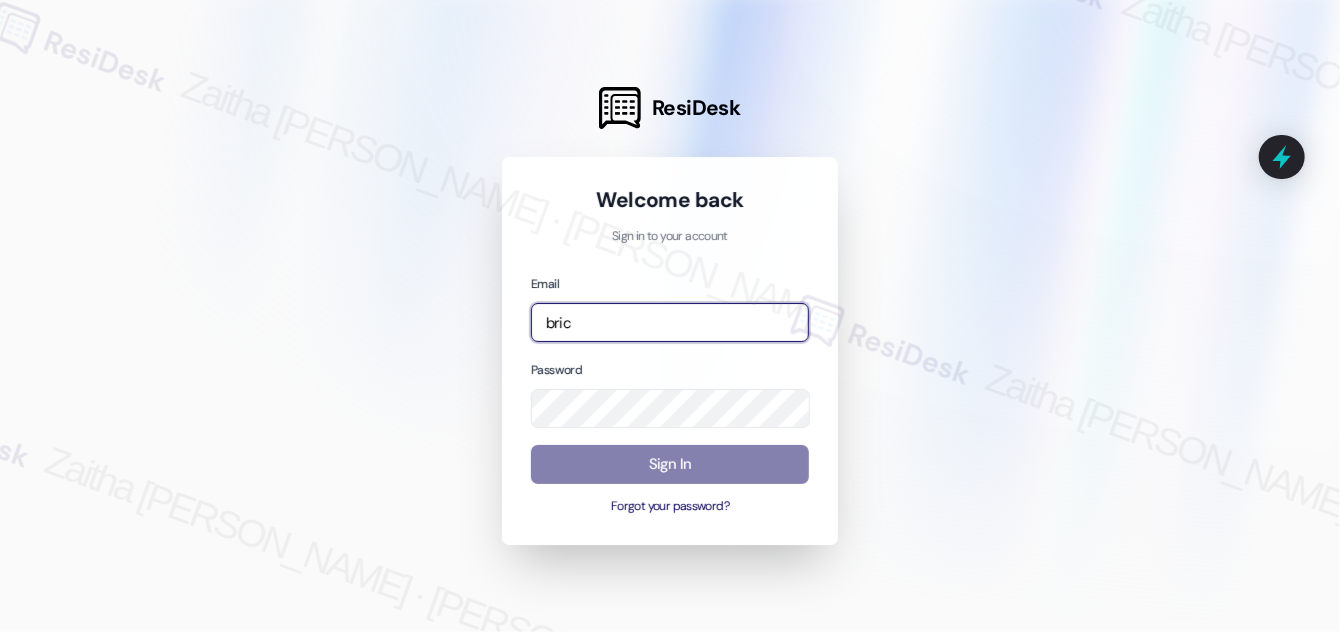 click at bounding box center (0, 632) 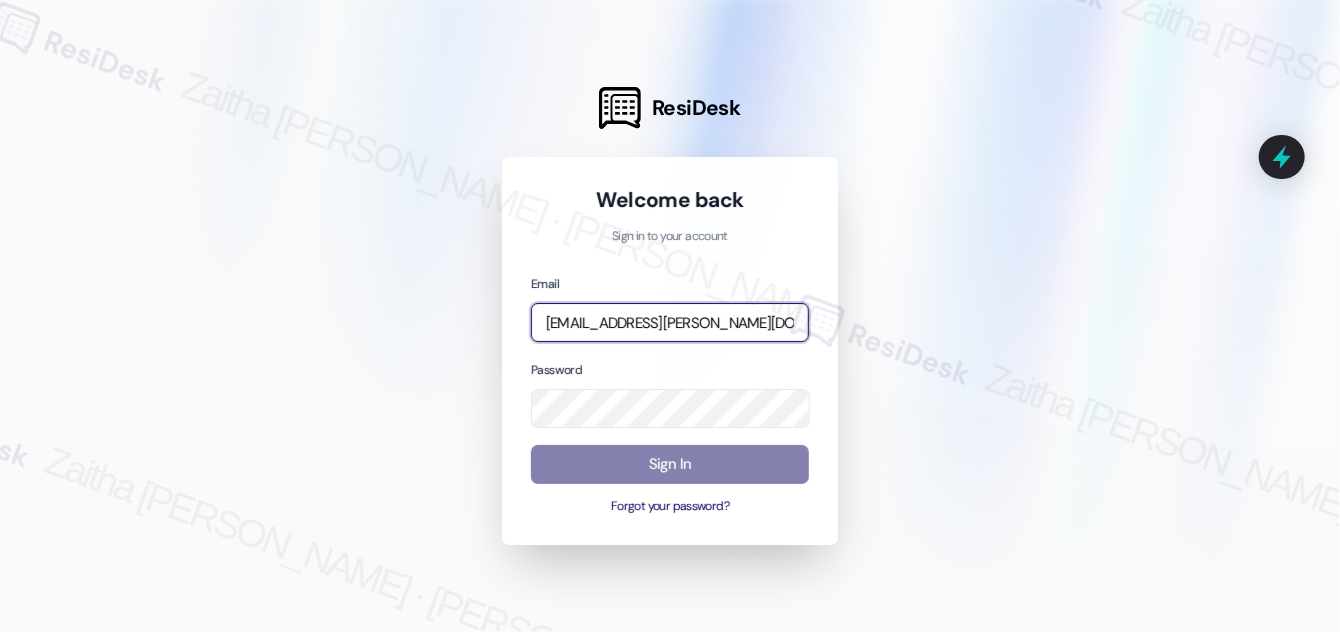 type on "automated-surveys-brickvine-zaitha.mae.garcia@brickvine.com" 